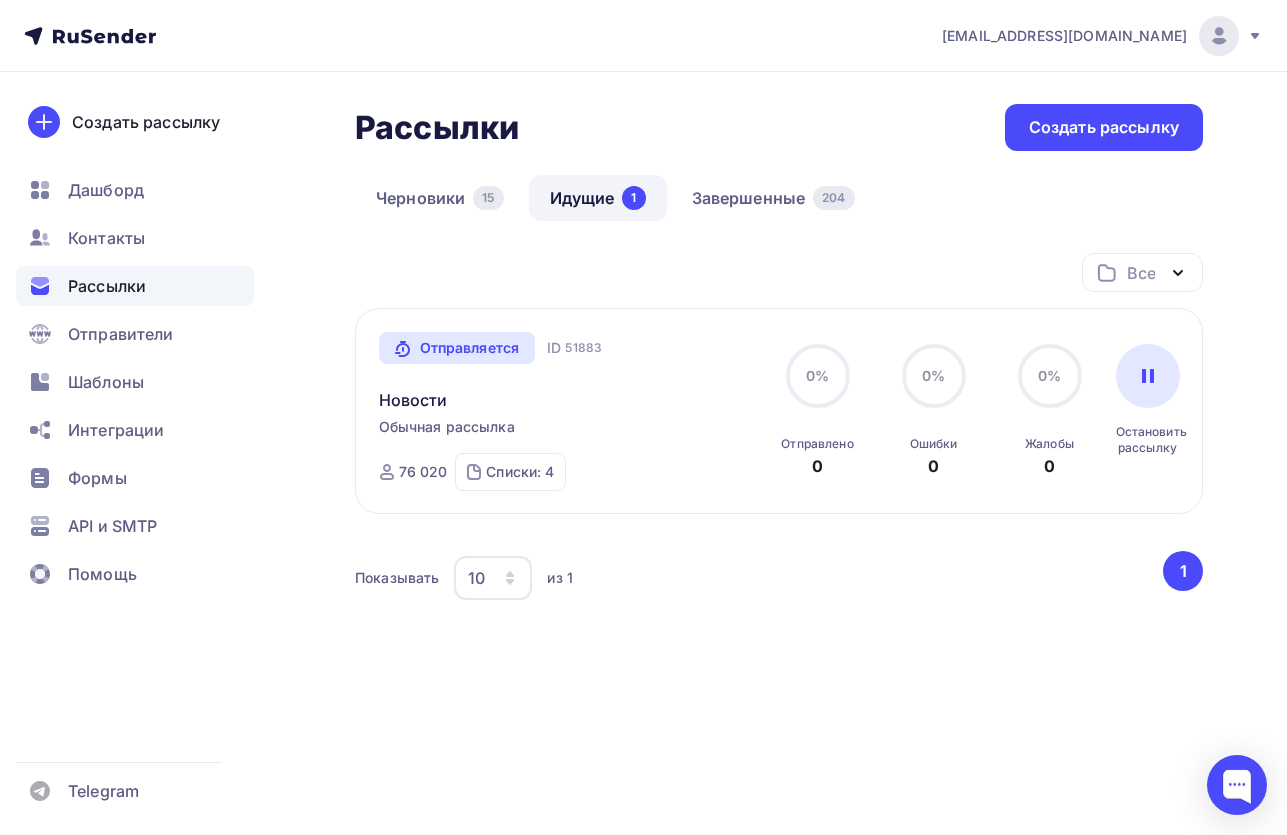 scroll, scrollTop: 0, scrollLeft: 0, axis: both 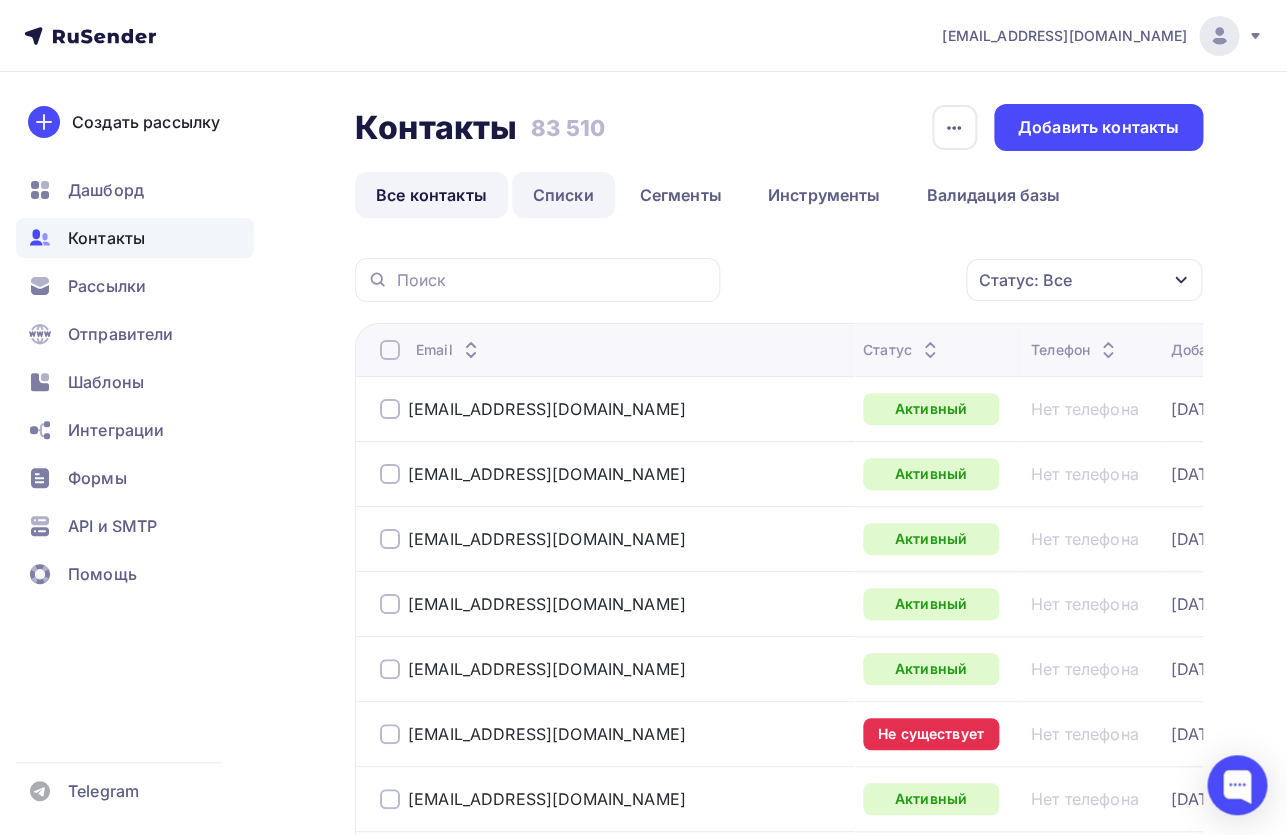 click on "Списки" at bounding box center (563, 195) 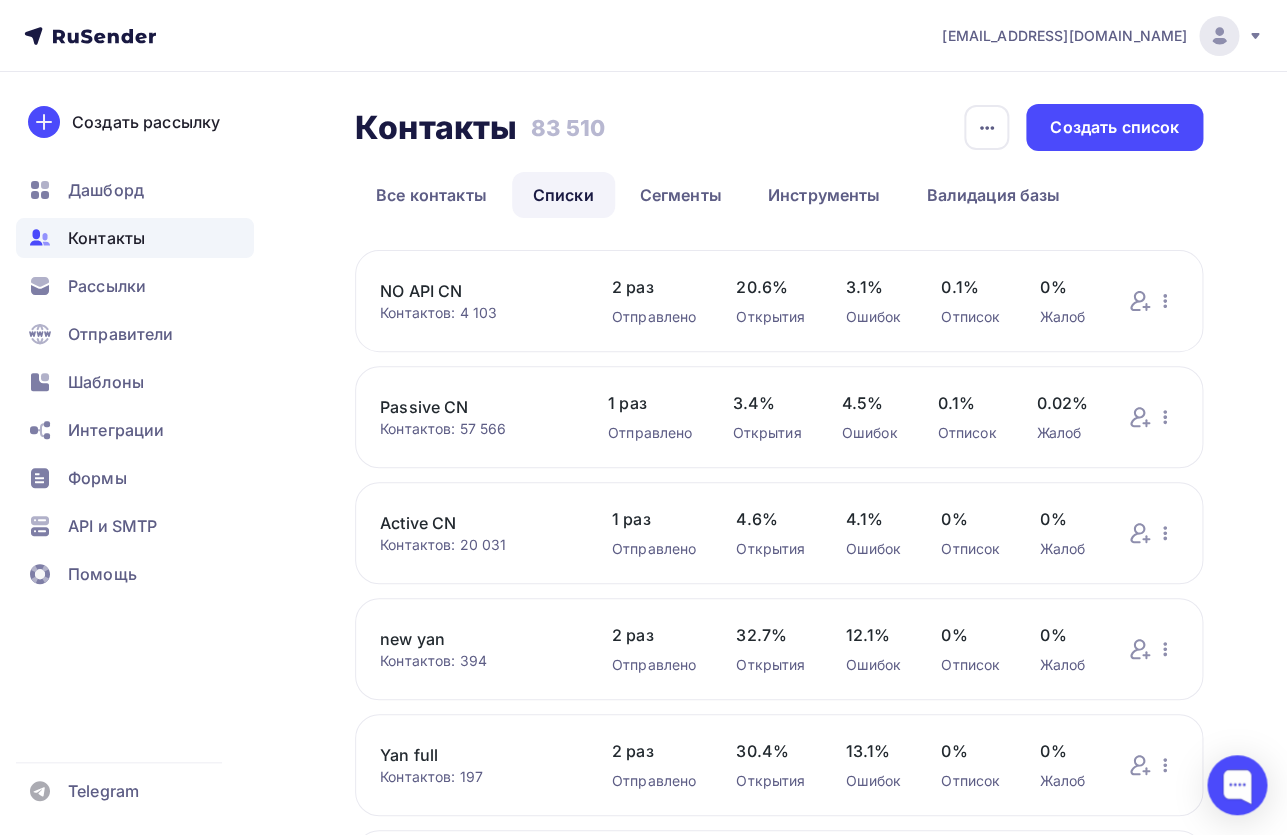 click on "Контакты   Контакты
83 510
83 510
История импорта
Создать список
Все контакты
Списки
Сегменты
Инструменты
Валидация базы
Все контакты
Списки
Сегменты
Инструменты
Валидация базы" at bounding box center (779, 161) 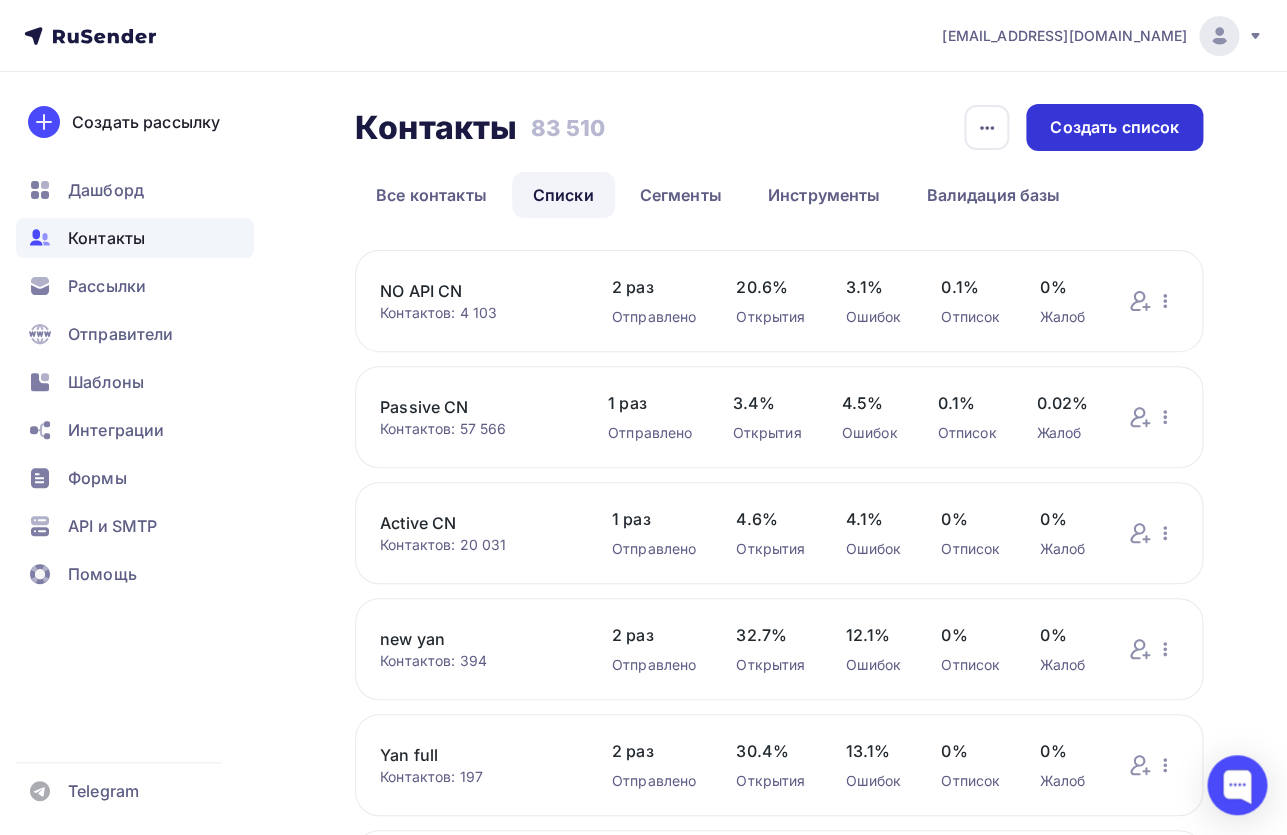 click on "Создать список" at bounding box center [1114, 127] 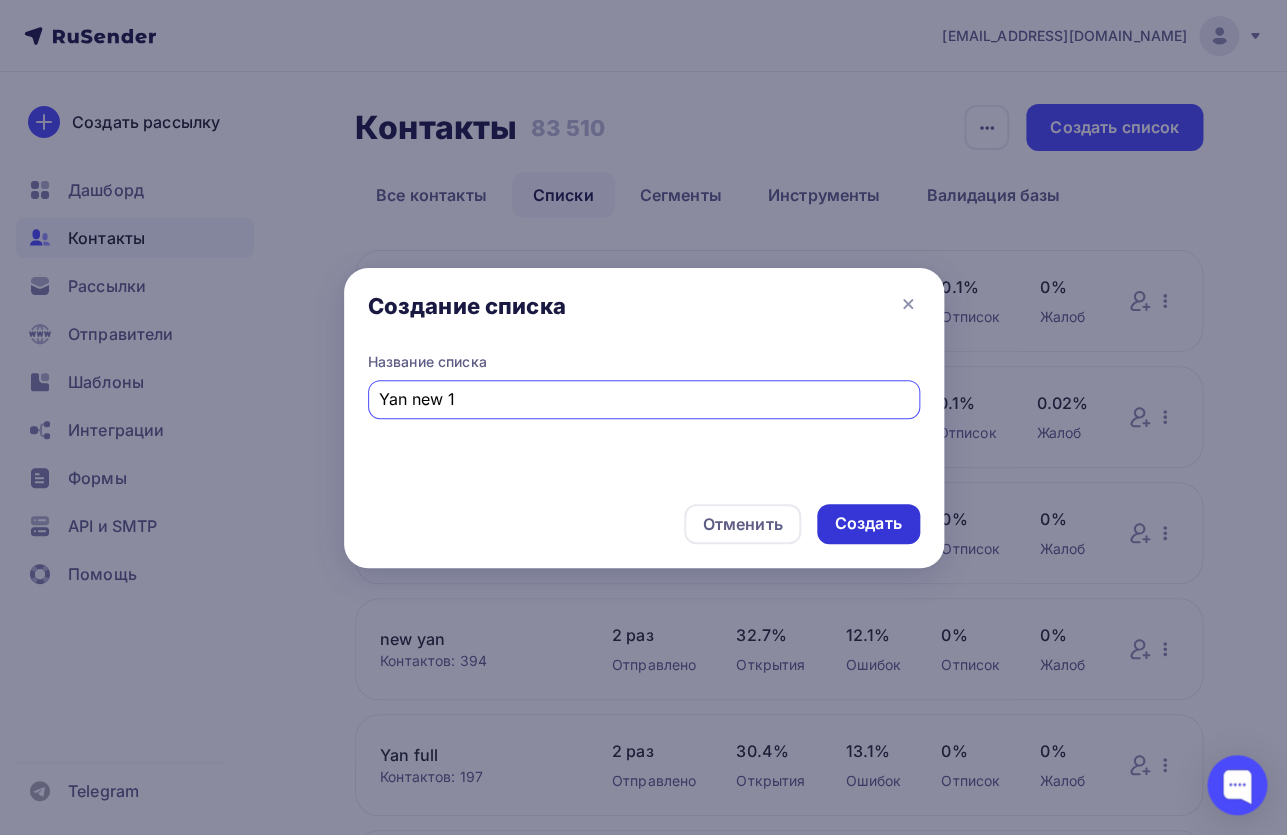 type on "Yan new 1" 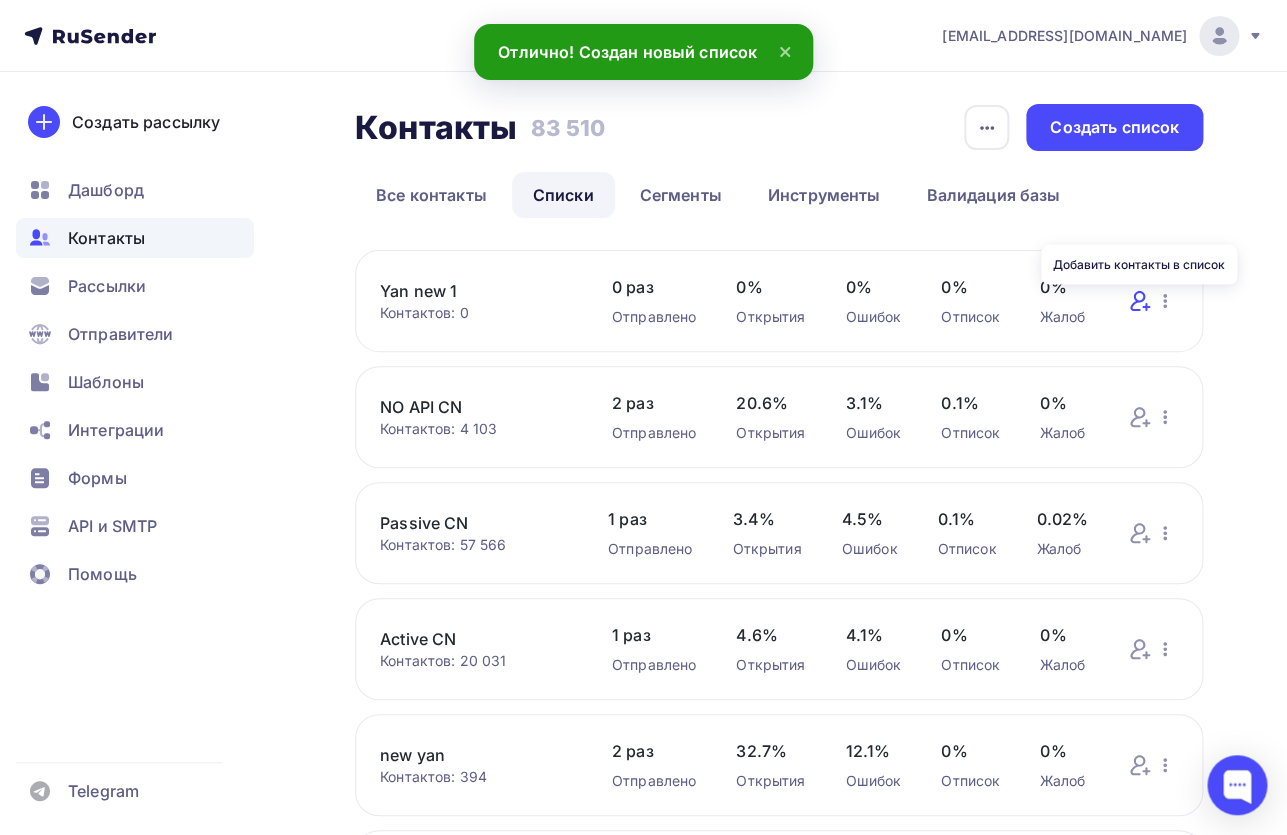 click 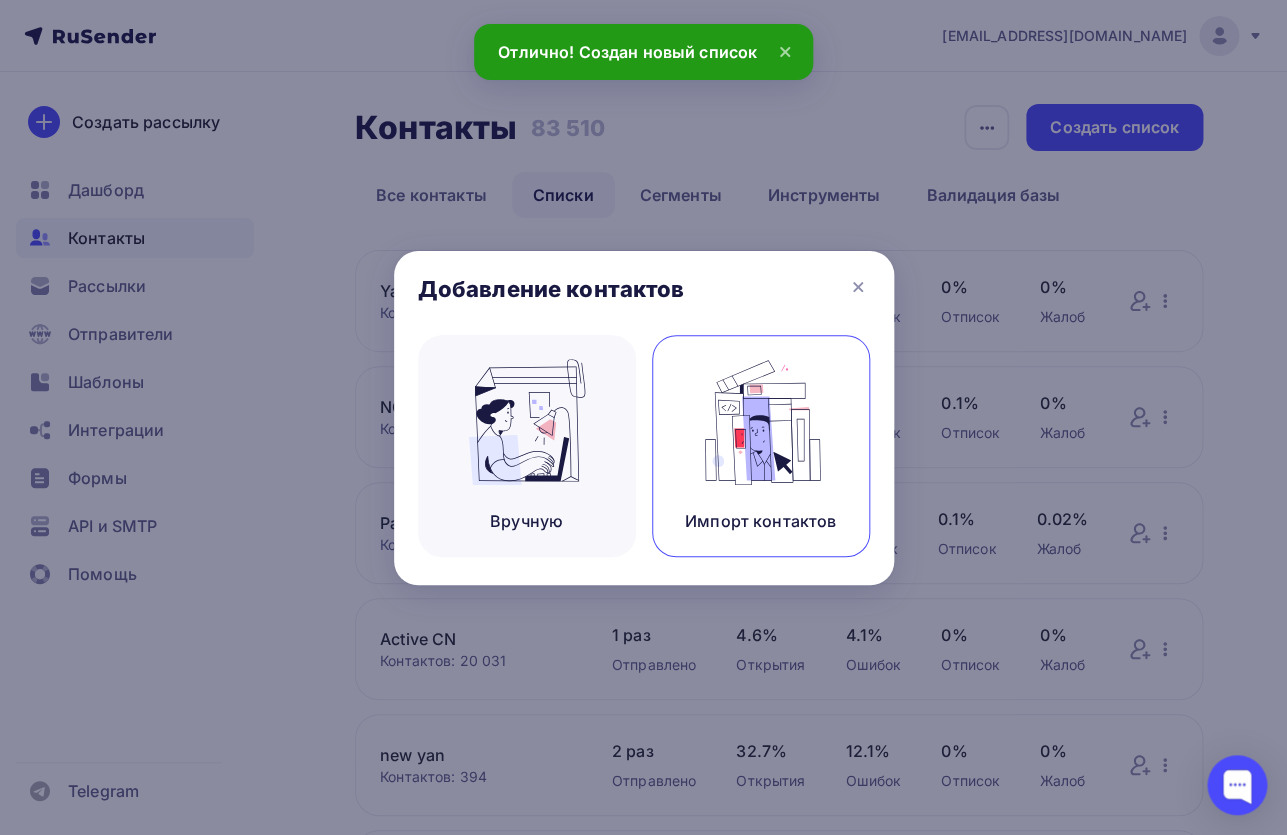 click at bounding box center [761, 422] 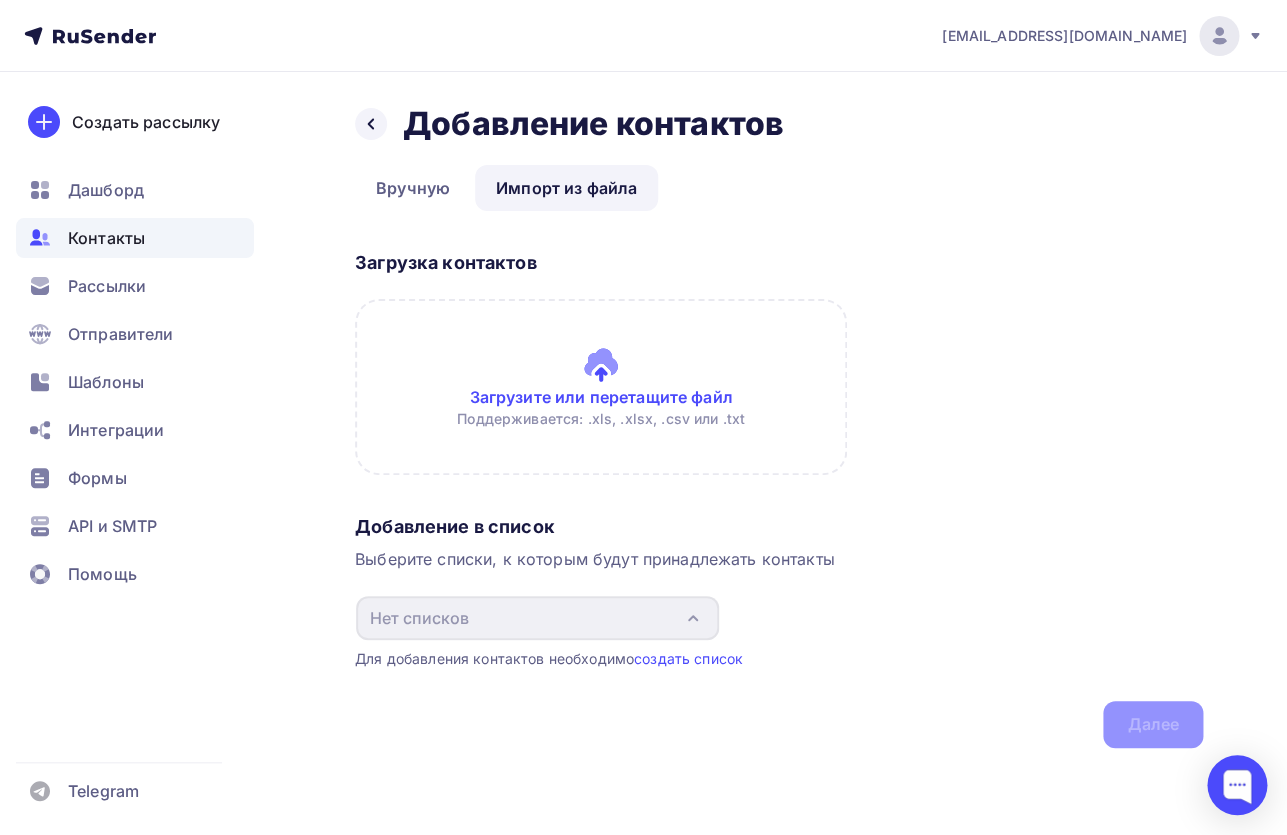 click at bounding box center [601, 387] 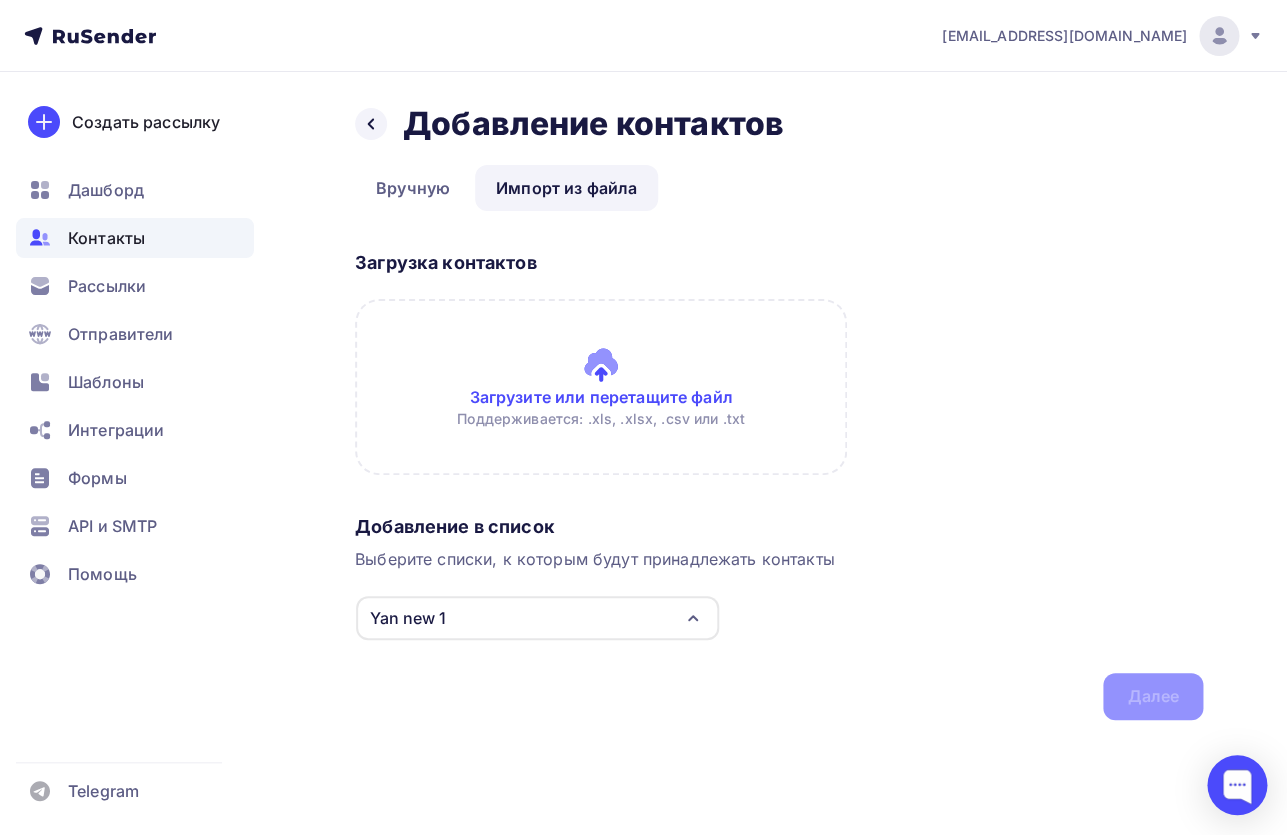 click at bounding box center (601, 387) 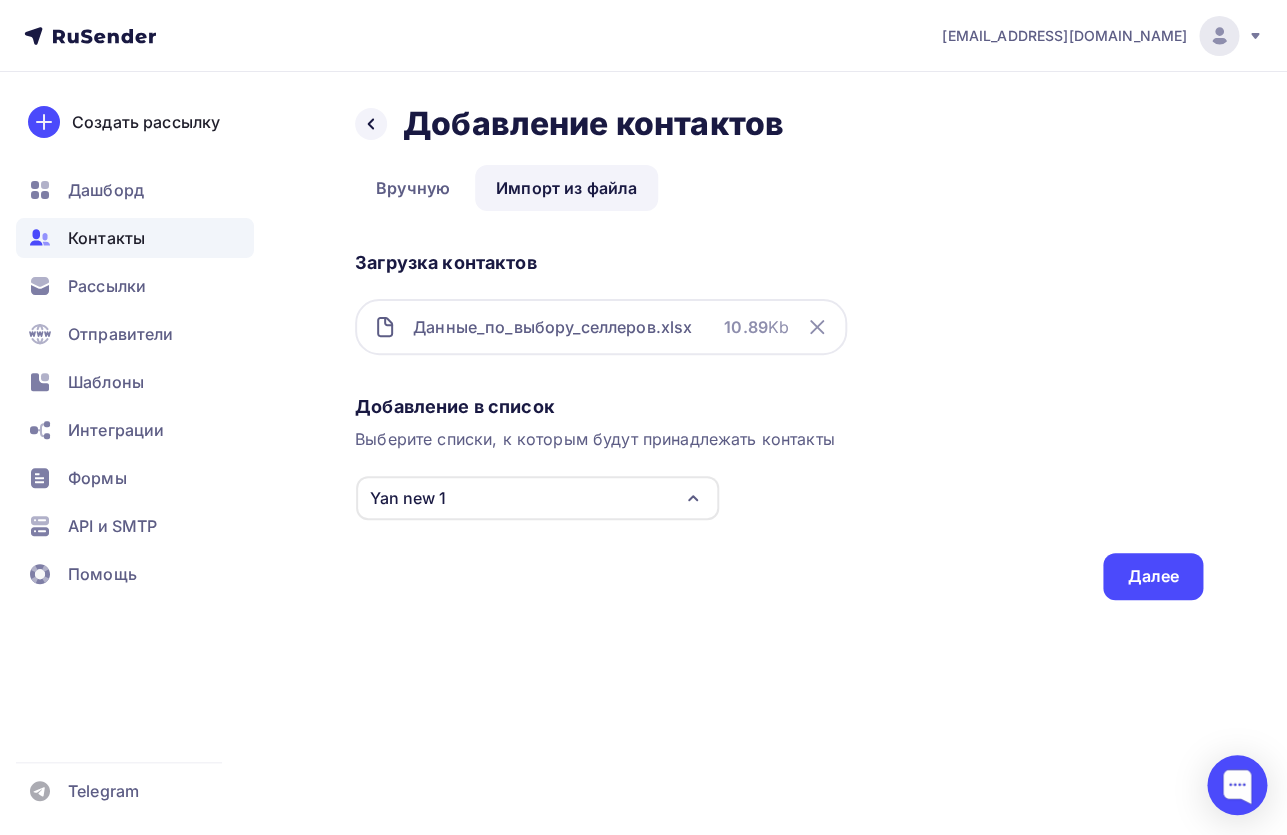 click on "Добавление в список
Выберите списки, к которым будут принадлежать контакты
Yan new 1
Yan new 1
NO API CN
Passive CN
Active CN
new [PERSON_NAME] full
ASE+Ozon TR
TOP LK
NANA
[PERSON_NAME], Artyom
[GEOGRAPHIC_DATA]
43
Turkish TOP20
[PERSON_NAME] and other (for test)
Turkish list ALL
Test1
Создать список
Для добавления контактов необходимо  создать список     Далее" at bounding box center [779, 493] 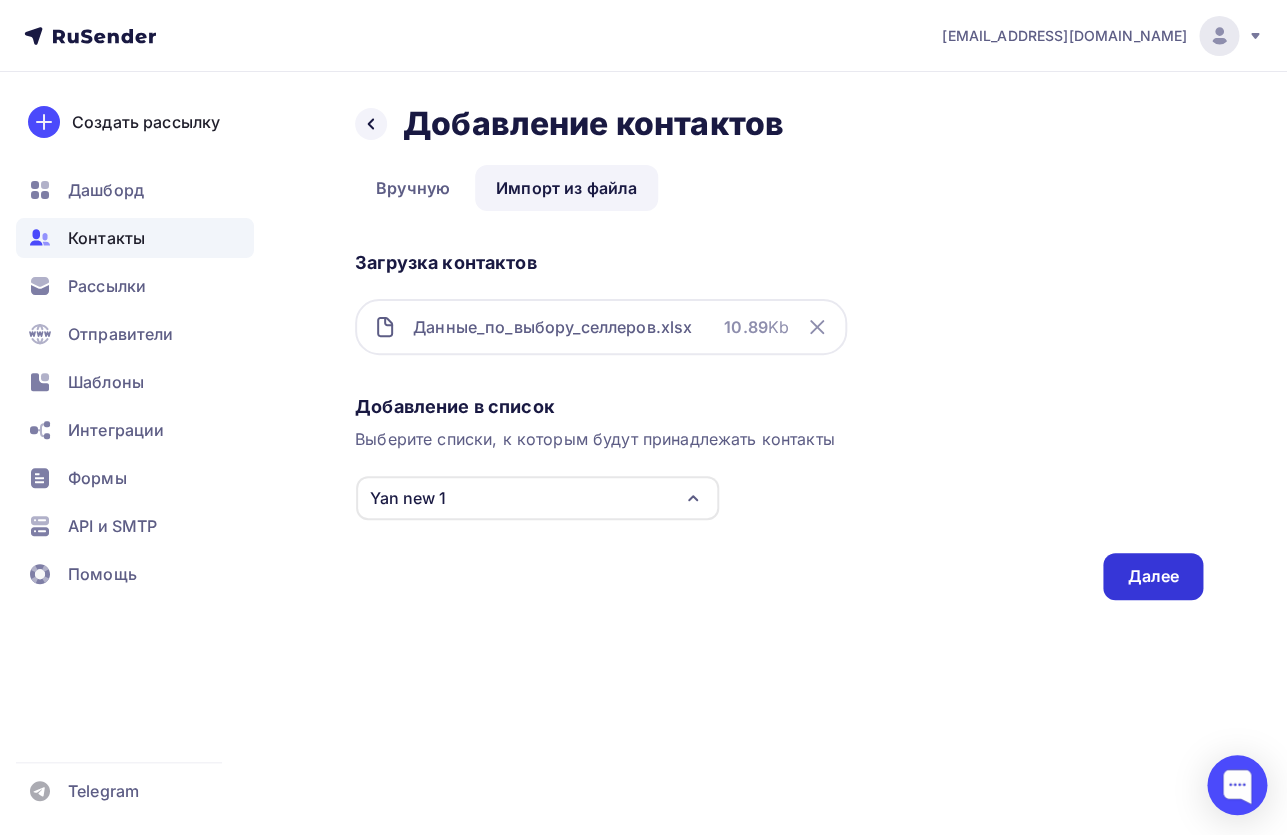 click on "Далее" at bounding box center (1153, 576) 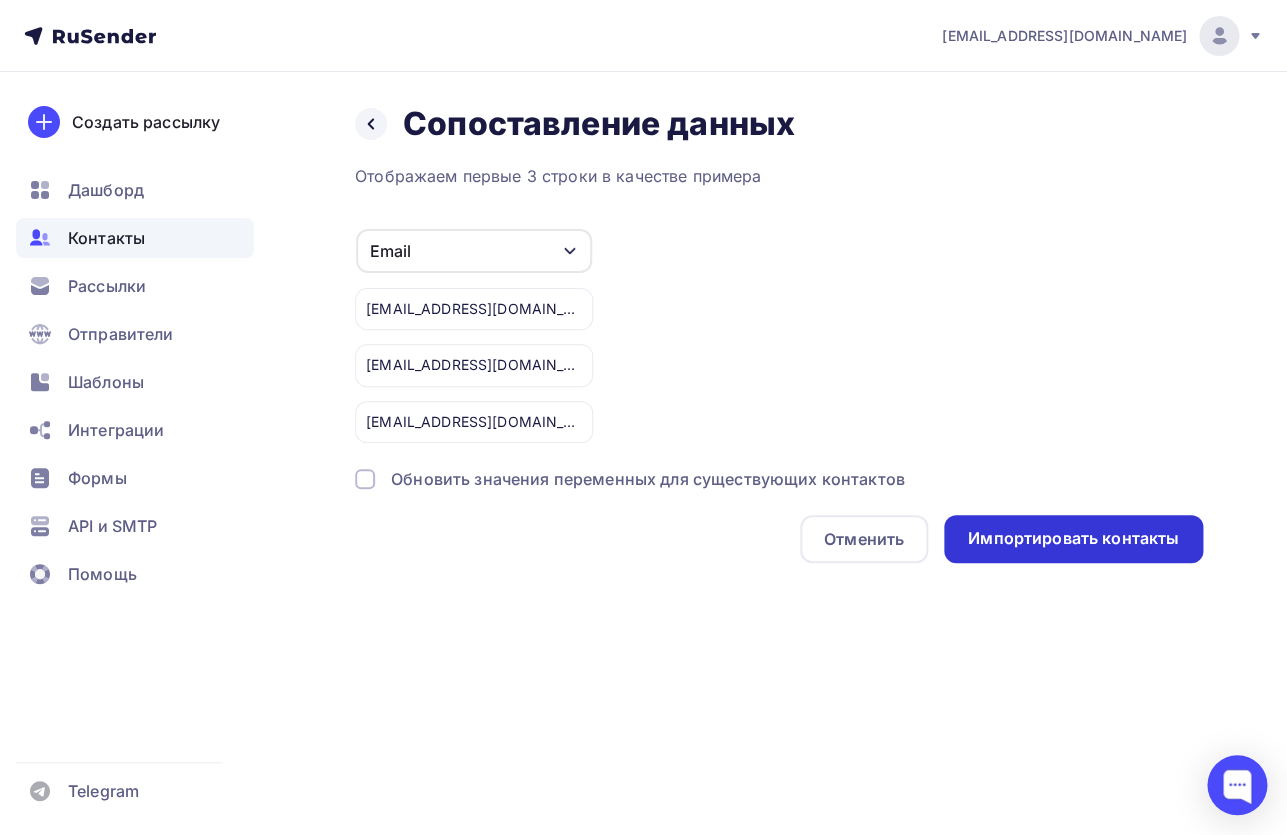 click on "Импортировать контакты" at bounding box center (1073, 538) 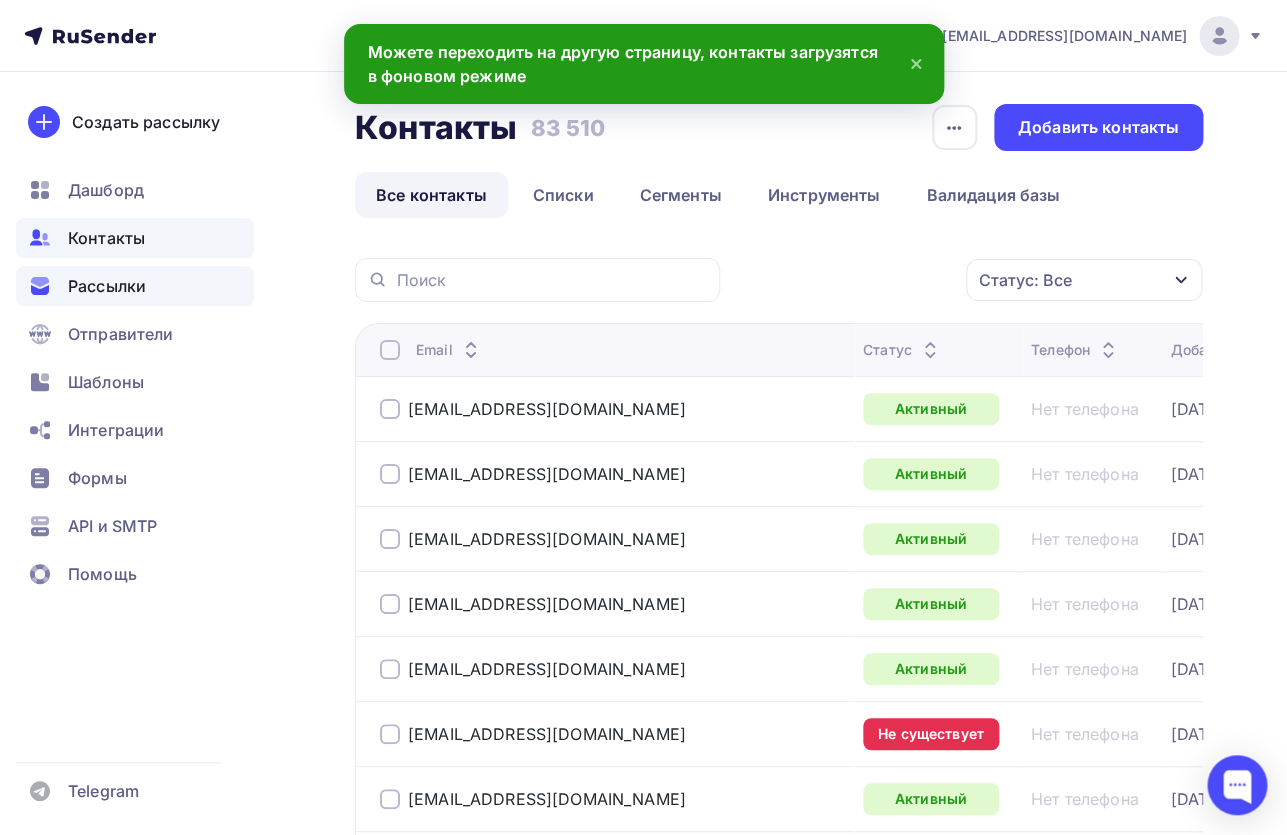click on "Рассылки" at bounding box center (107, 286) 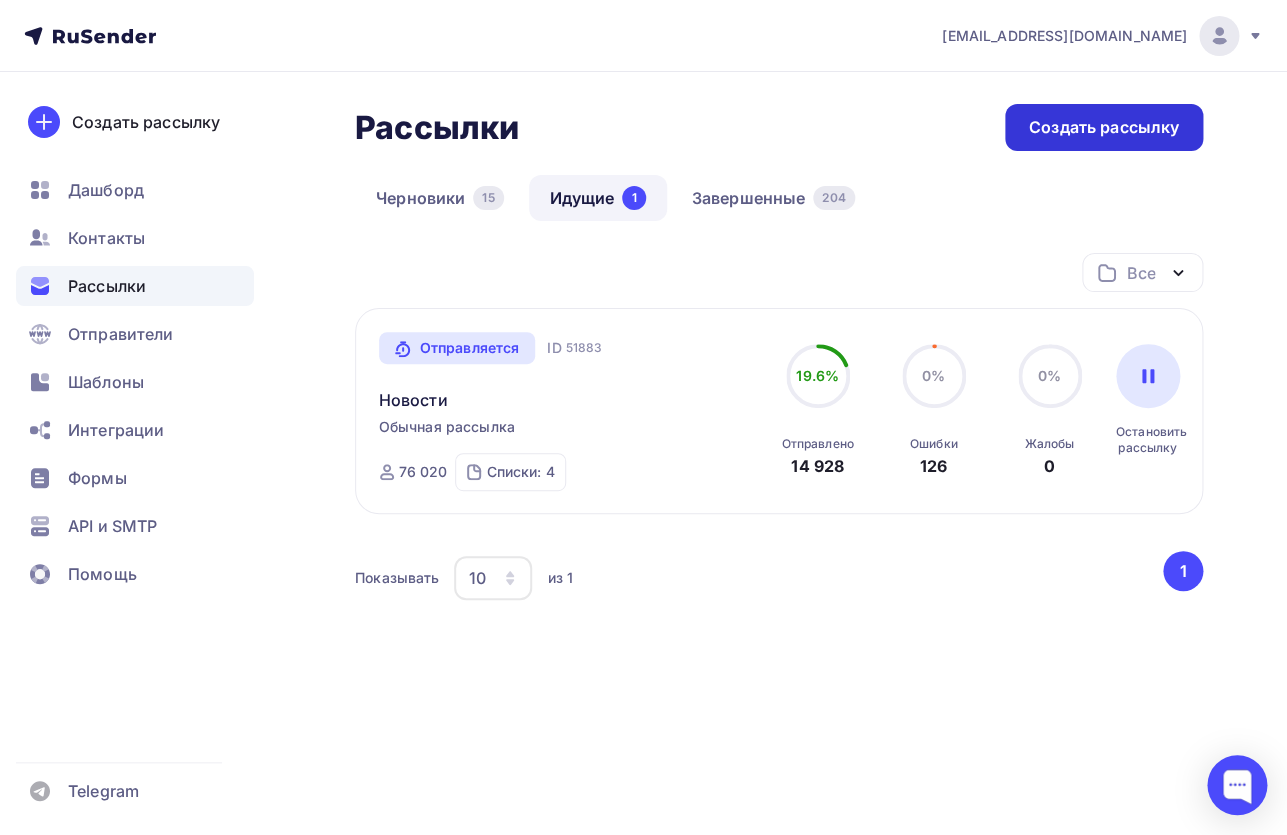 click on "Создать рассылку" at bounding box center (1104, 127) 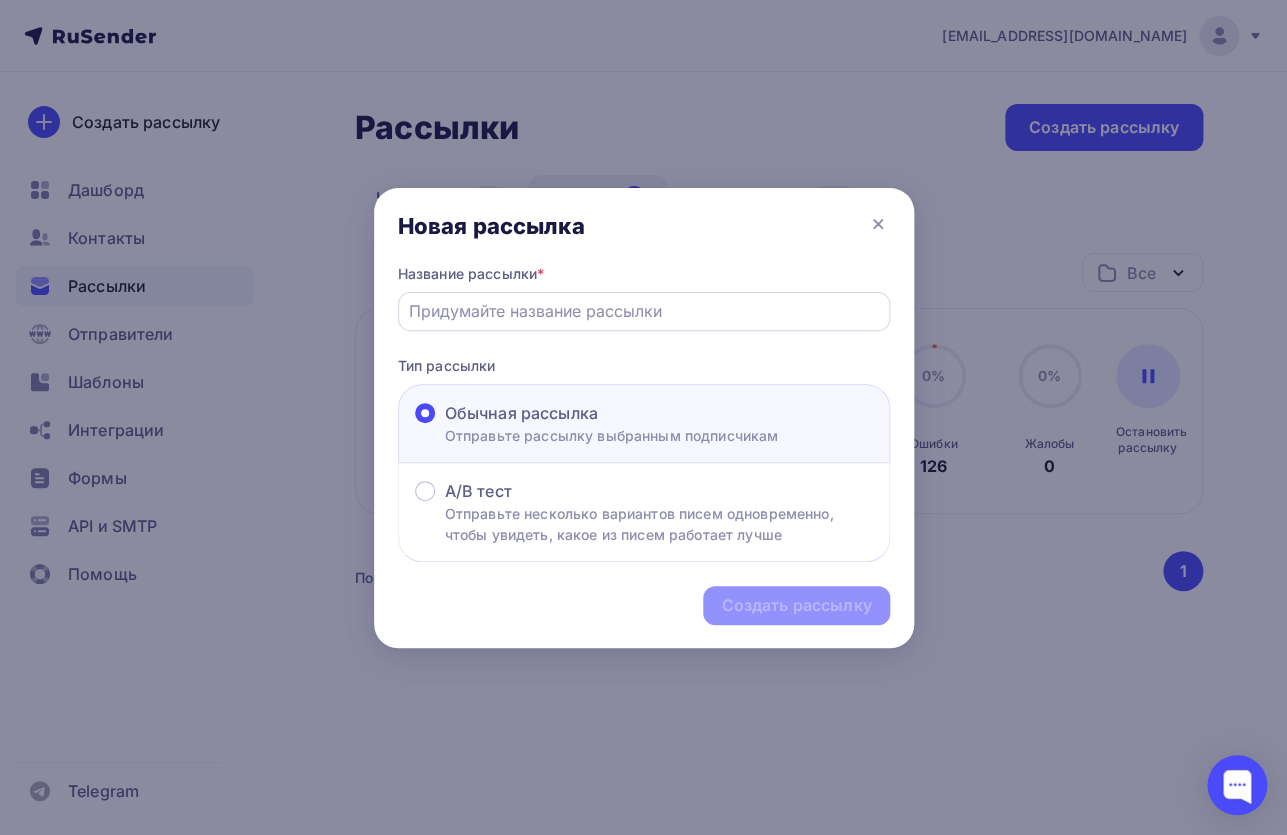 click at bounding box center (643, 311) 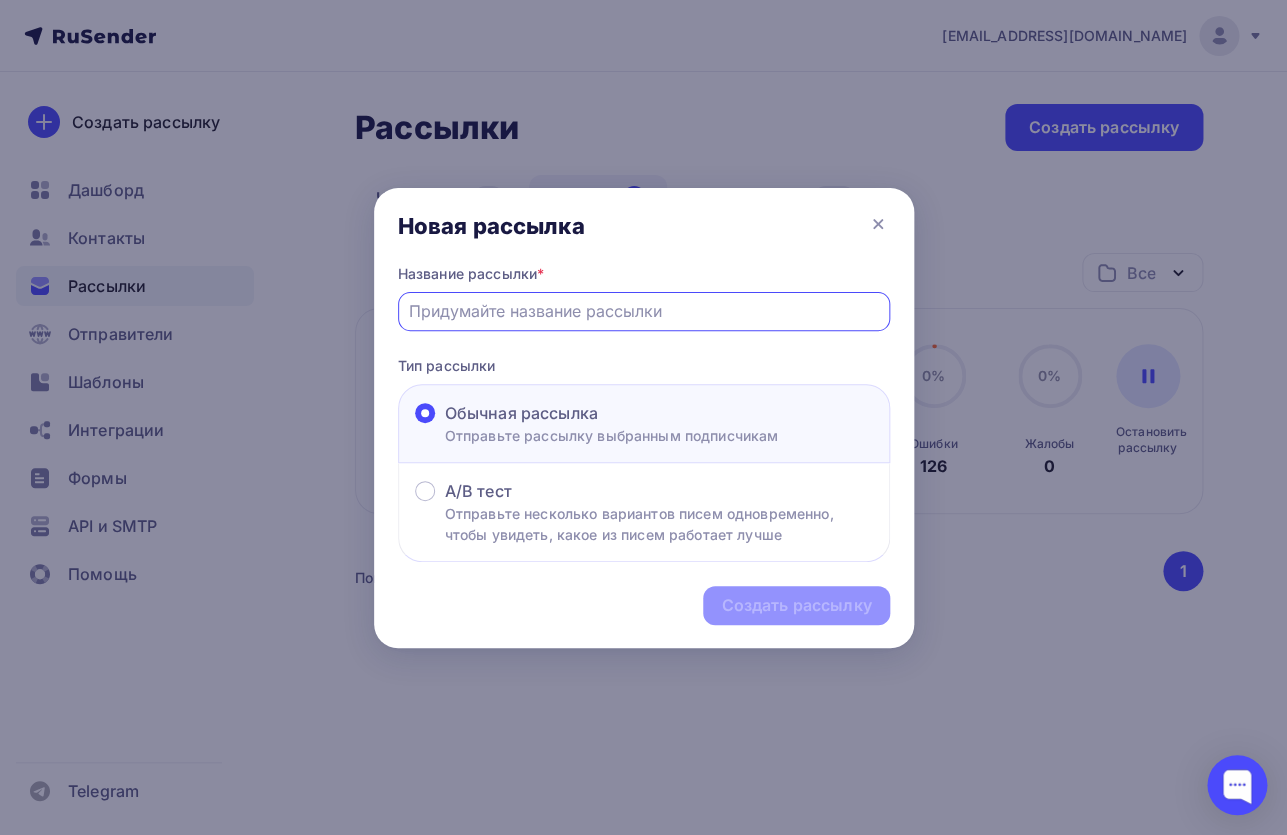 type on "Y" 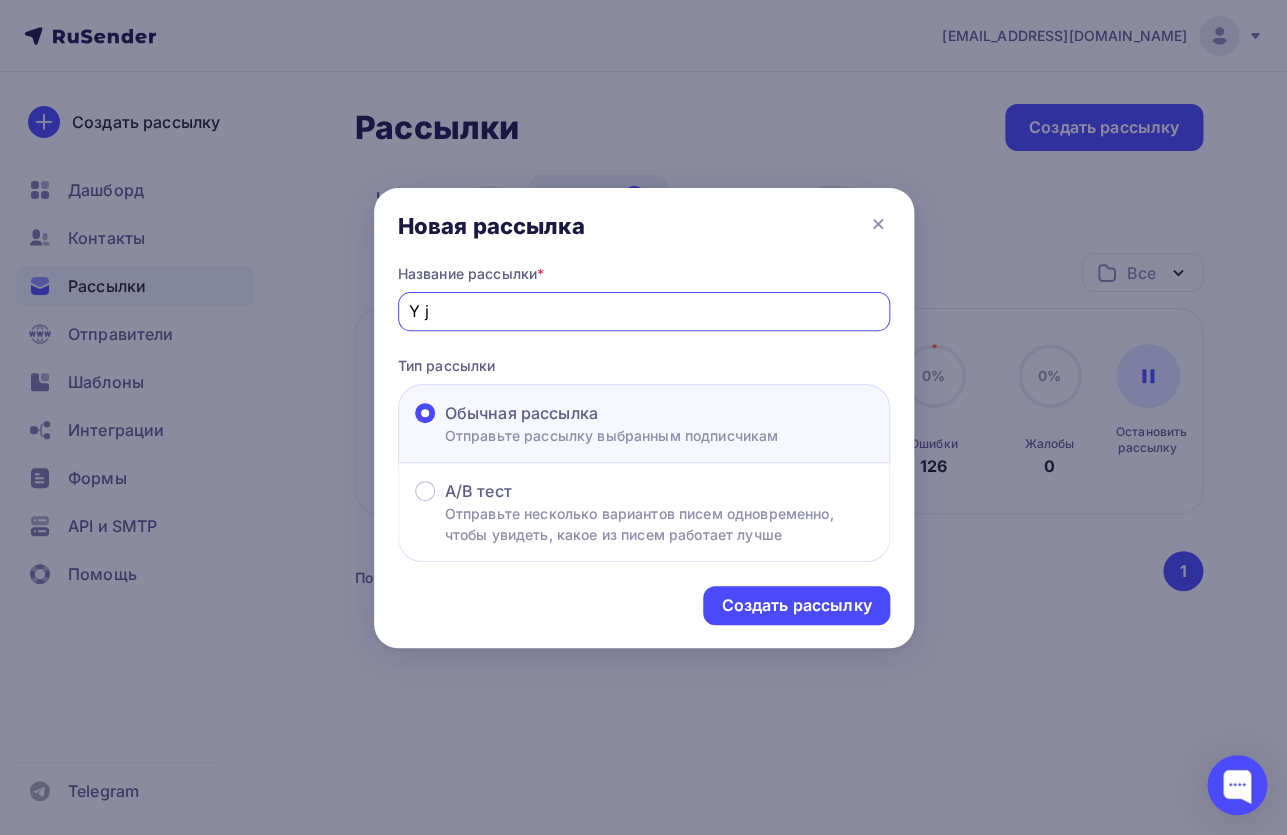 type on "Y" 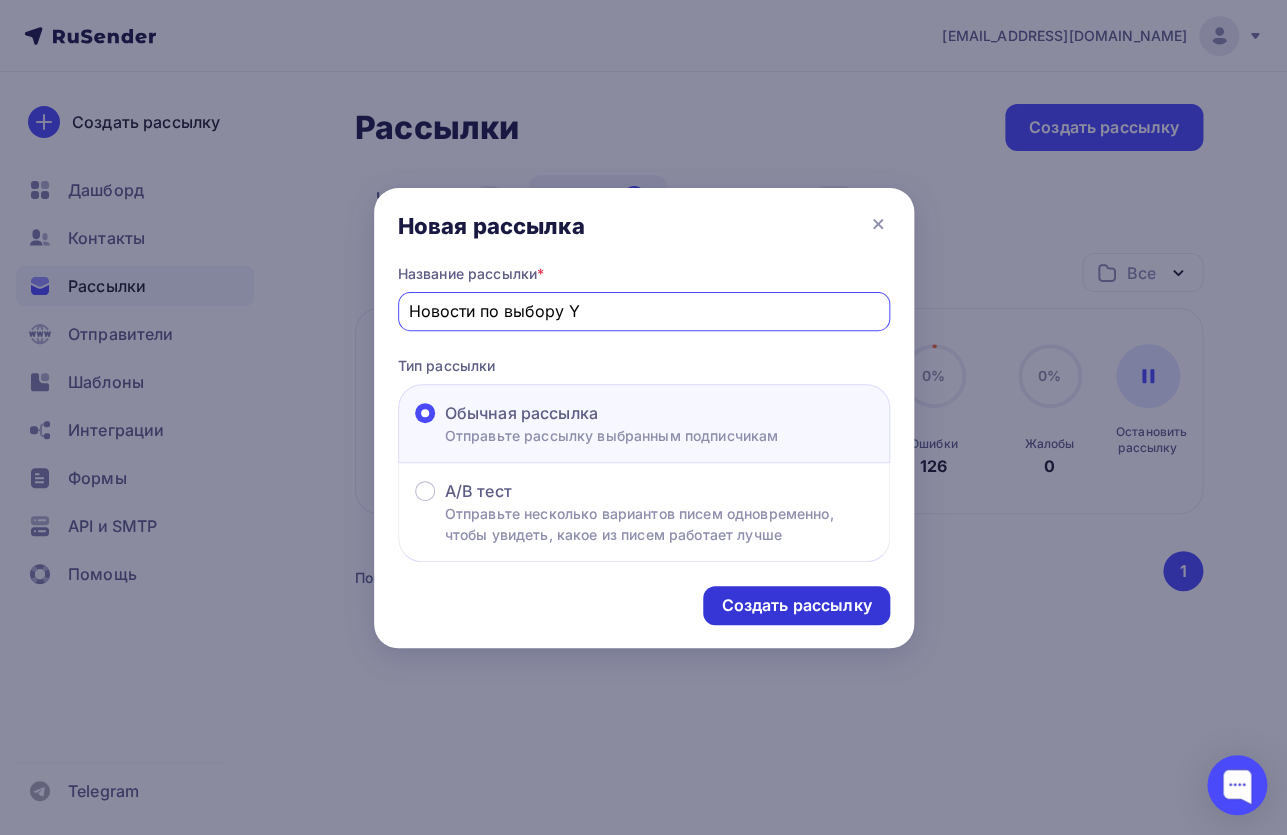 type on "Новости по выбору Y" 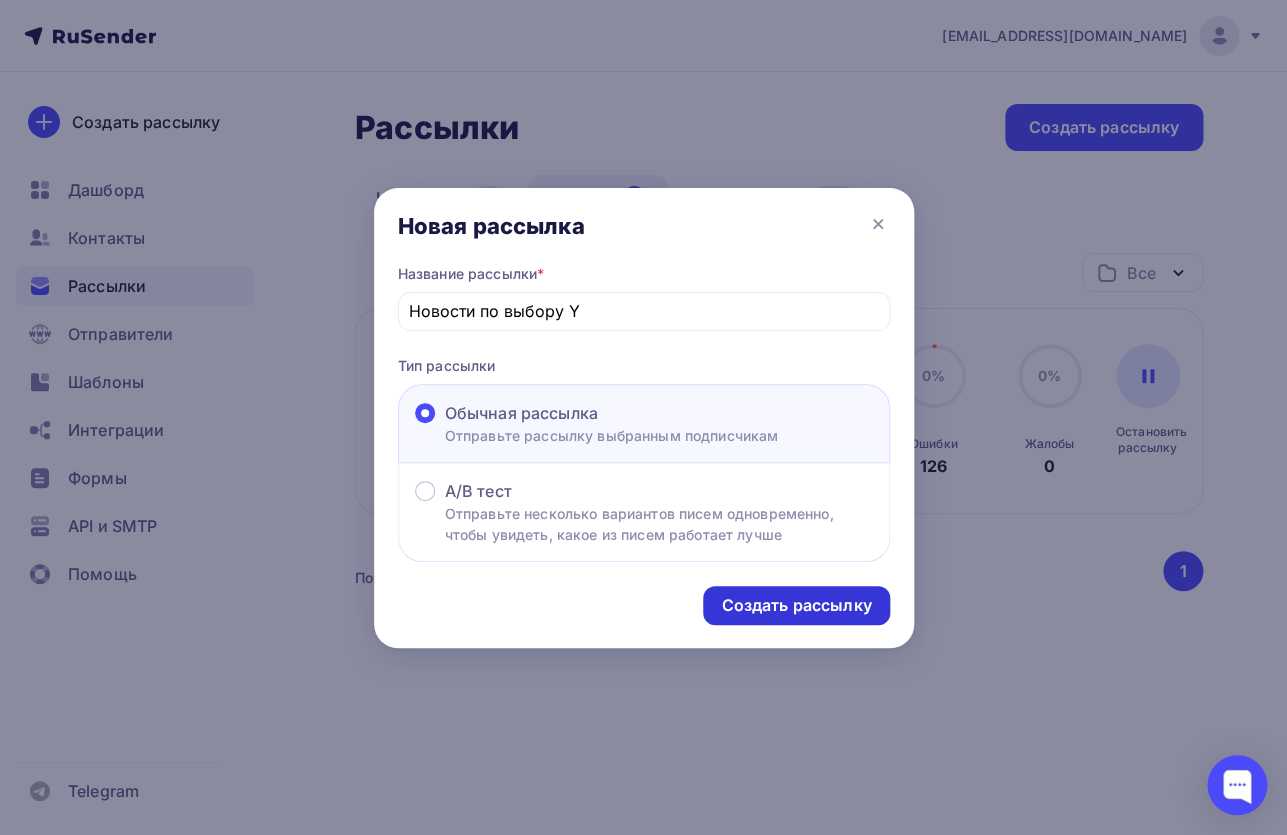 click on "Создать рассылку" at bounding box center (796, 605) 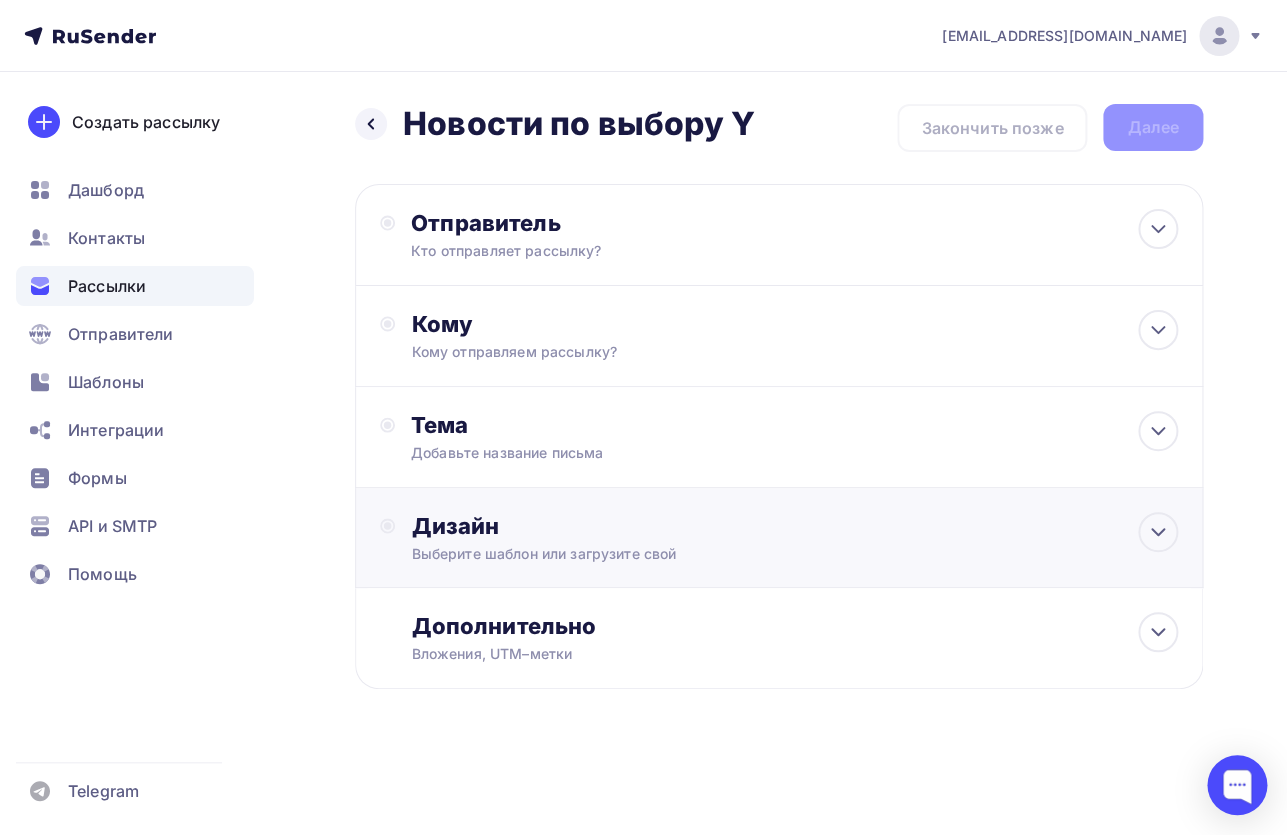 click on "Дизайн" at bounding box center [794, 526] 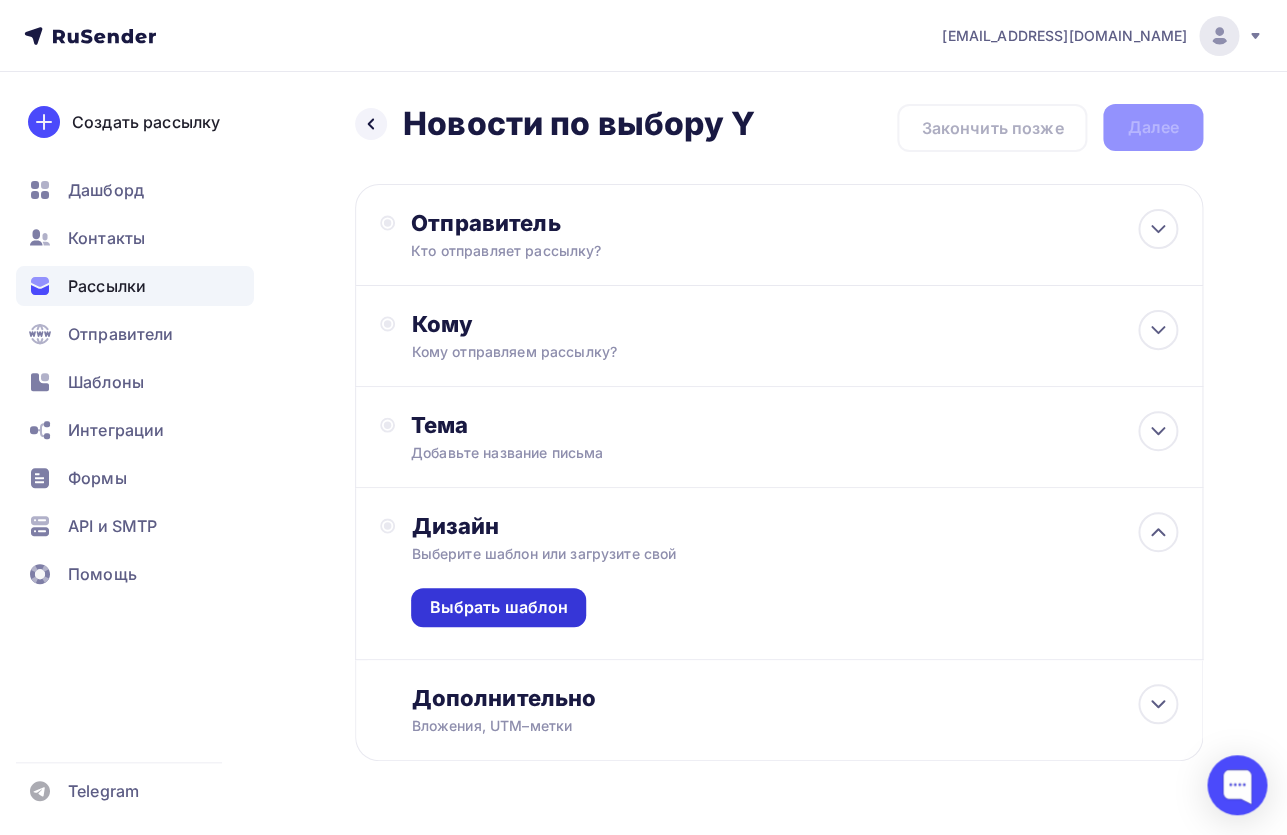click on "Выбрать шаблон" at bounding box center (498, 607) 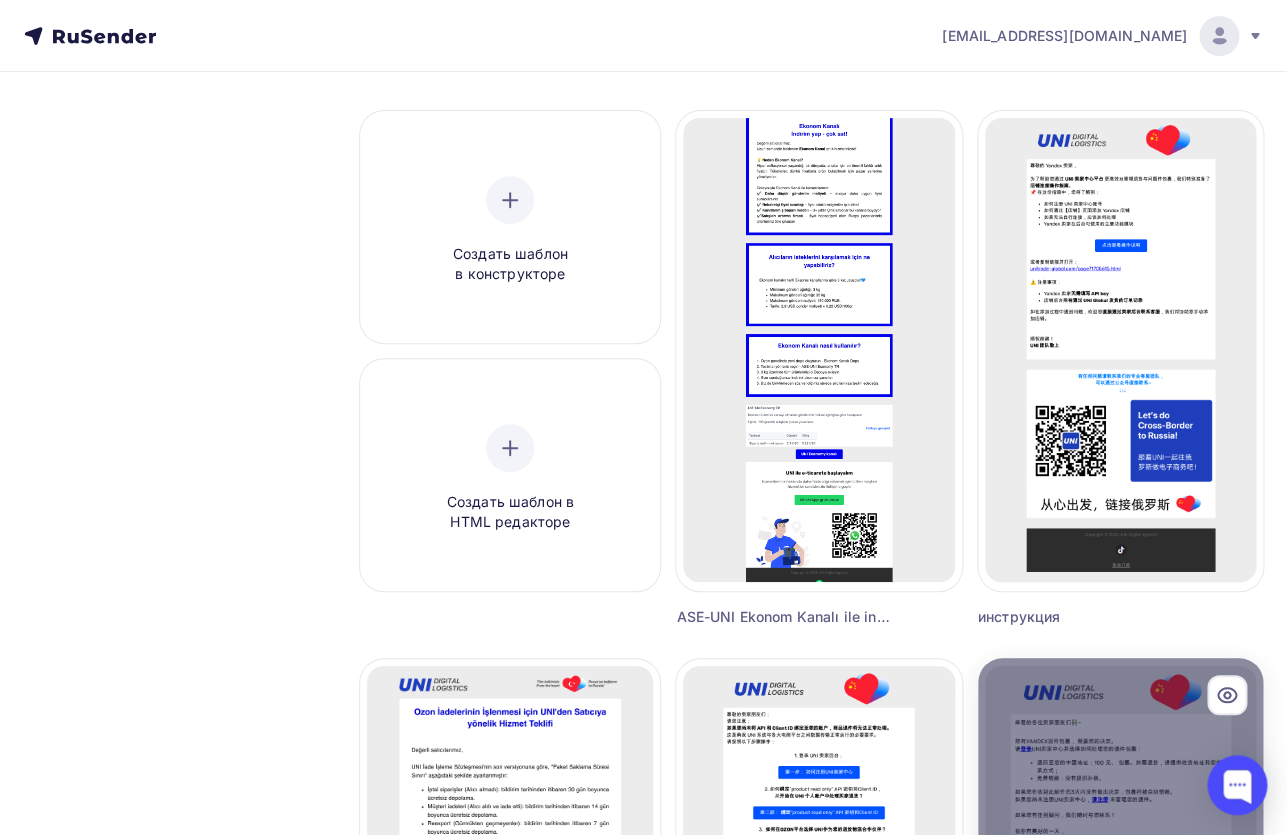 scroll, scrollTop: 0, scrollLeft: 0, axis: both 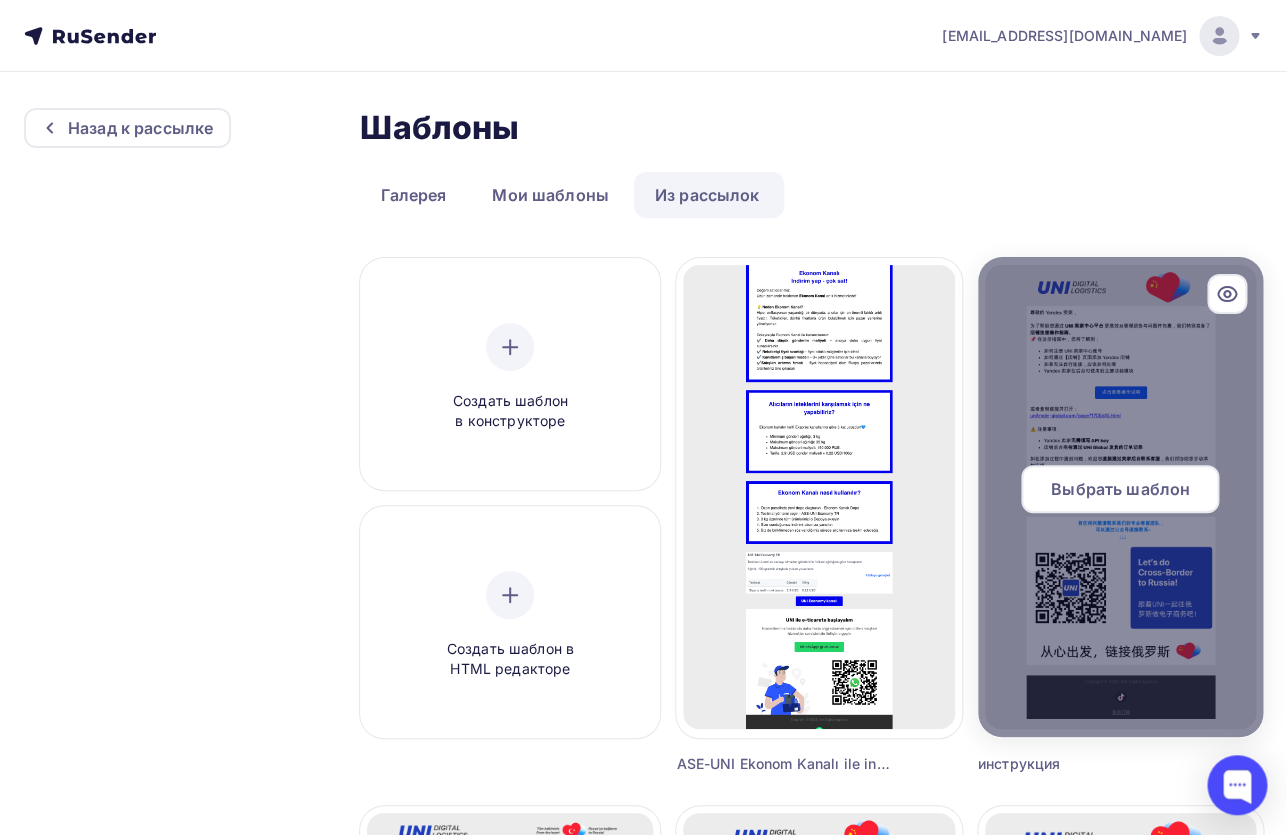 click on "Выбрать шаблон" at bounding box center (1120, 489) 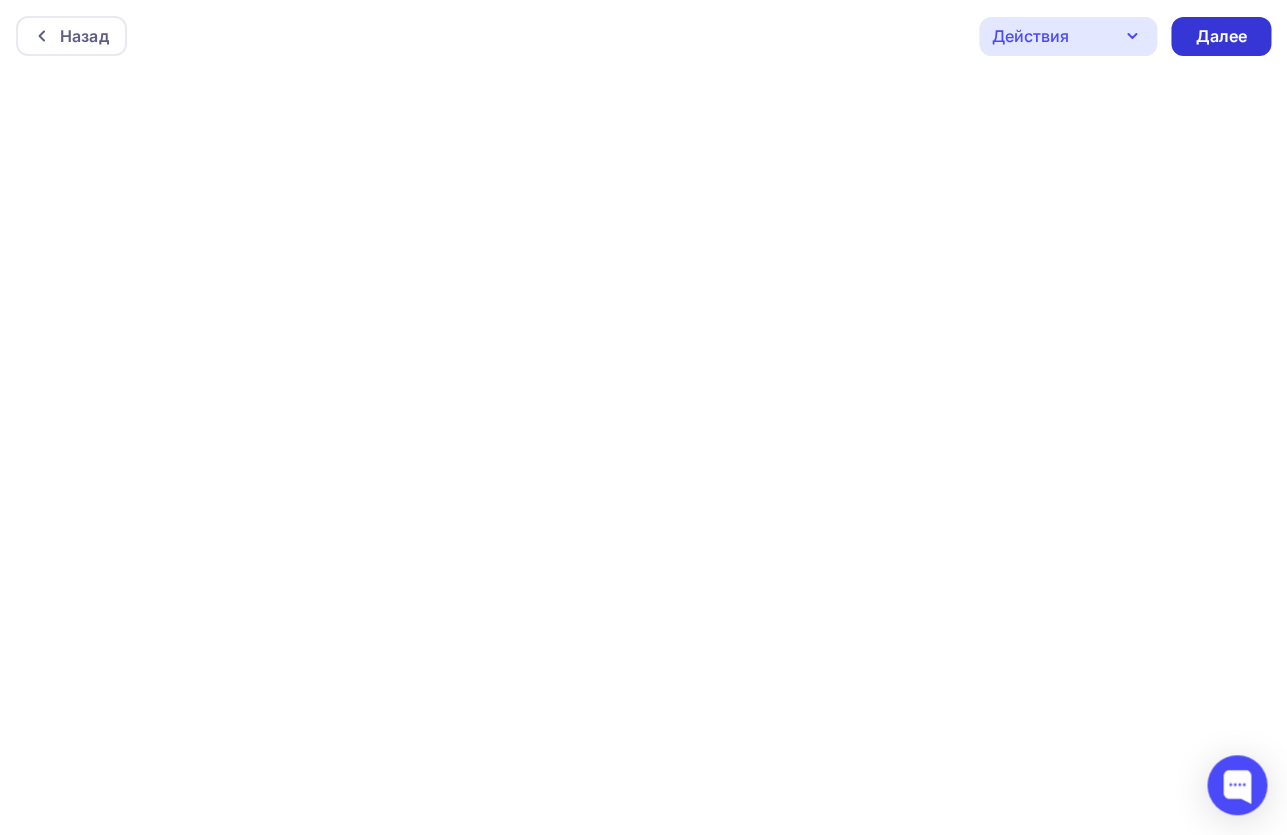 click on "Далее" at bounding box center [1221, 36] 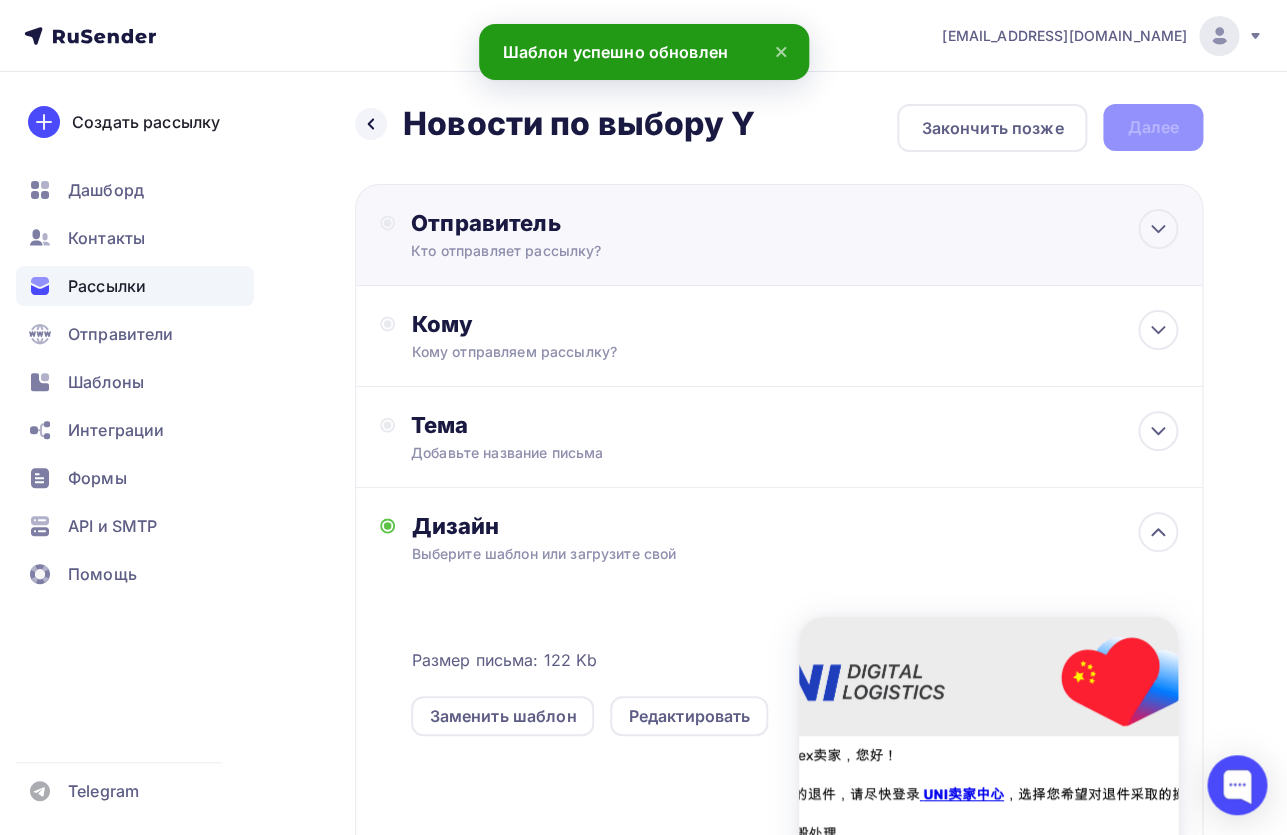 click on "Кто отправляет рассылку?" at bounding box center [606, 251] 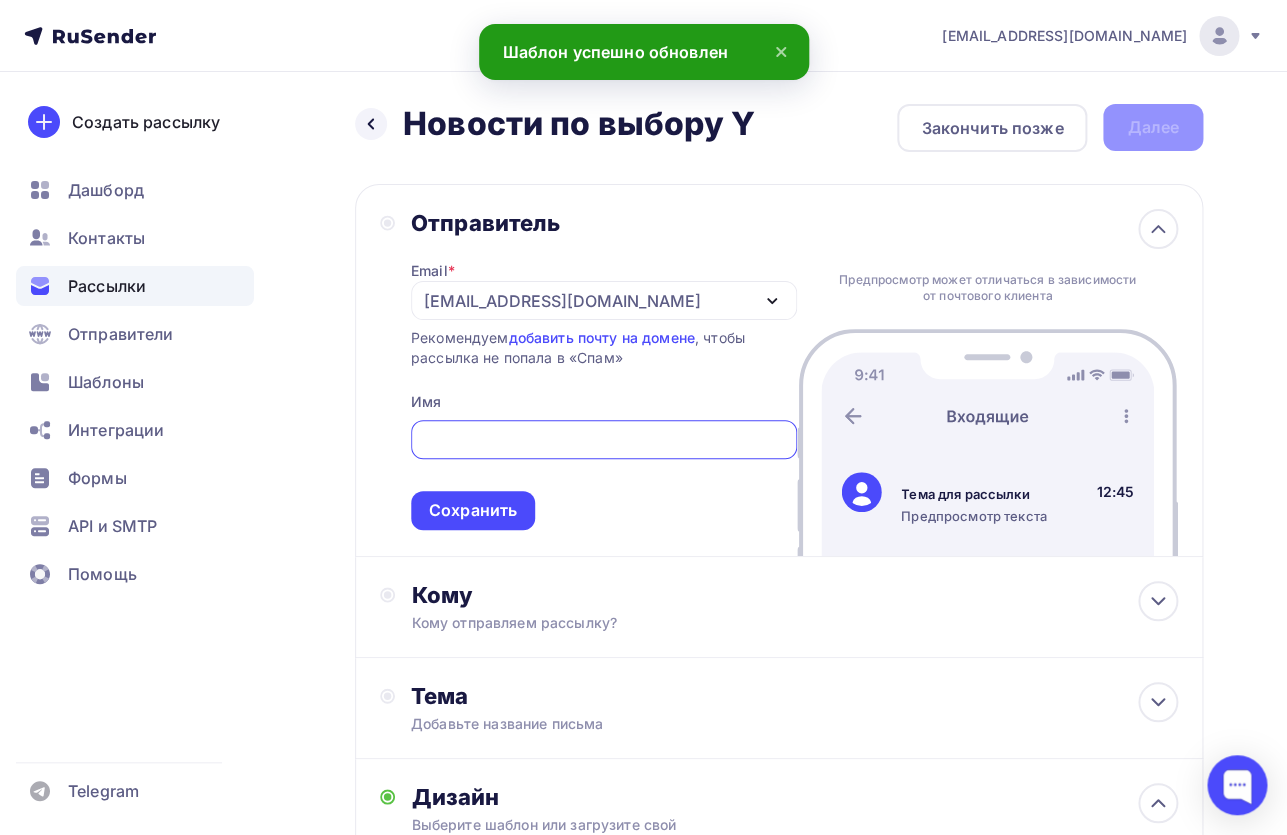 scroll, scrollTop: 0, scrollLeft: 0, axis: both 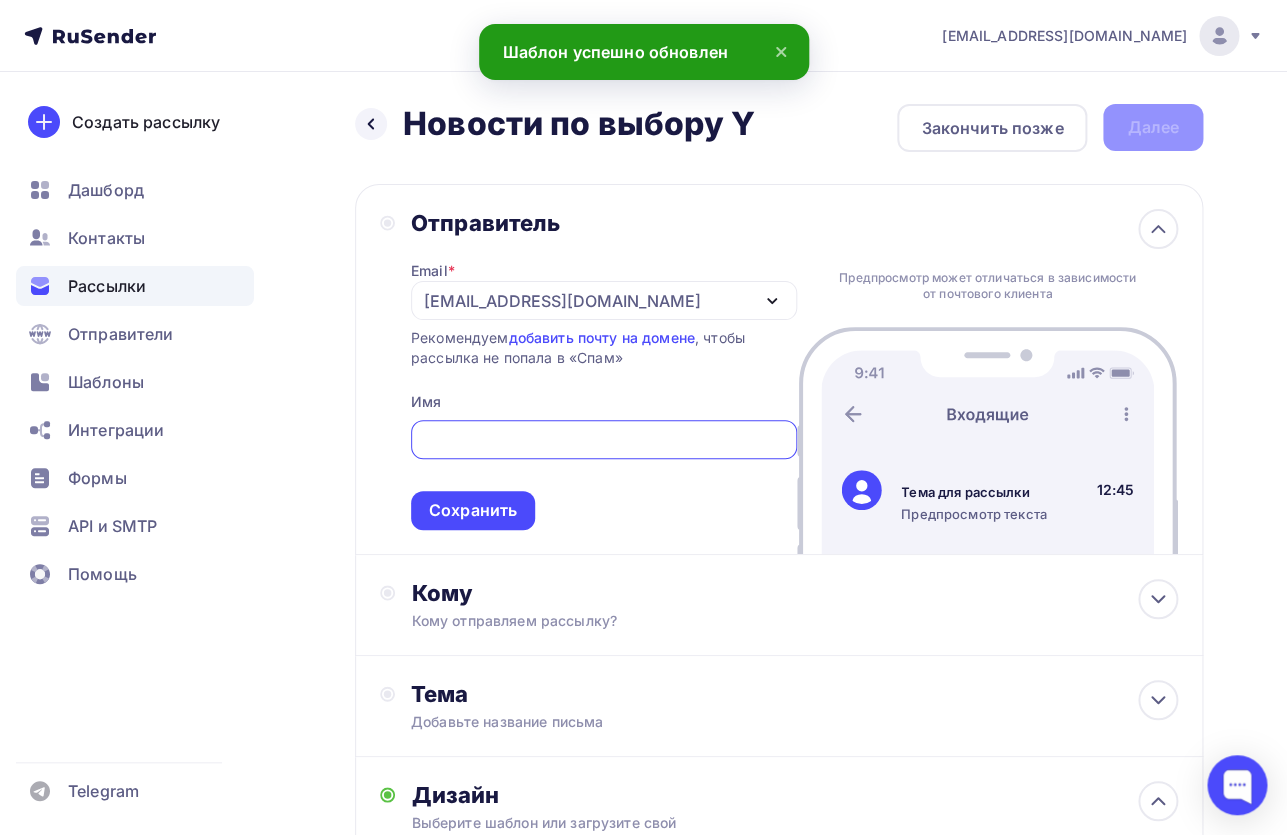 click on "[EMAIL_ADDRESS][DOMAIN_NAME]" at bounding box center (562, 301) 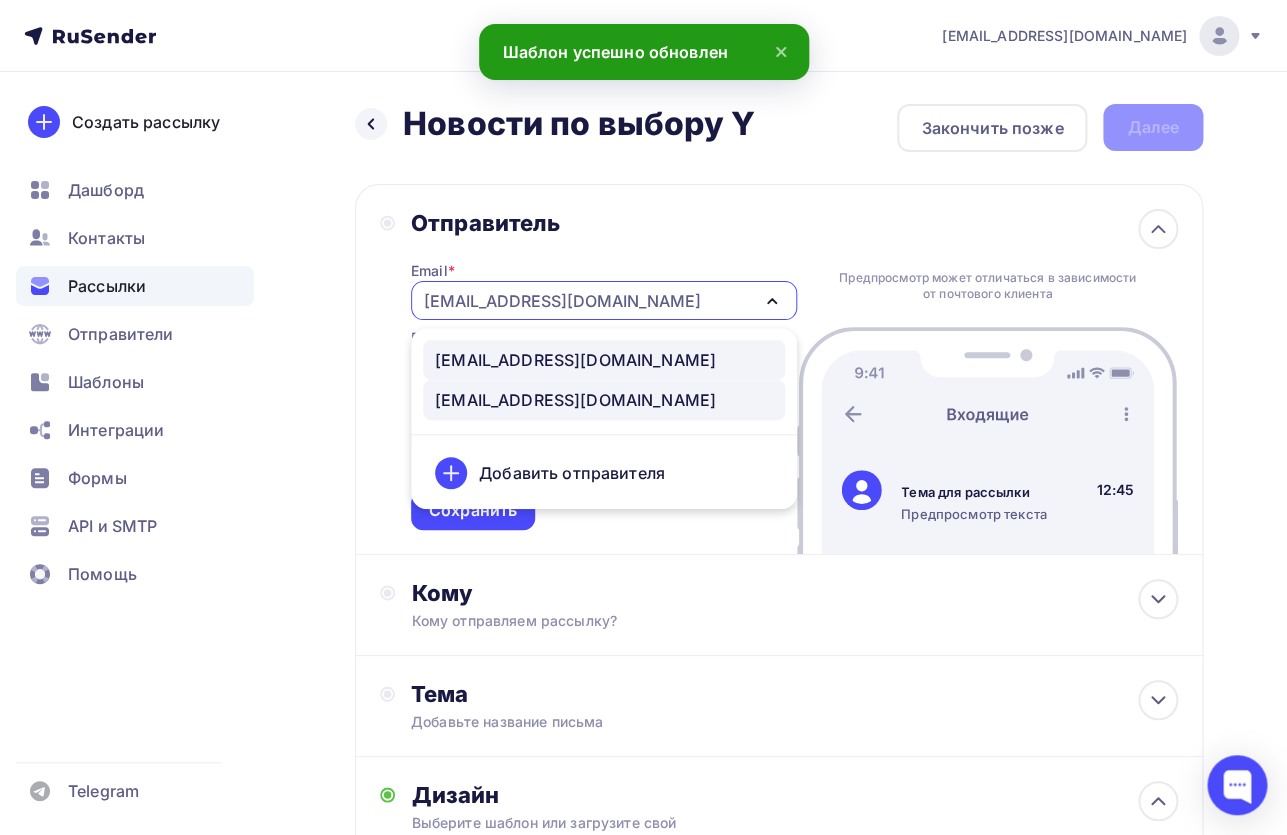 click on "[EMAIL_ADDRESS][DOMAIN_NAME]" at bounding box center [575, 360] 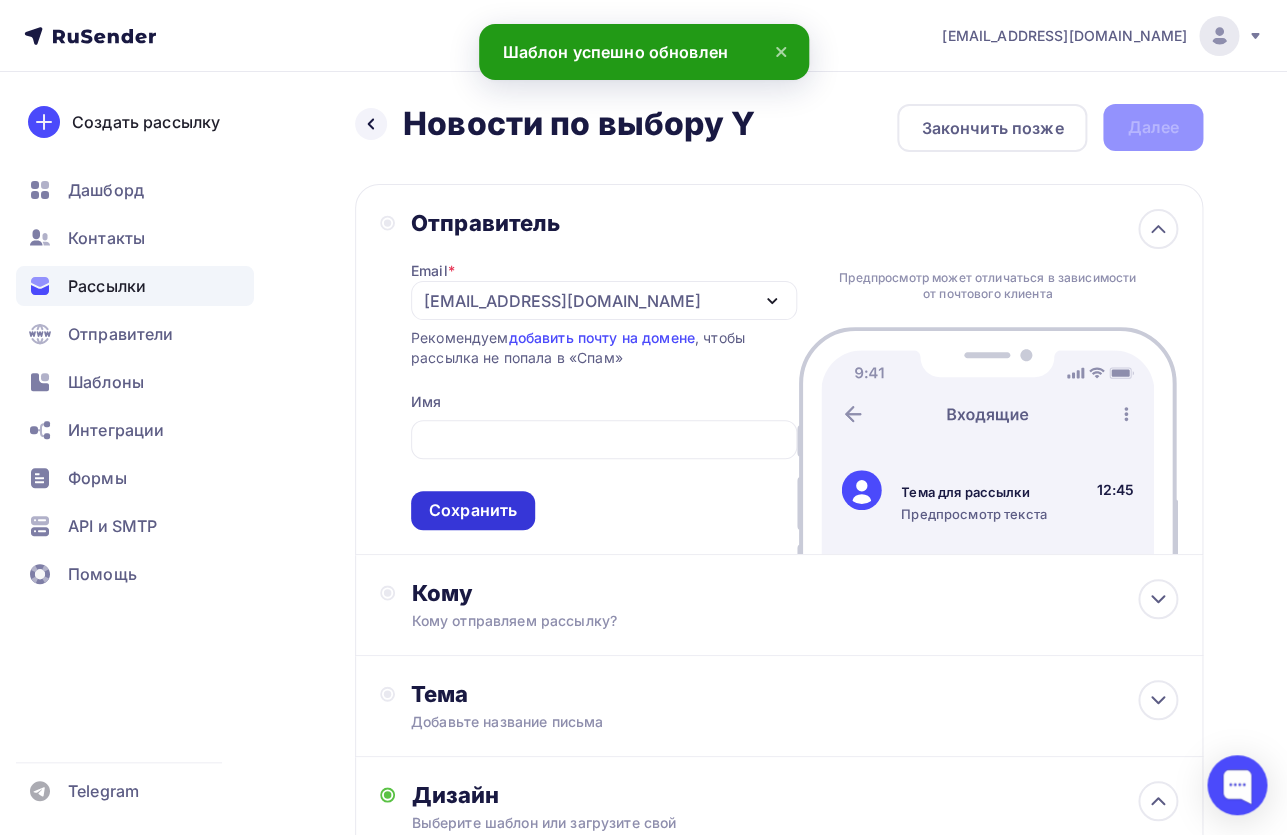 click on "Сохранить" at bounding box center (473, 510) 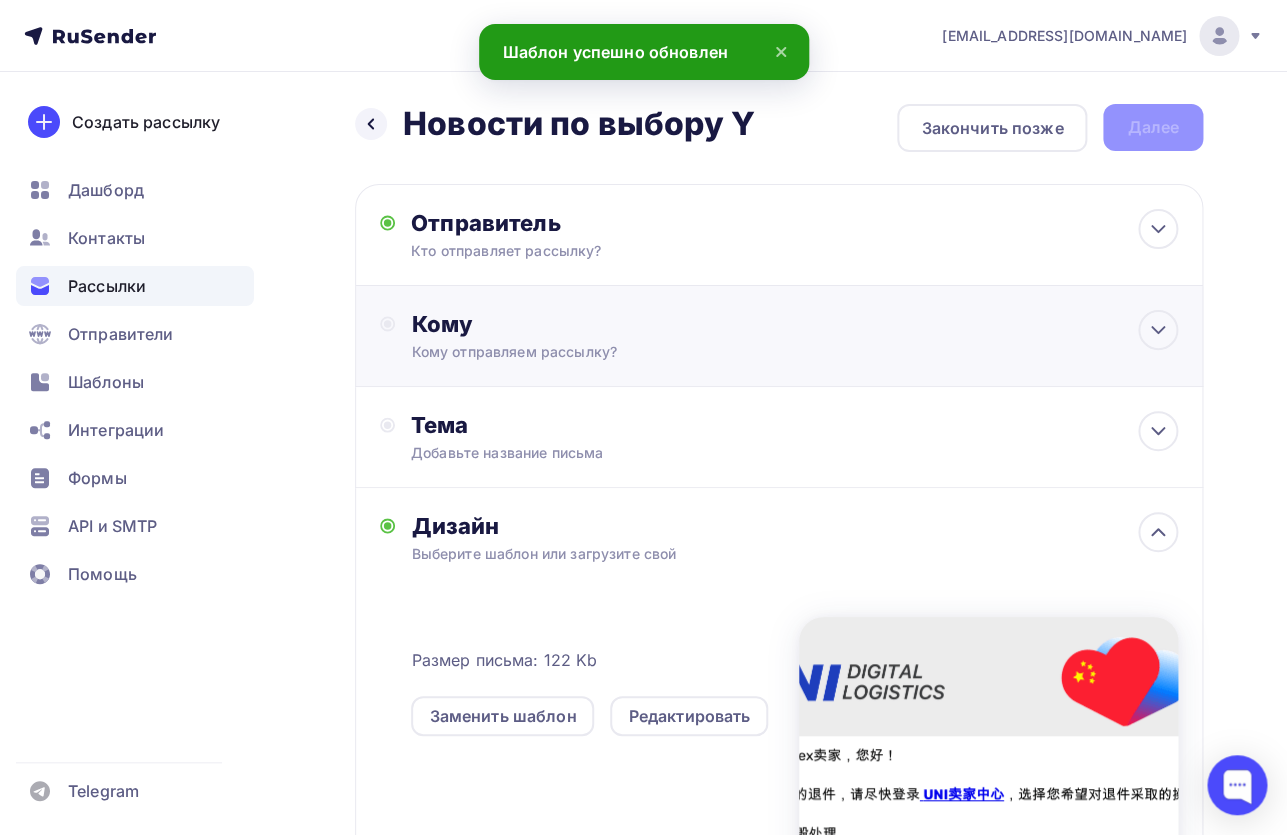 click on "Кому отправляем рассылку?" at bounding box center [756, 352] 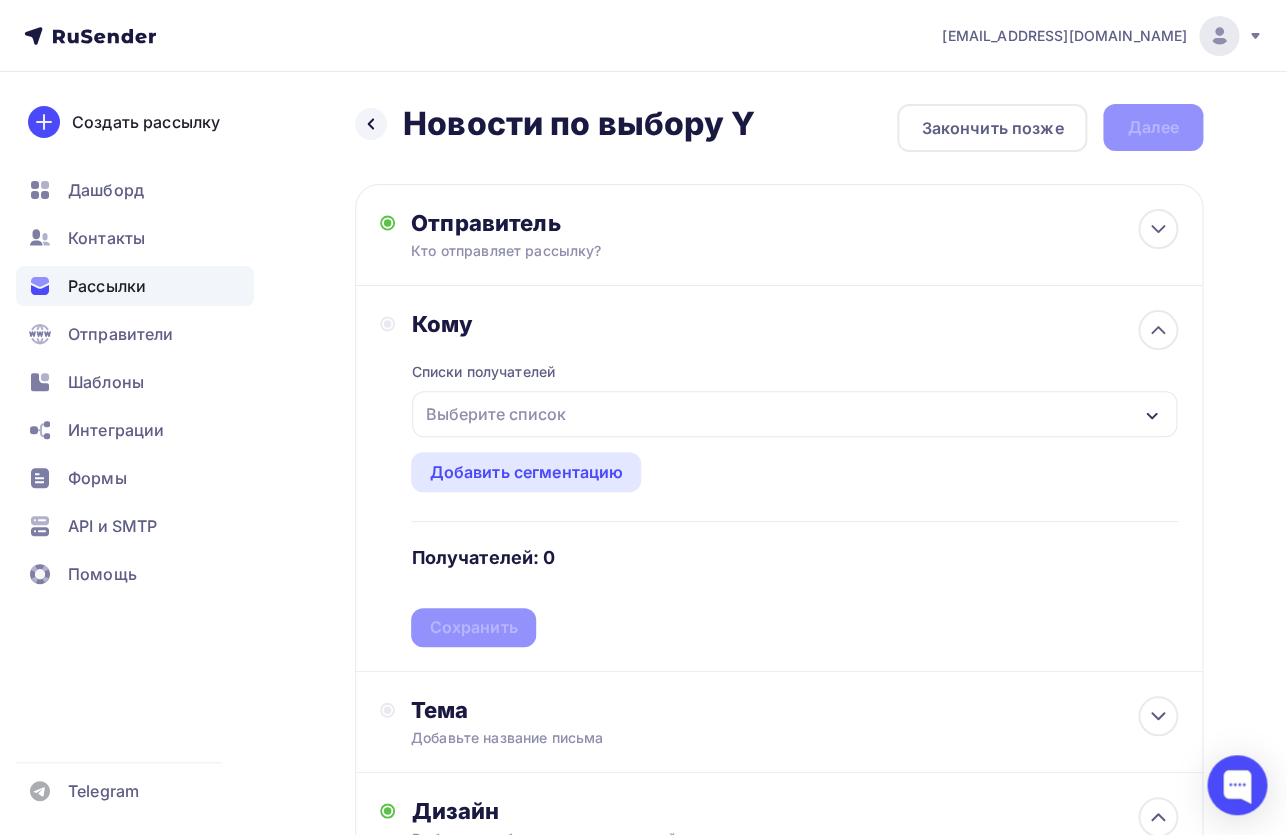 click on "Выберите список" at bounding box center [495, 414] 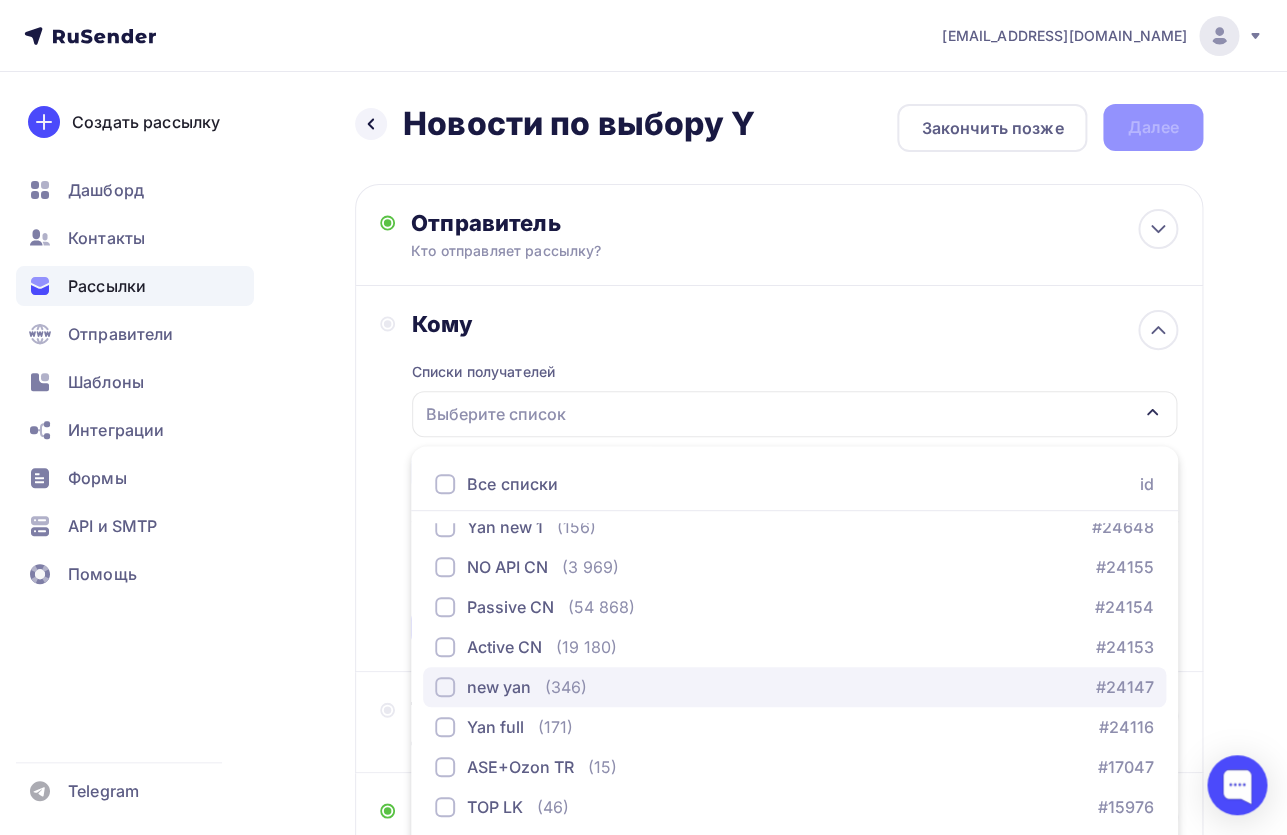 scroll, scrollTop: 0, scrollLeft: 0, axis: both 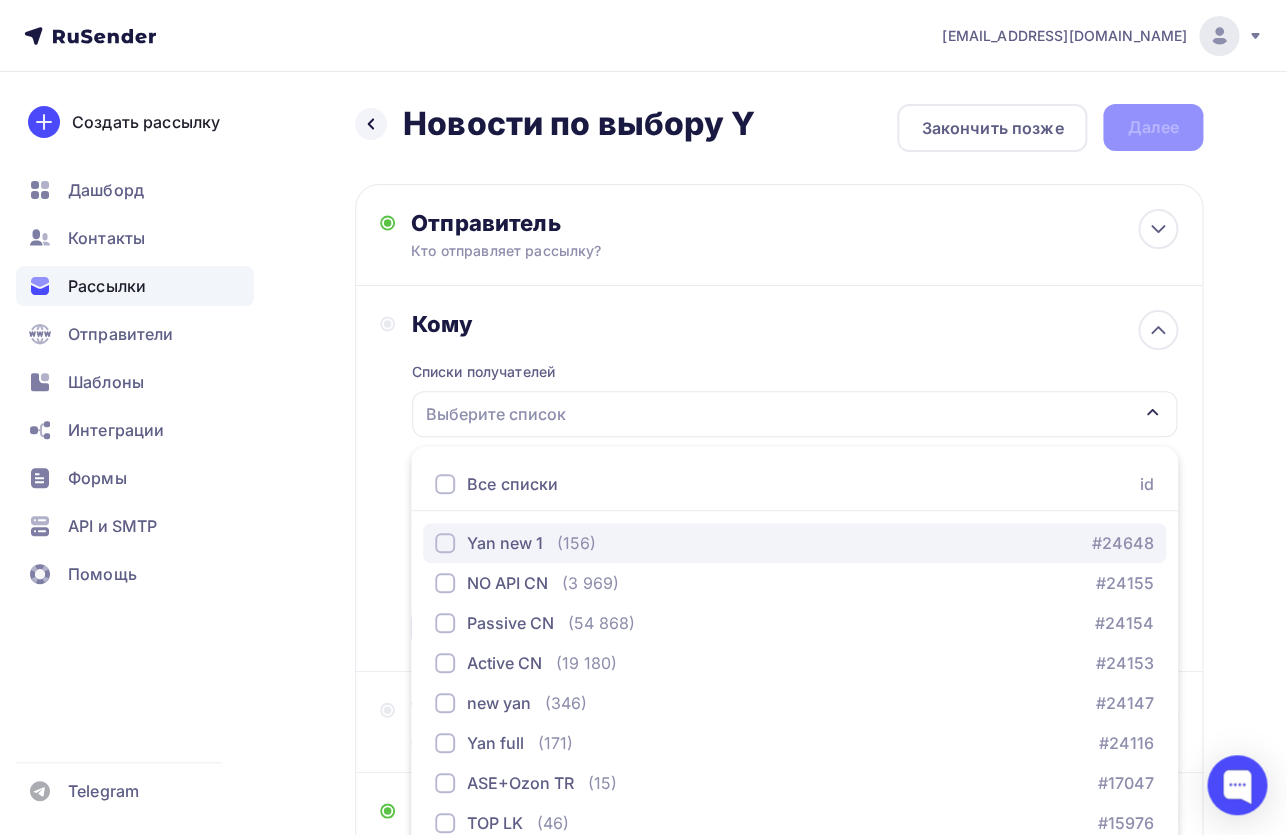 click at bounding box center [445, 543] 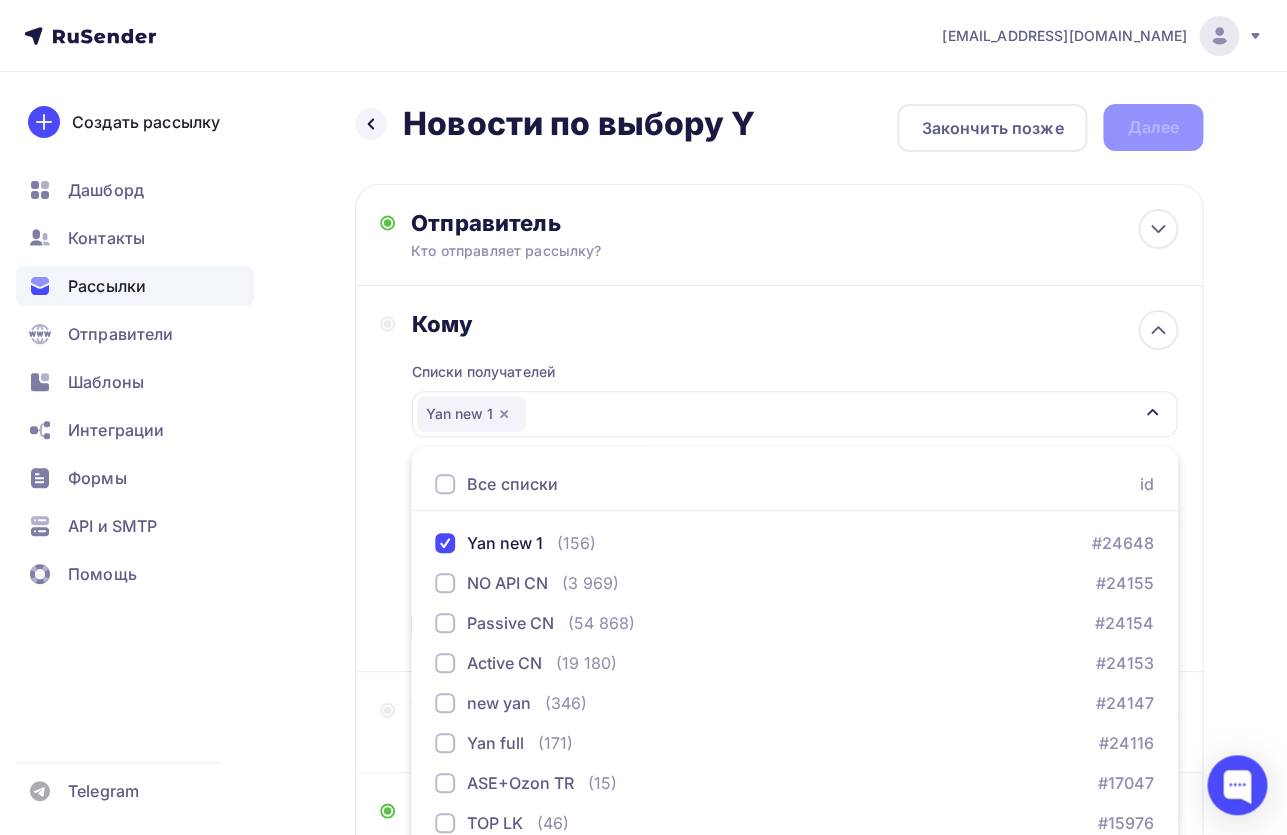 click on "Кому
Списки получателей
Yan new 1
Все списки
id
Yan new 1
(156)
#24648
NO API CN
(3 969)
#24155
Passive CN
(54 868)
#24154
Active CN
(19 180)
#24153
new yan
(346)
#24147
Yan full
(171)
#24116
ASE+Ozon TR
(15)
#17047
TOP LK
(46)" at bounding box center (779, 479) 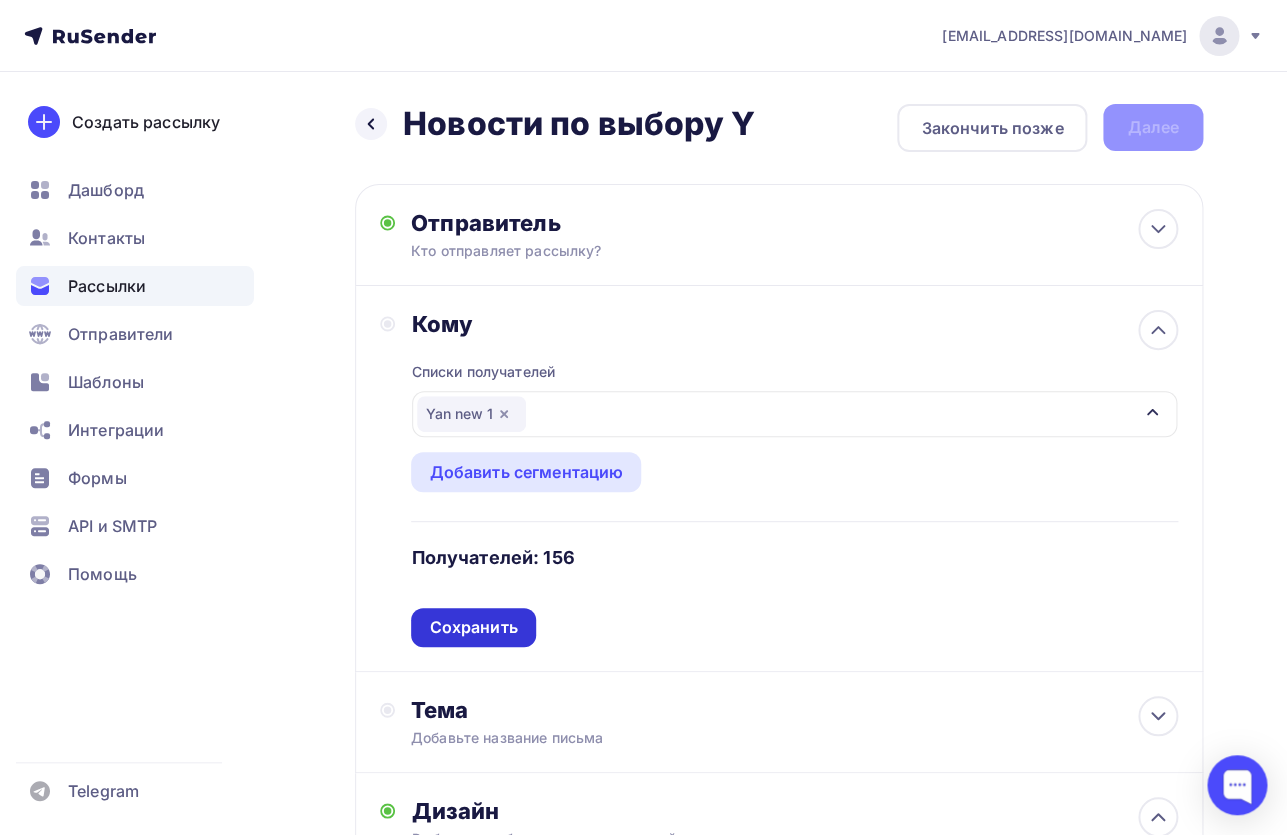 click on "Сохранить" at bounding box center (473, 627) 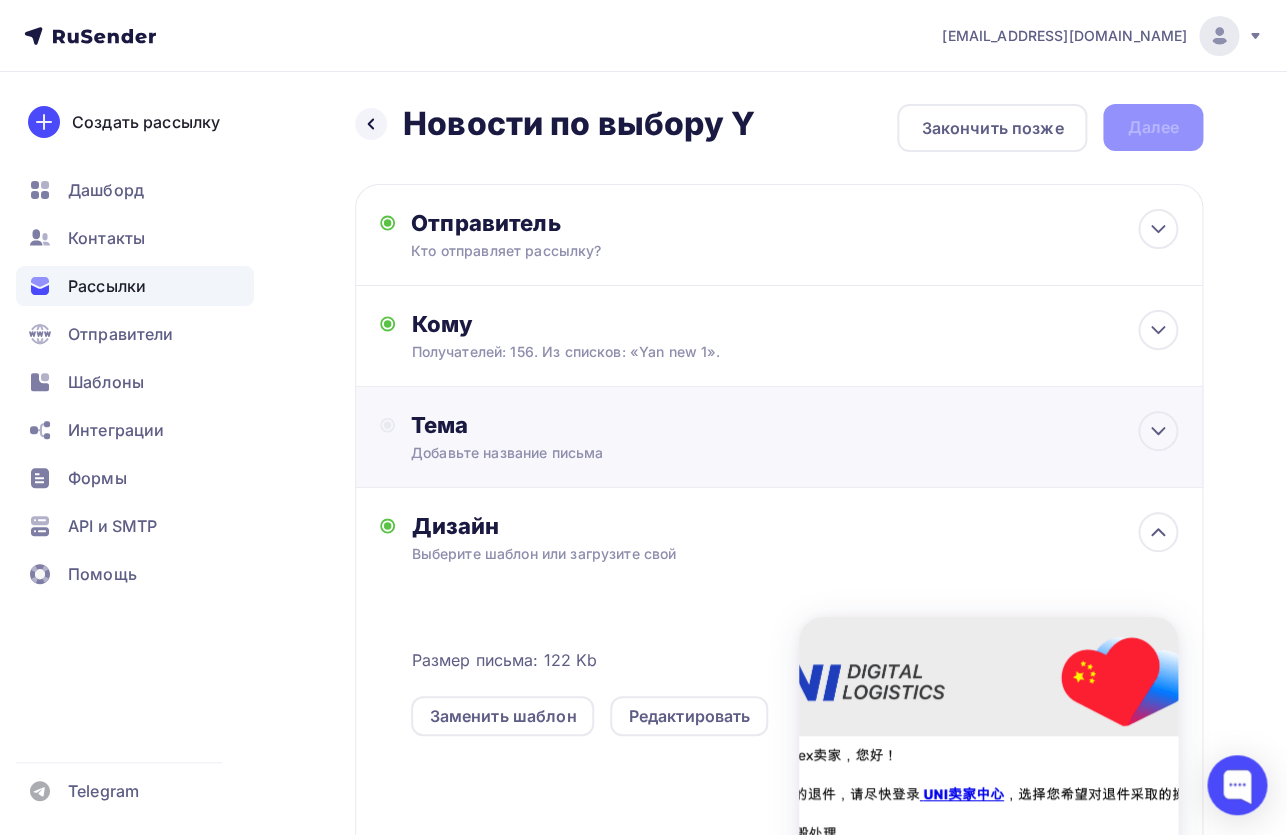 click on "Добавьте название письма" at bounding box center [589, 453] 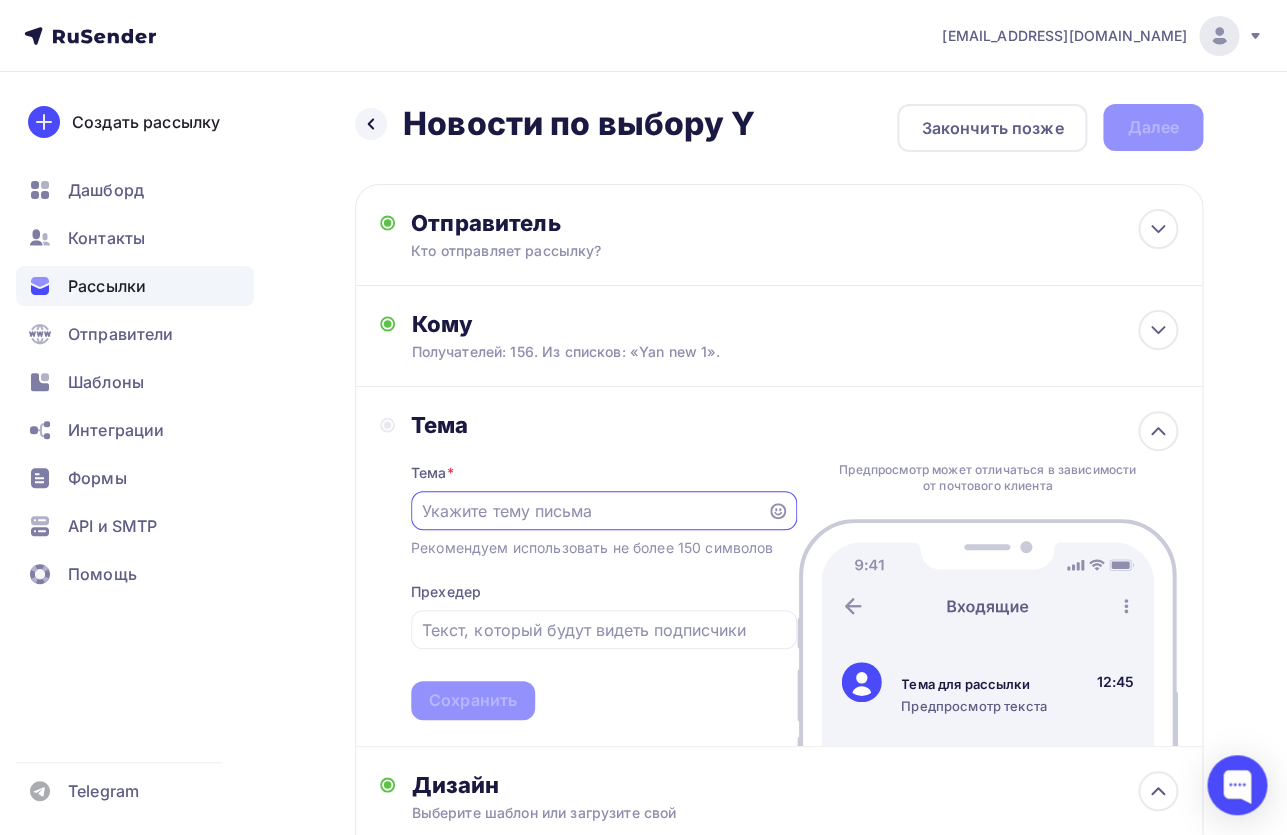 scroll, scrollTop: 0, scrollLeft: 0, axis: both 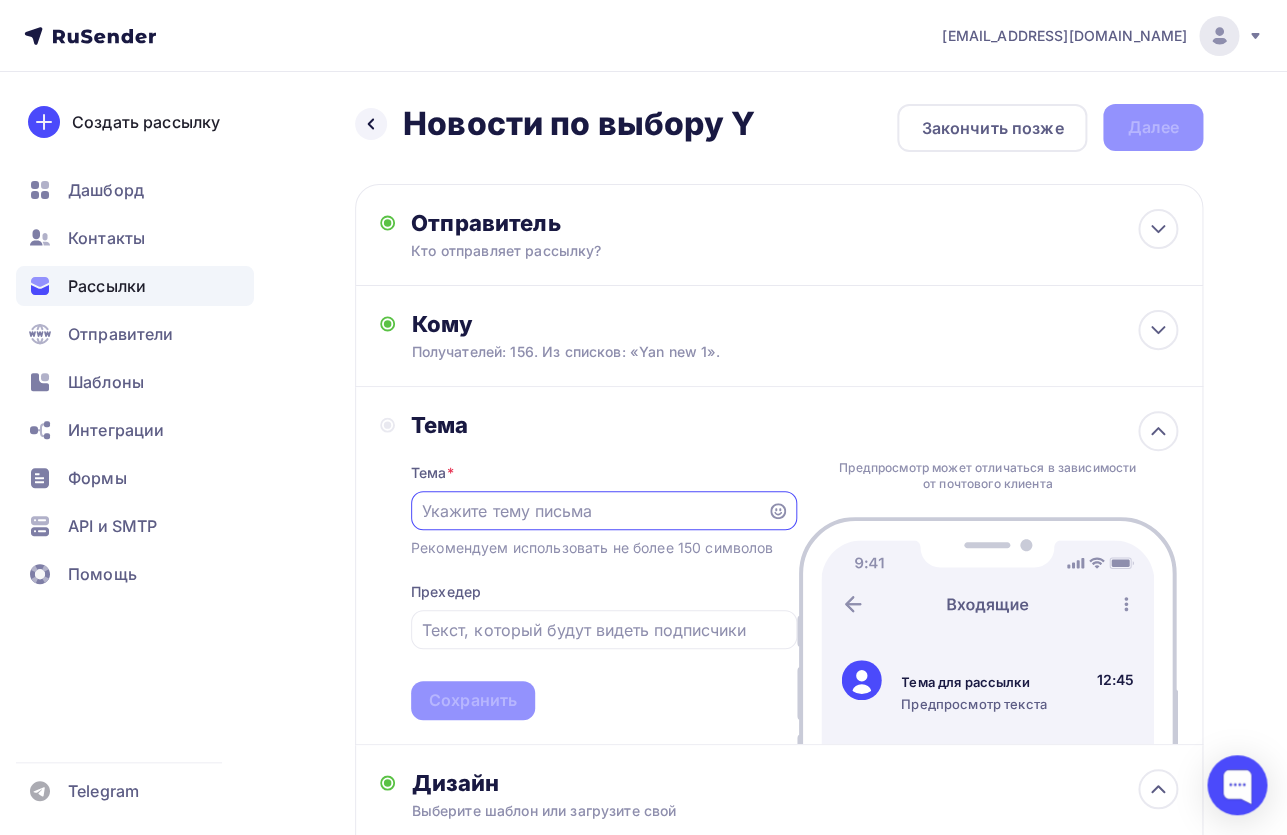 paste on "请立即登录UNI卖家中心，选择您的退件处理方式" 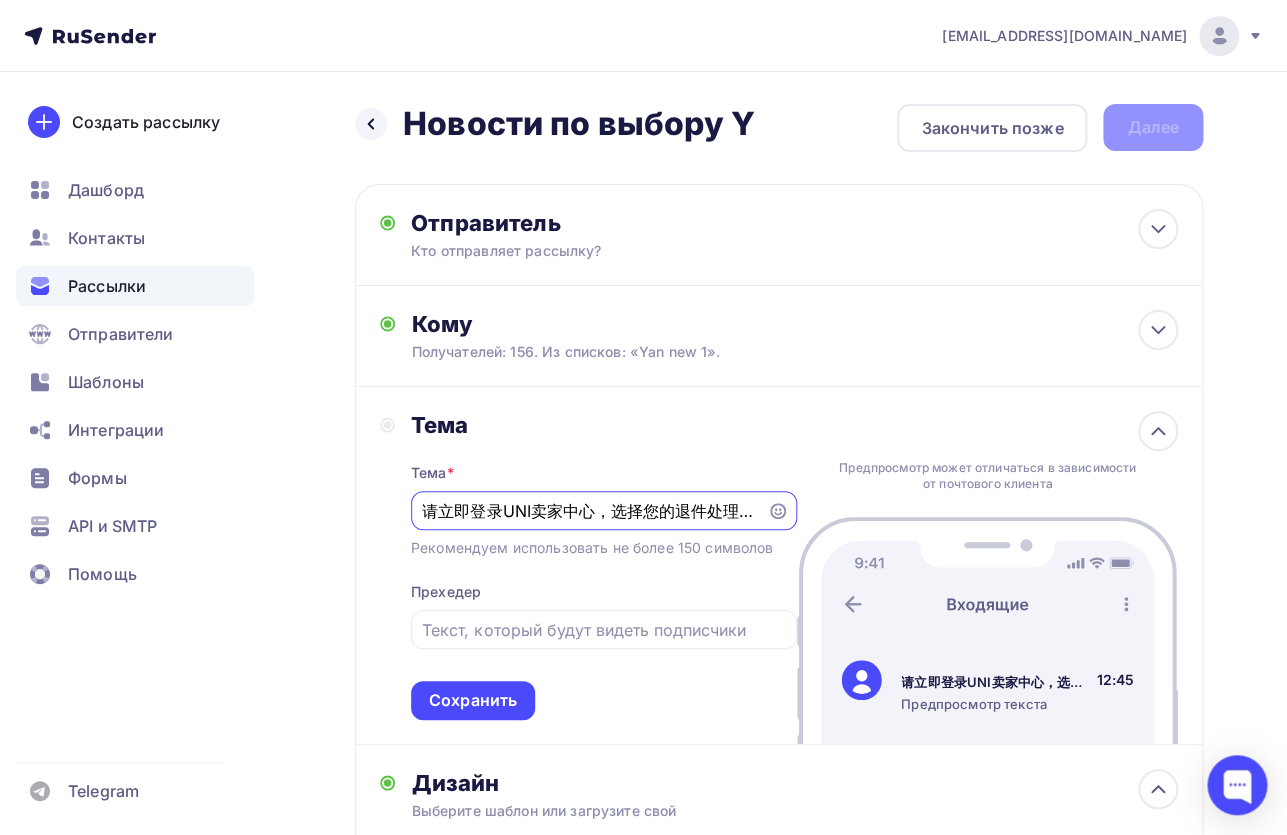 scroll, scrollTop: 0, scrollLeft: 18, axis: horizontal 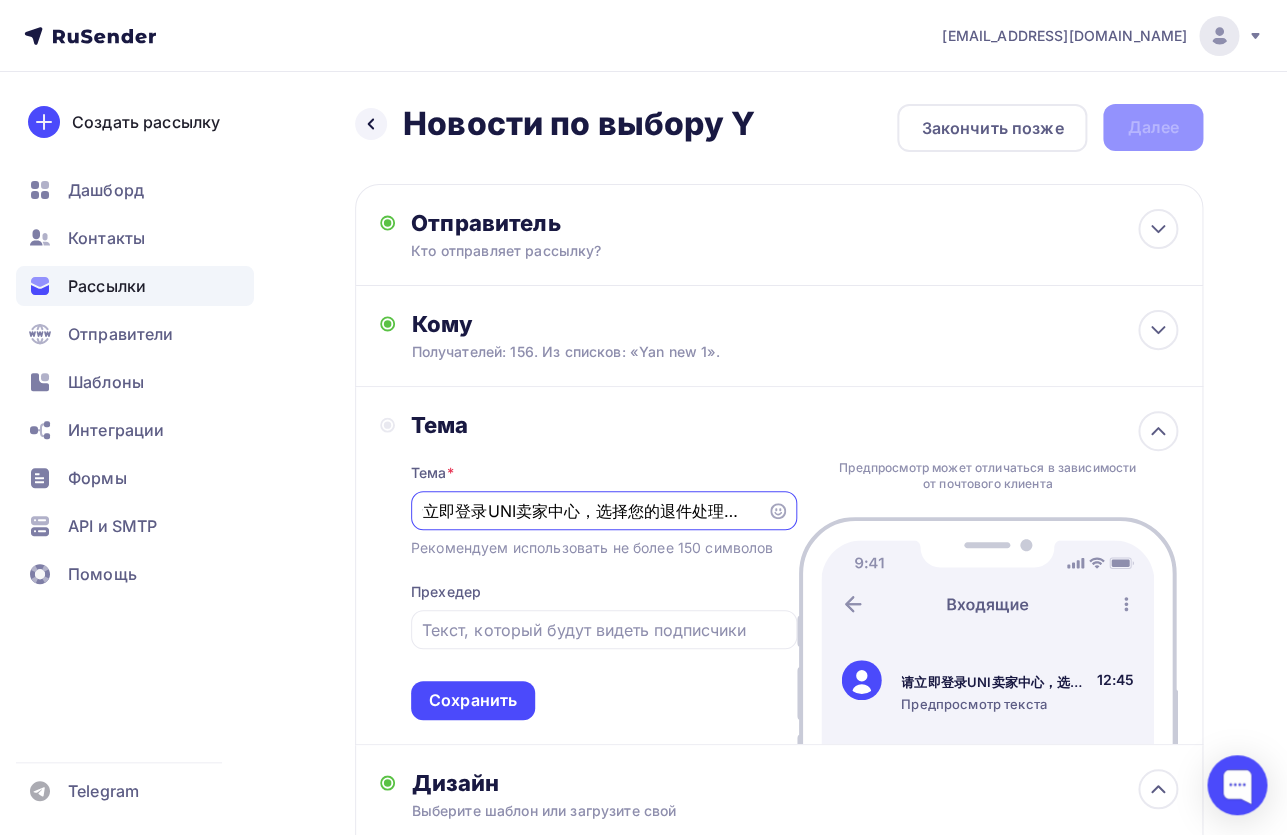 drag, startPoint x: 591, startPoint y: 518, endPoint x: 769, endPoint y: 513, distance: 178.0702 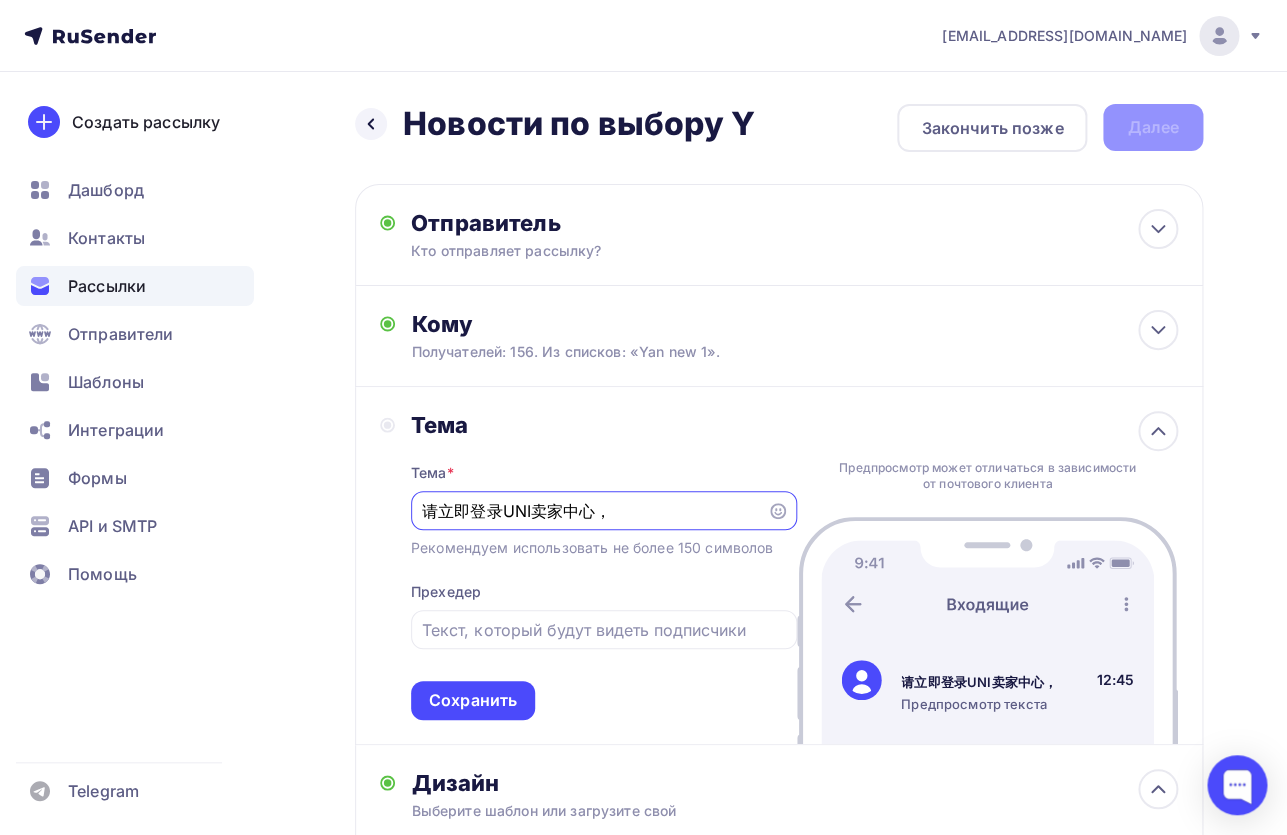 scroll, scrollTop: 0, scrollLeft: 0, axis: both 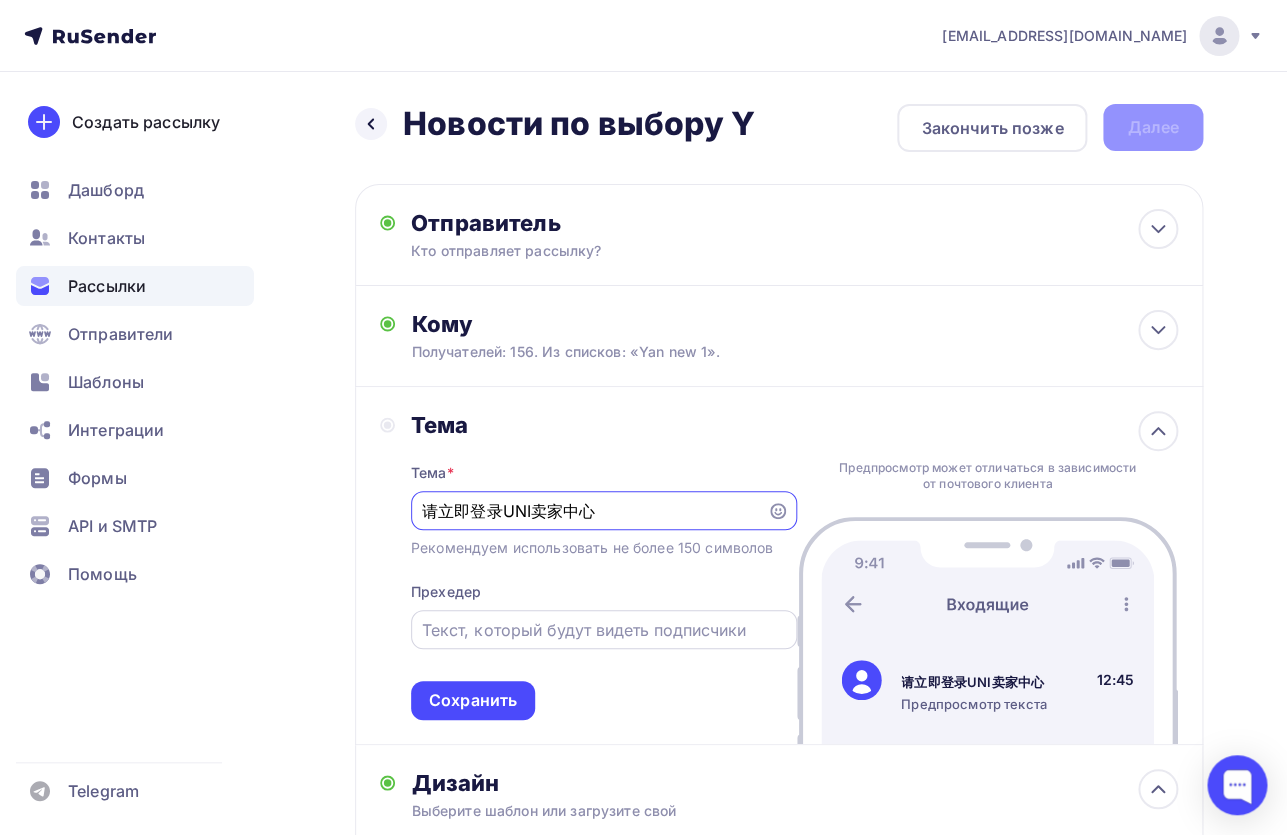 type on "请立即登录UNI卖家中心" 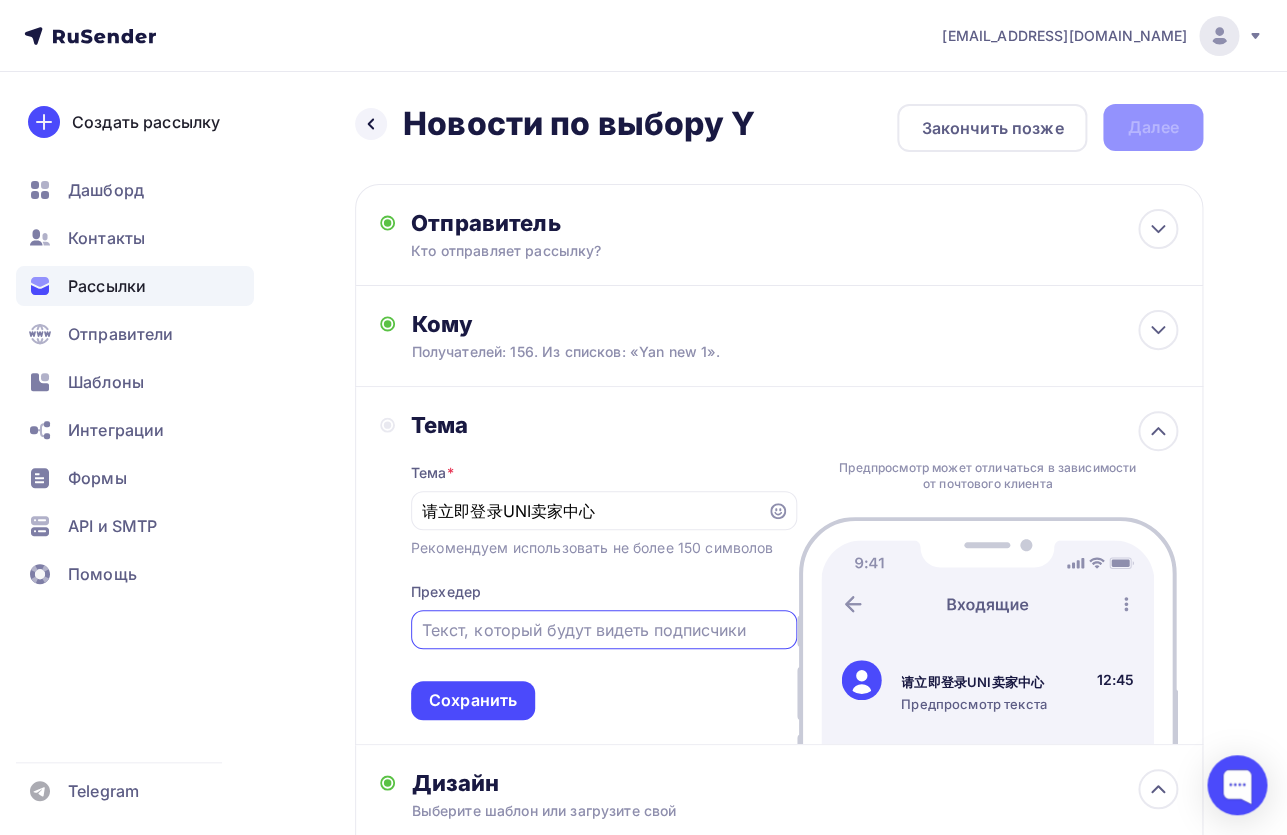 click at bounding box center [603, 630] 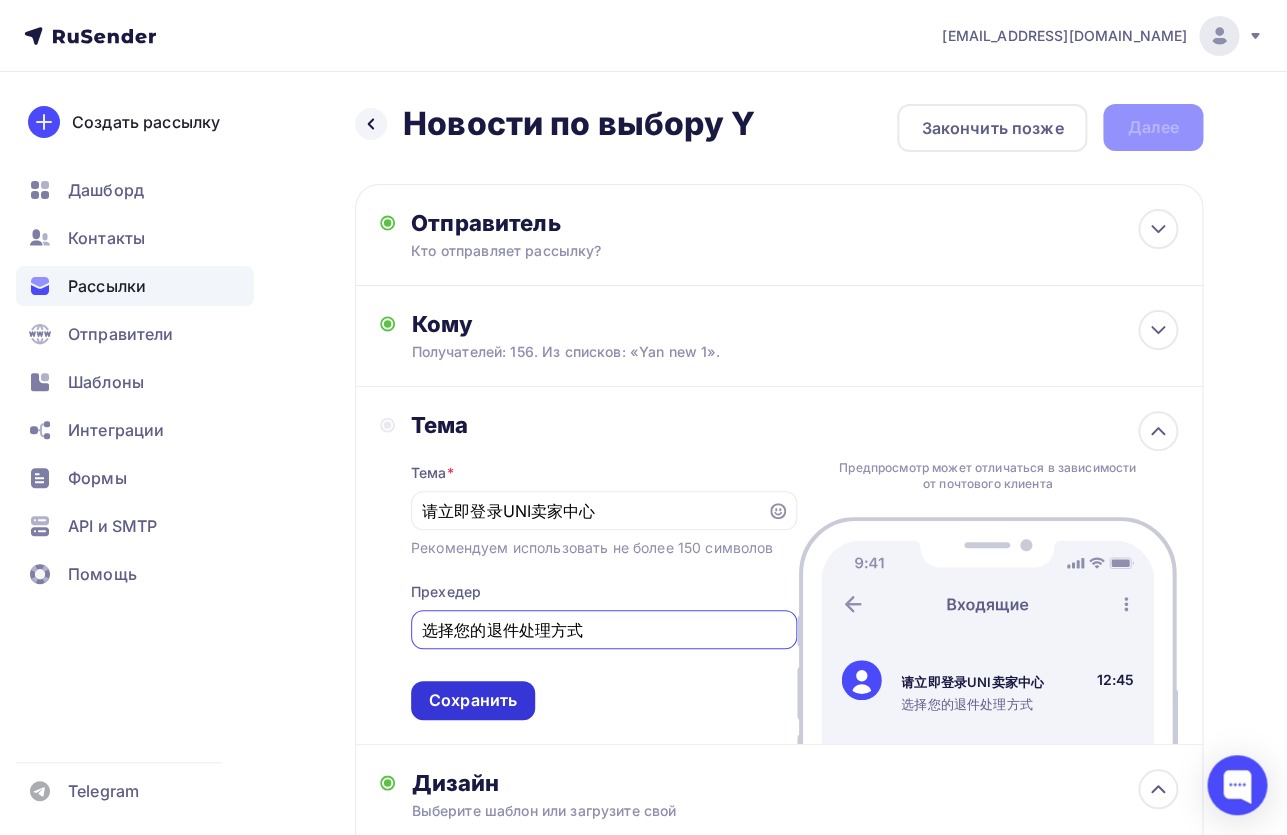 type on "选择您的退件处理方式" 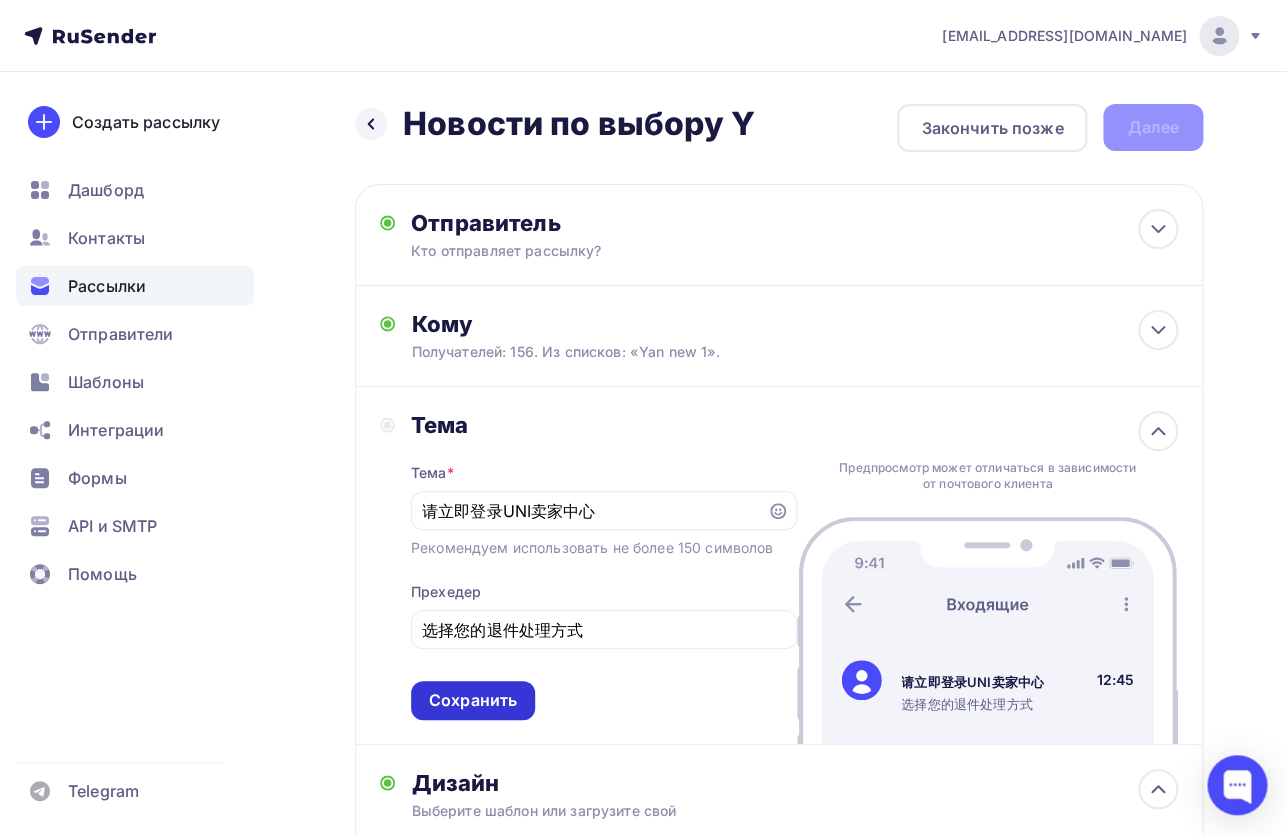 click on "Сохранить" at bounding box center [473, 700] 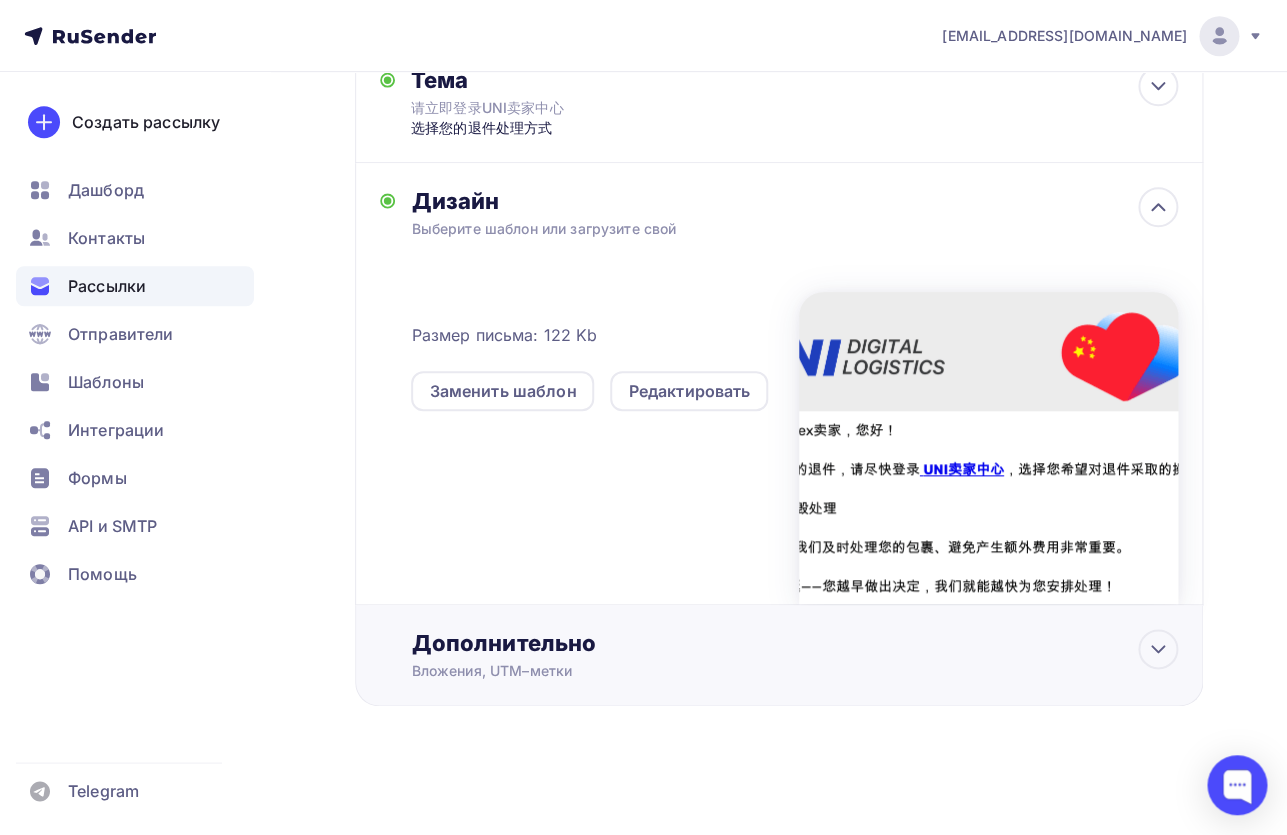 scroll, scrollTop: 0, scrollLeft: 0, axis: both 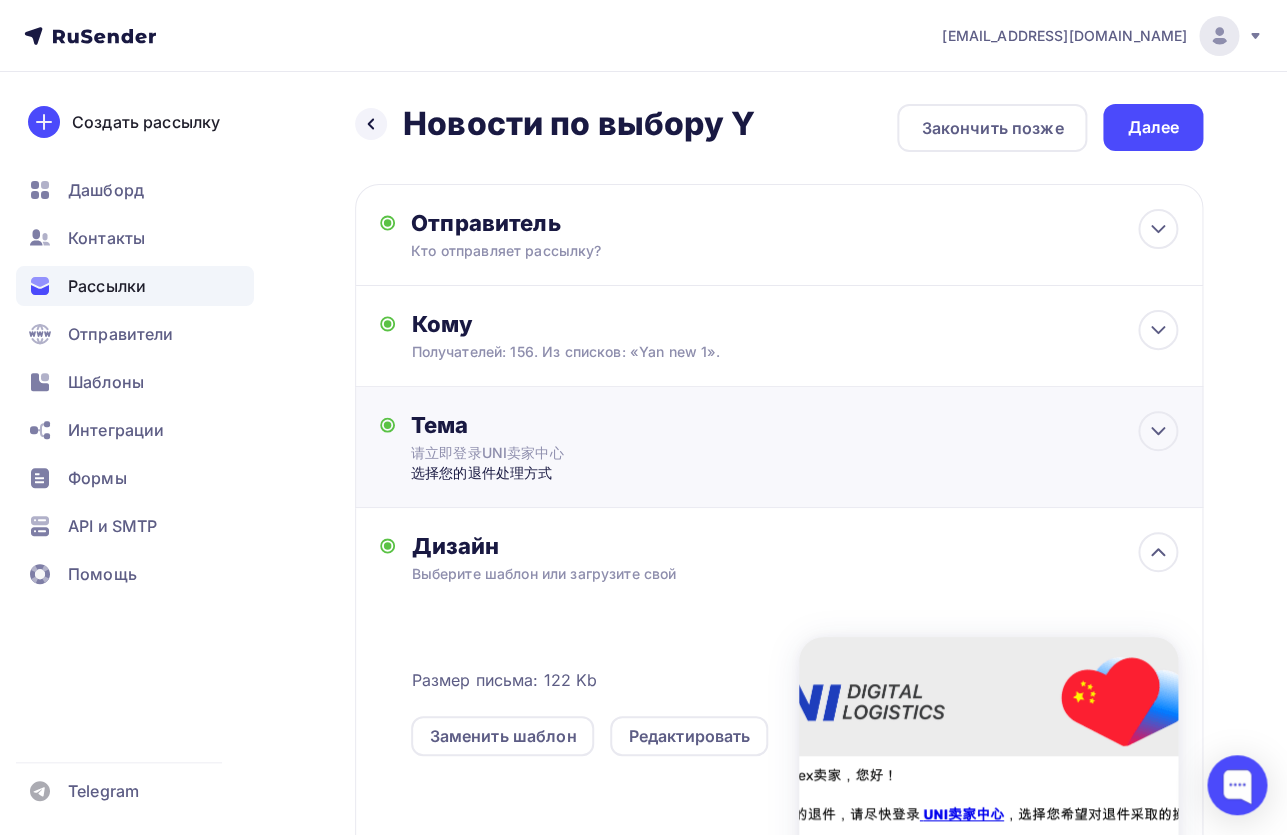 click on "选择您的退件处理方式" at bounding box center (608, 473) 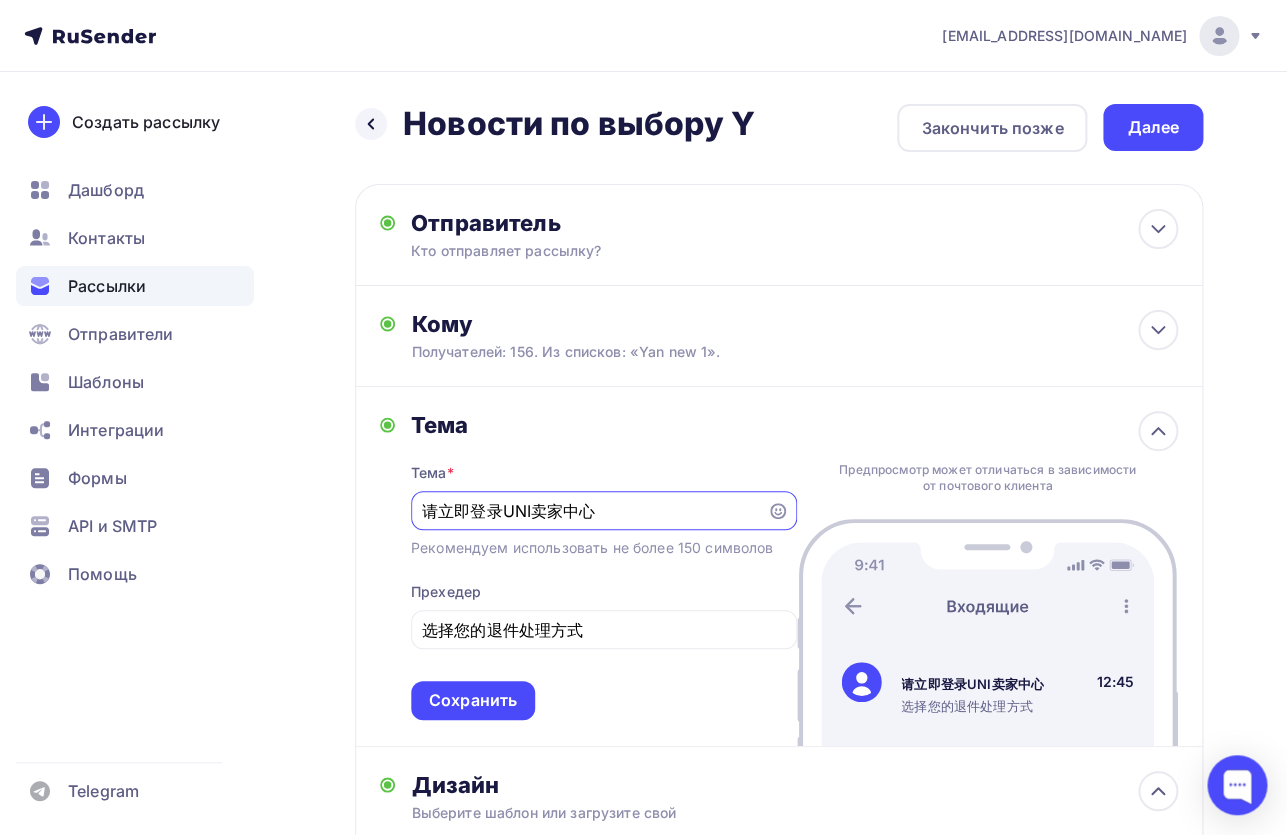 scroll, scrollTop: 0, scrollLeft: 0, axis: both 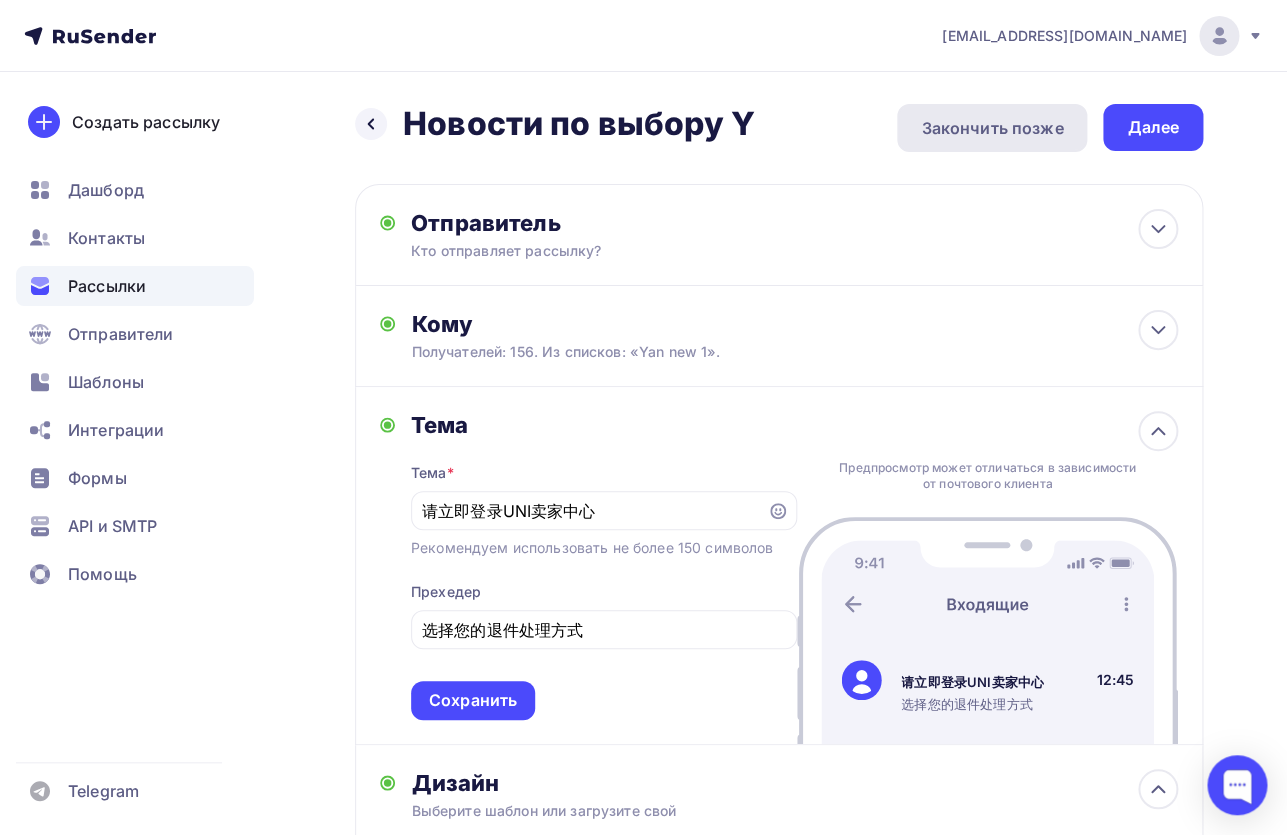 click on "Закончить позже" at bounding box center [992, 128] 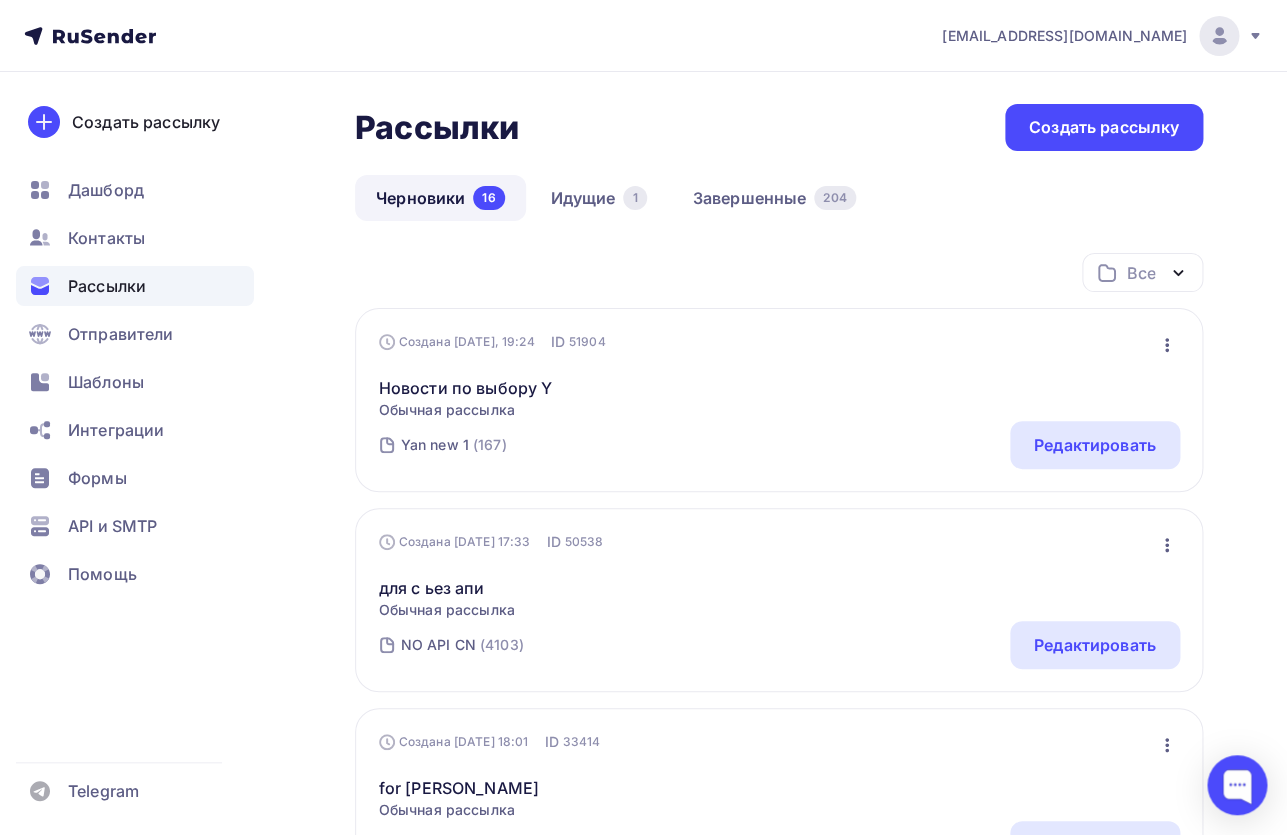 click on "Новости по выбору Y
Обычная рассылка
Редактировать
Копировать
Добавить в папку
Удалить" at bounding box center [779, 386] 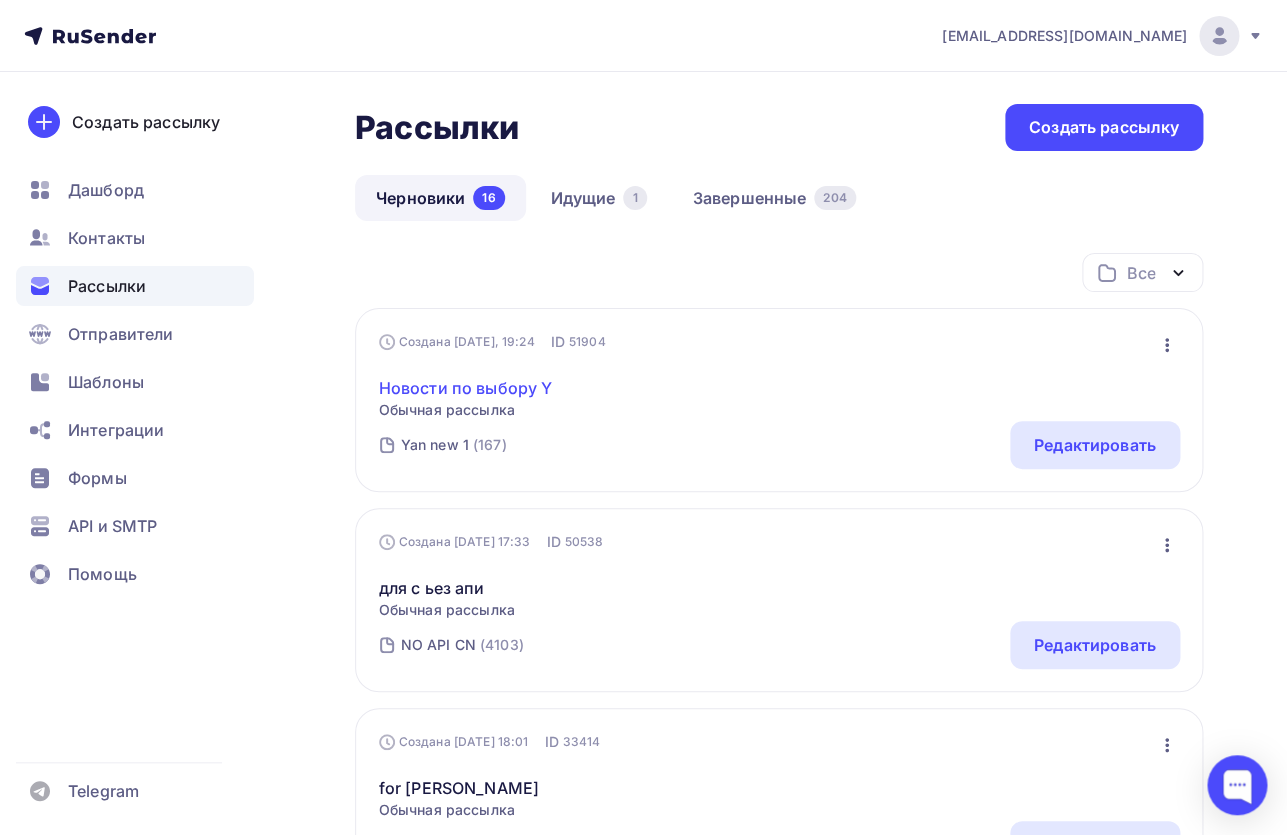 click on "Новости по выбору Y" at bounding box center (466, 388) 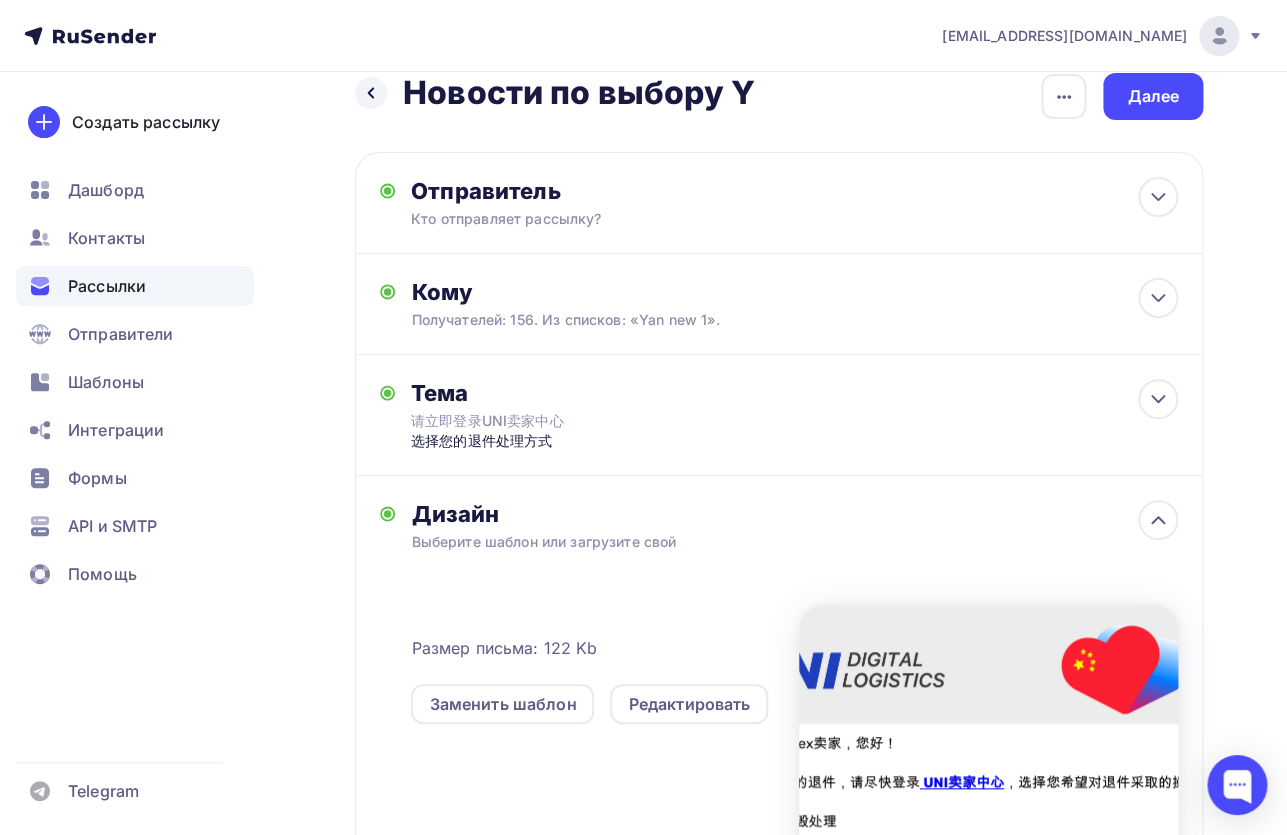 scroll, scrollTop: 0, scrollLeft: 0, axis: both 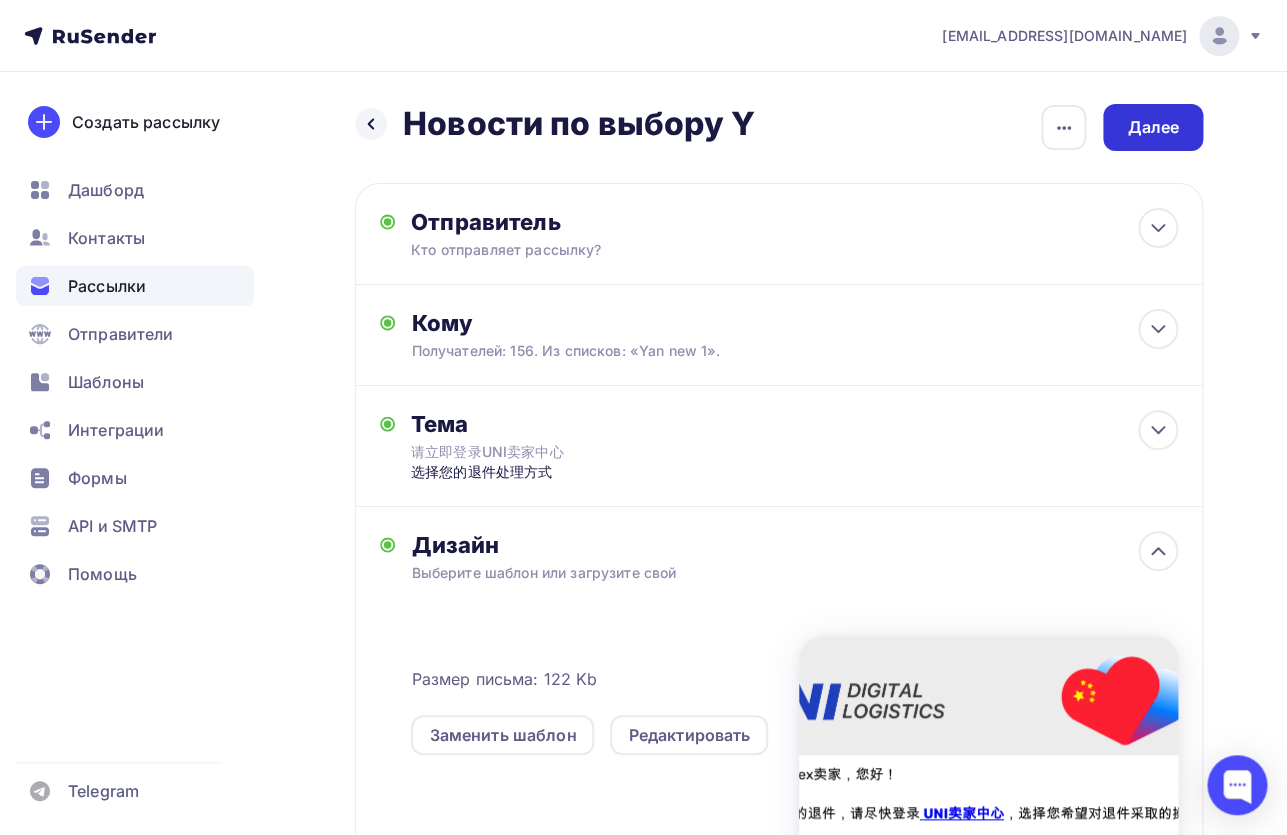 click on "Далее" at bounding box center [1153, 127] 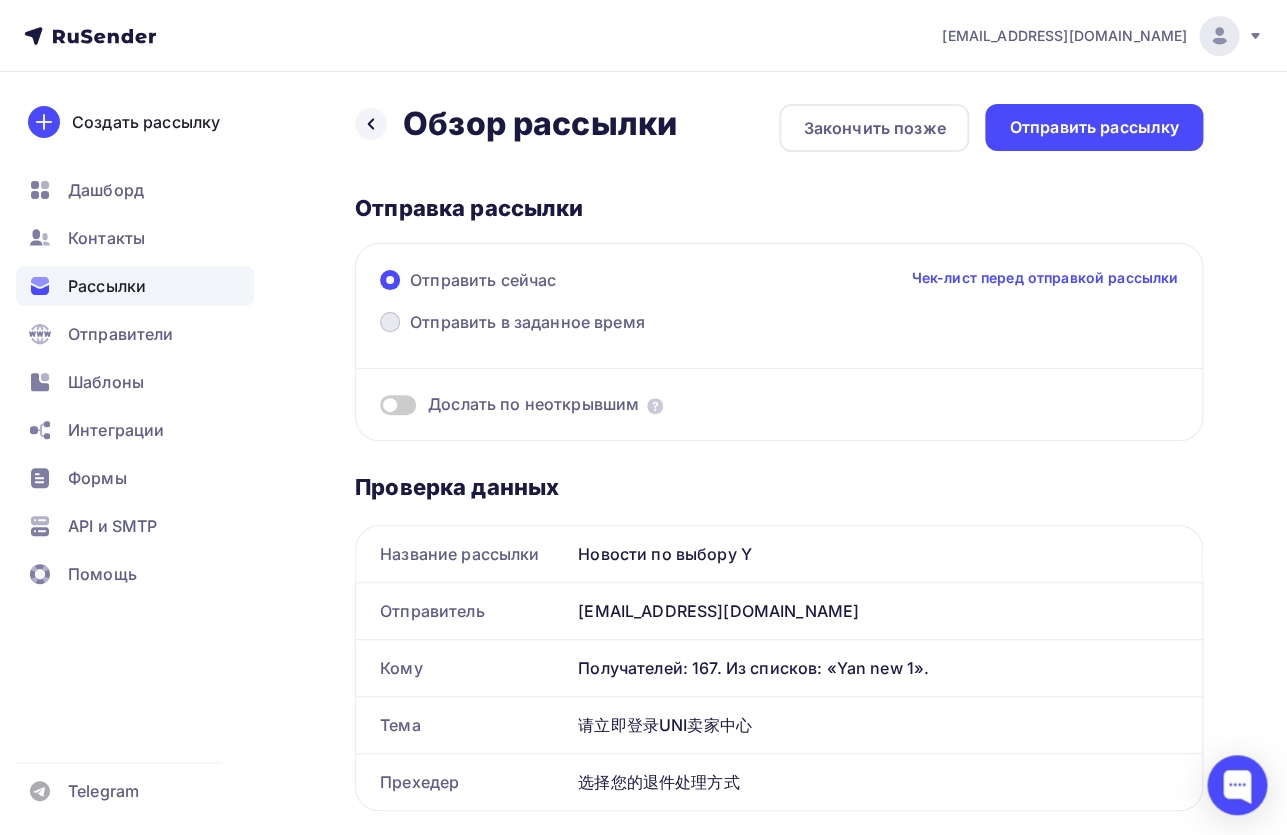 scroll, scrollTop: 0, scrollLeft: 0, axis: both 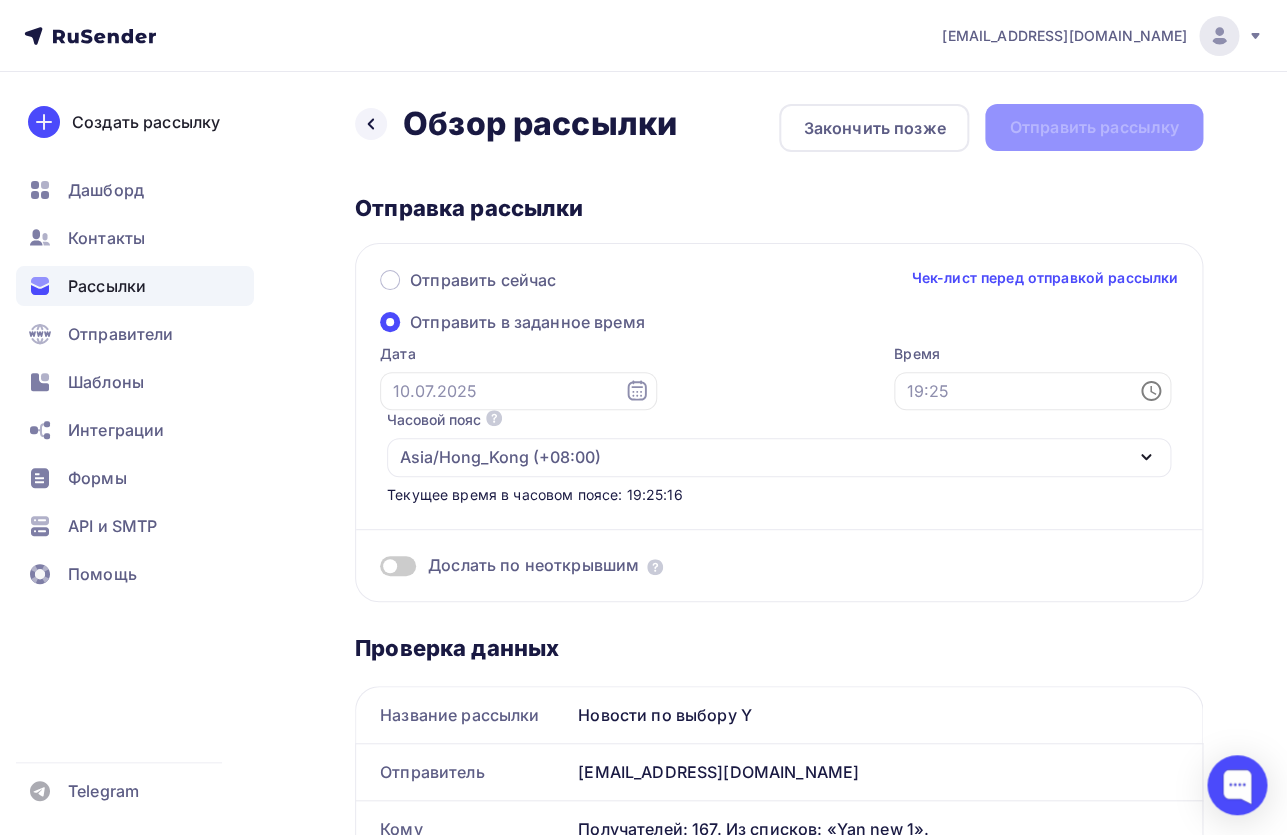 click 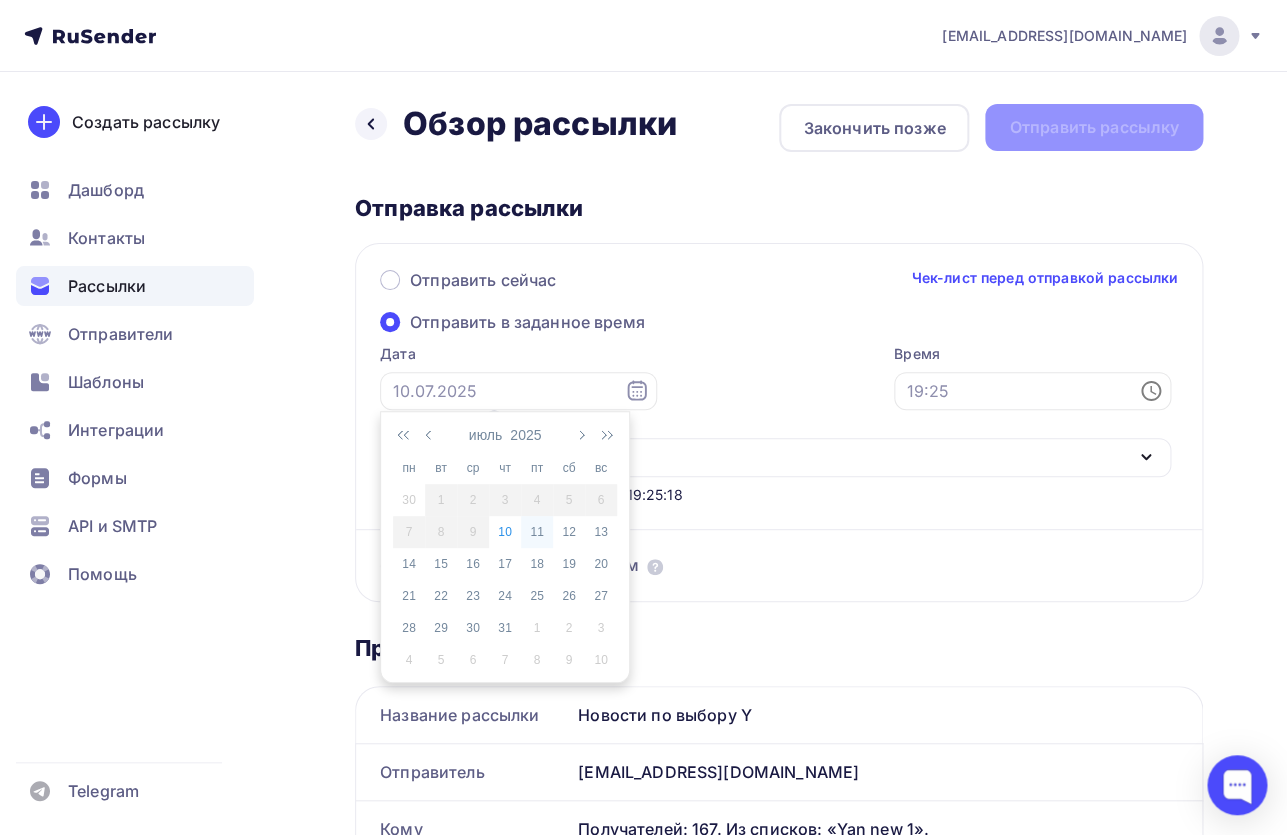 click on "11" at bounding box center (537, 532) 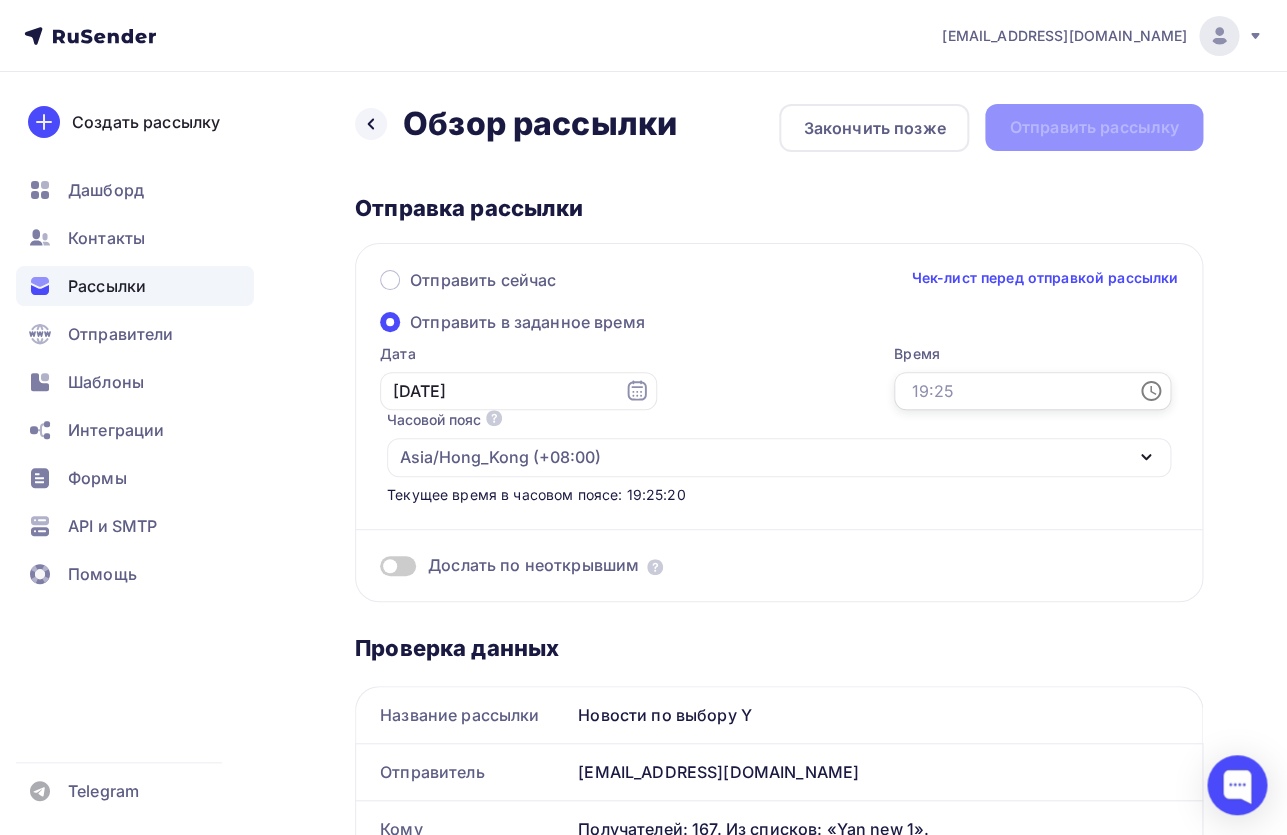 click at bounding box center [1032, 391] 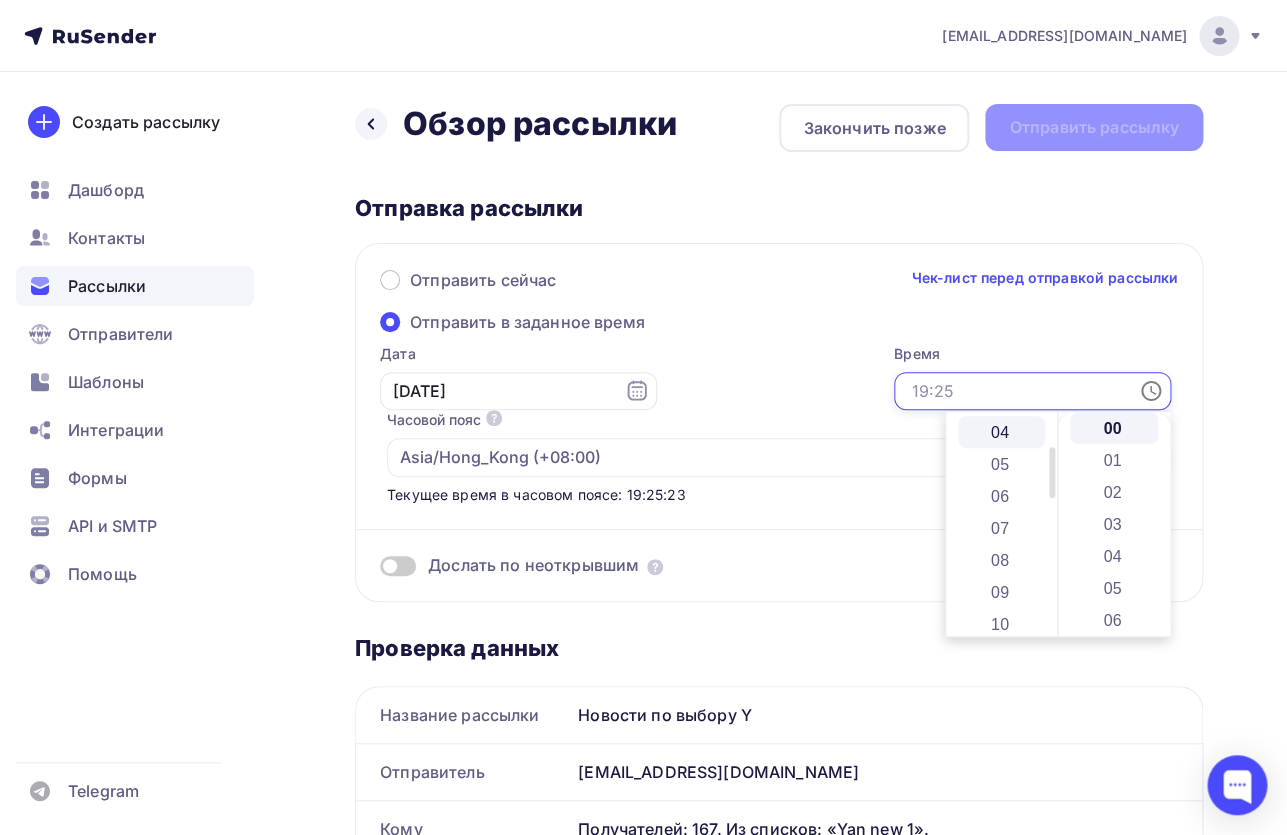 scroll, scrollTop: 195, scrollLeft: 0, axis: vertical 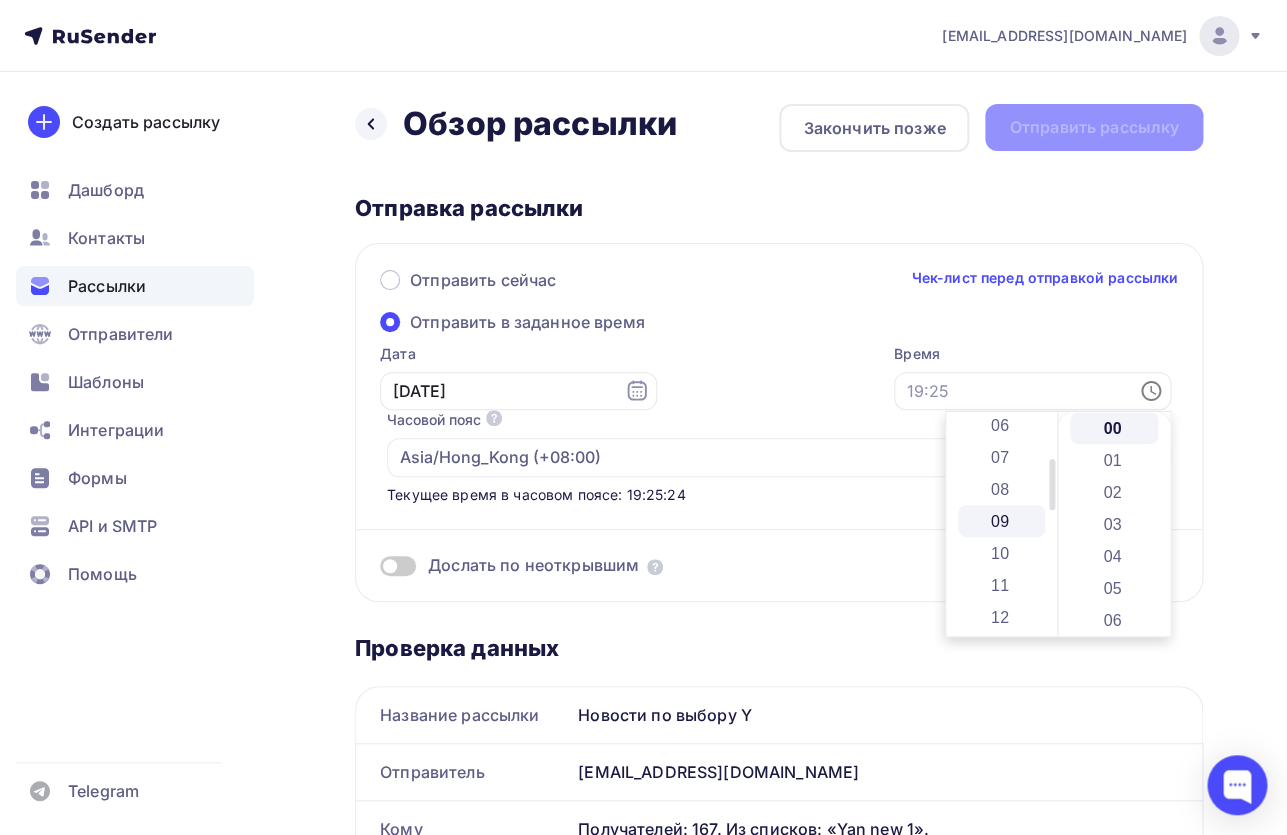 click on "09" at bounding box center [1002, 521] 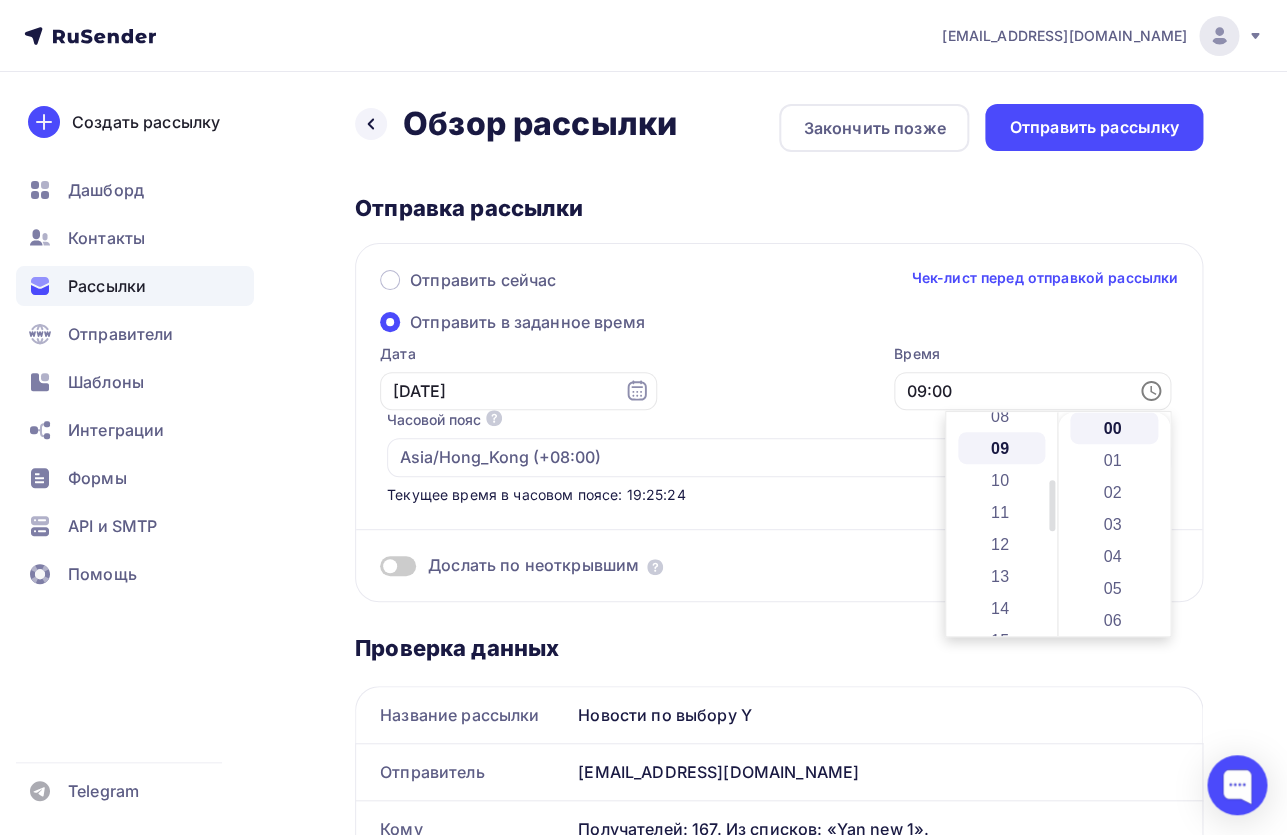 scroll, scrollTop: 288, scrollLeft: 0, axis: vertical 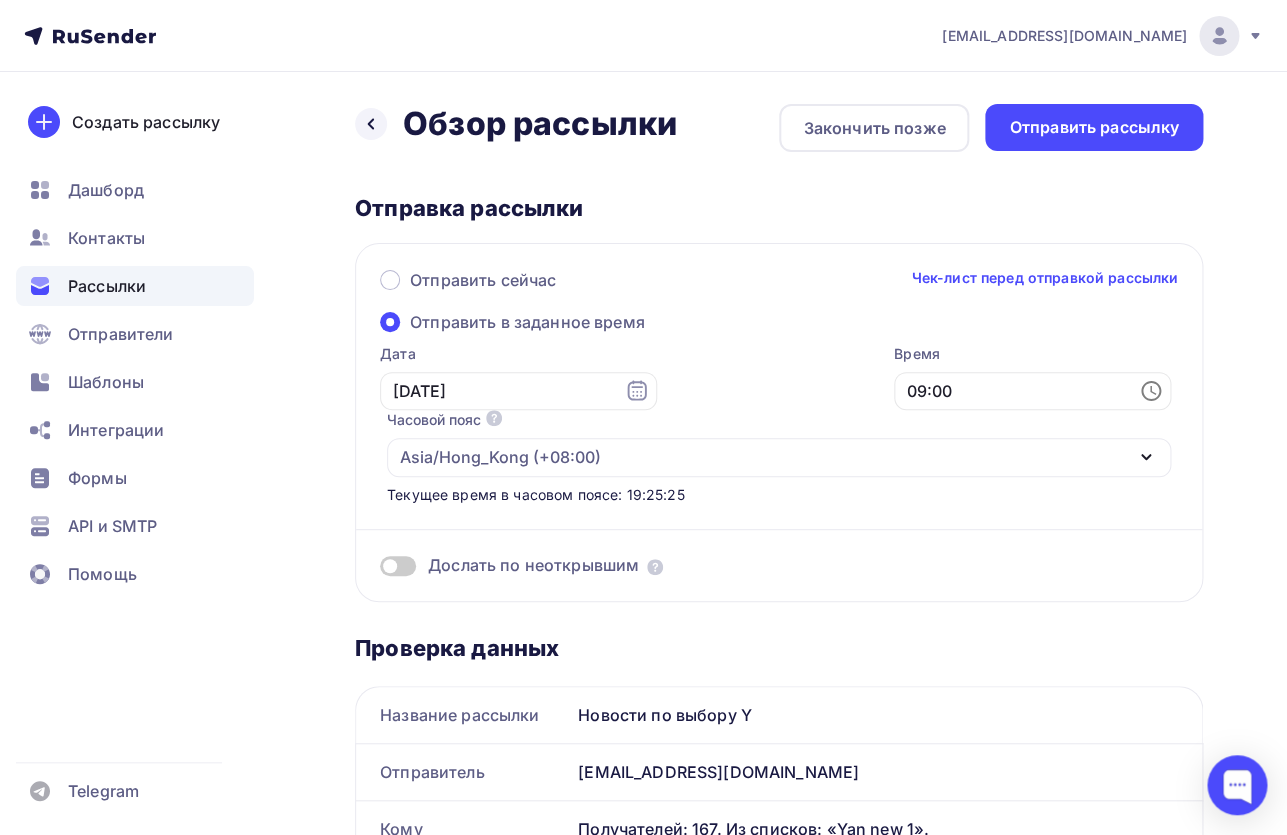 click on "Дата   [DATE]   09:00
Часовой пояс
По умолчанию используется часовой пояс из настроек вашего акаунта
Asia/Hong_Kong (+08:00)
[GEOGRAPHIC_DATA]/[GEOGRAPHIC_DATA] (+00:00)           [GEOGRAPHIC_DATA]/[GEOGRAPHIC_DATA] (+00:00)           [GEOGRAPHIC_DATA]/[GEOGRAPHIC_DATA] (+03:00)           [GEOGRAPHIC_DATA]/[GEOGRAPHIC_DATA] (+01:00)           [GEOGRAPHIC_DATA]/[GEOGRAPHIC_DATA] (+03:00)           [GEOGRAPHIC_DATA]/[GEOGRAPHIC_DATA] (+03:00)           [GEOGRAPHIC_DATA]/[GEOGRAPHIC_DATA] (+00:00)           [GEOGRAPHIC_DATA]/[GEOGRAPHIC_DATA] (+01:00)           [GEOGRAPHIC_DATA]/[GEOGRAPHIC_DATA] (+00:00)           [GEOGRAPHIC_DATA]/[GEOGRAPHIC_DATA] (+00:00)           [GEOGRAPHIC_DATA]/[GEOGRAPHIC_DATA] (+02:00)           [GEOGRAPHIC_DATA]/[GEOGRAPHIC_DATA] (+01:00)           [GEOGRAPHIC_DATA]/[GEOGRAPHIC_DATA] (+02:00)           [GEOGRAPHIC_DATA]/[GEOGRAPHIC_DATA] (+02:00)           [GEOGRAPHIC_DATA]/[GEOGRAPHIC_DATA] (+01:00)           [GEOGRAPHIC_DATA]/[GEOGRAPHIC_DATA] (+02:00)           [GEOGRAPHIC_DATA]/[GEOGRAPHIC_DATA] (+00:00)           [GEOGRAPHIC_DATA]/[GEOGRAPHIC_DATA] (+00:00)           [GEOGRAPHIC_DATA]/Dar_es_Salaam (+03:00)           [GEOGRAPHIC_DATA]/[GEOGRAPHIC_DATA] (+03:00)           [GEOGRAPHIC_DATA]/[GEOGRAPHIC_DATA] (+01:00)" at bounding box center (768, 424) 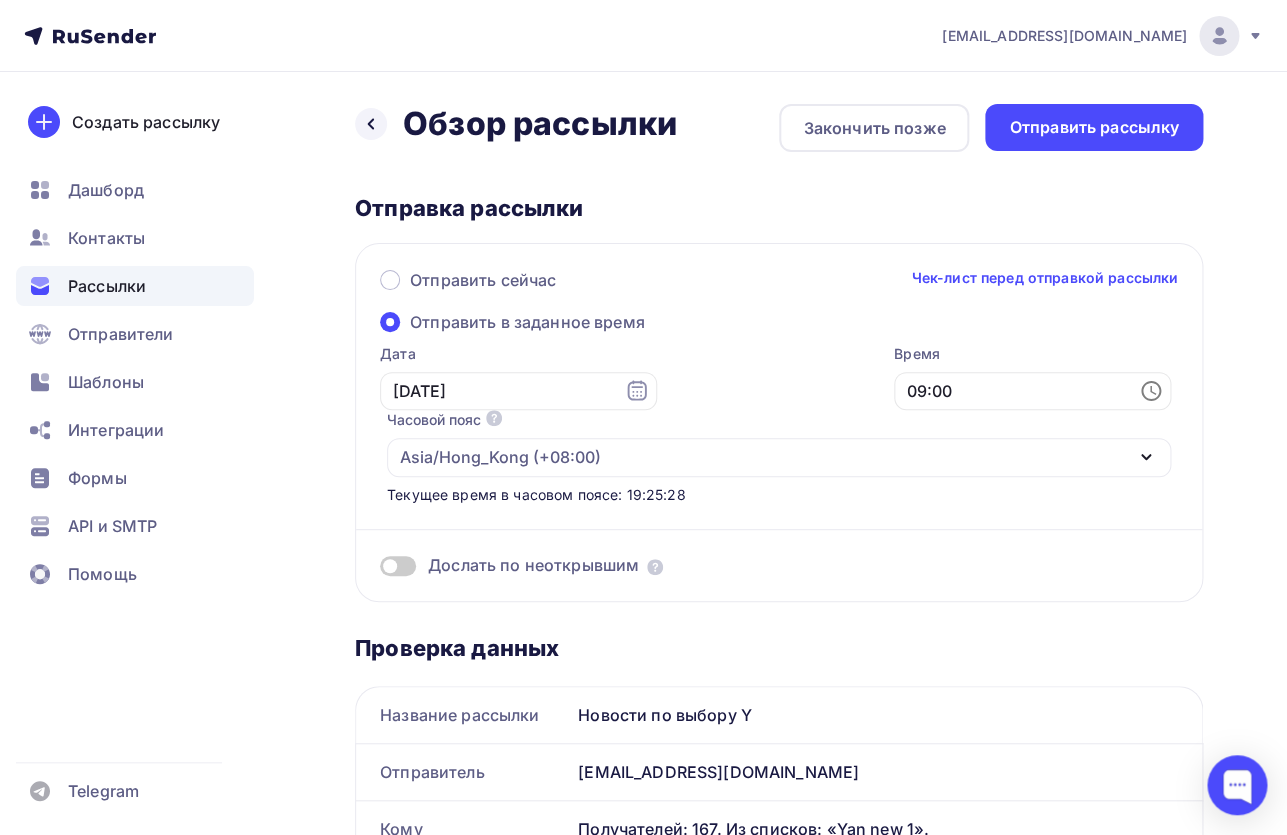 click on "Asia/Hong_Kong (+08:00)" at bounding box center (779, 457) 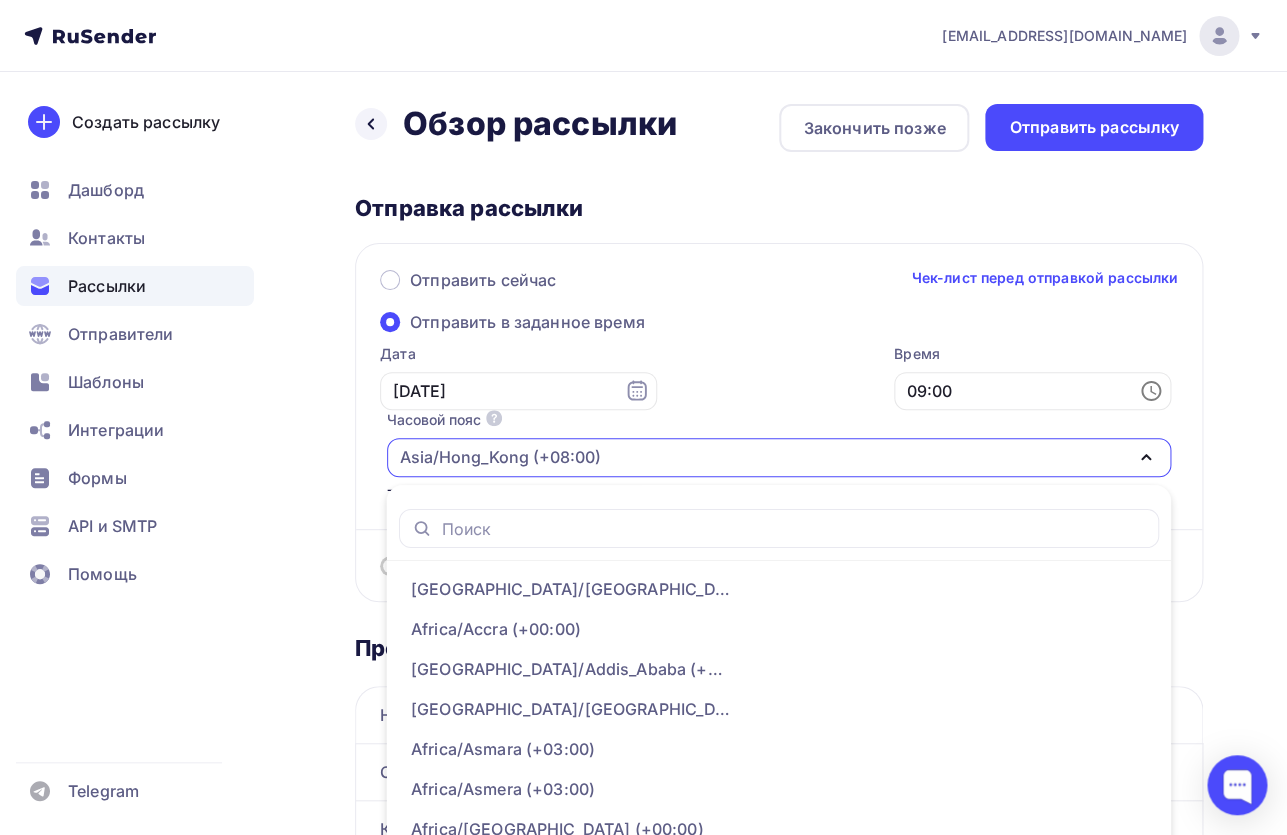 click on "Дата   [DATE]   09:00
Часовой пояс
По умолчанию используется часовой пояс из настроек вашего акаунта
Asia/Hong_Kong (+08:00)
[GEOGRAPHIC_DATA]/[GEOGRAPHIC_DATA] (+00:00)           [GEOGRAPHIC_DATA]/[GEOGRAPHIC_DATA] (+00:00)           [GEOGRAPHIC_DATA]/[GEOGRAPHIC_DATA] (+03:00)           [GEOGRAPHIC_DATA]/[GEOGRAPHIC_DATA] (+01:00)           [GEOGRAPHIC_DATA]/[GEOGRAPHIC_DATA] (+03:00)           [GEOGRAPHIC_DATA]/[GEOGRAPHIC_DATA] (+03:00)           [GEOGRAPHIC_DATA]/[GEOGRAPHIC_DATA] (+00:00)           [GEOGRAPHIC_DATA]/[GEOGRAPHIC_DATA] (+01:00)           [GEOGRAPHIC_DATA]/[GEOGRAPHIC_DATA] (+00:00)           [GEOGRAPHIC_DATA]/[GEOGRAPHIC_DATA] (+00:00)           [GEOGRAPHIC_DATA]/[GEOGRAPHIC_DATA] (+02:00)           [GEOGRAPHIC_DATA]/[GEOGRAPHIC_DATA] (+01:00)           [GEOGRAPHIC_DATA]/[GEOGRAPHIC_DATA] (+02:00)           [GEOGRAPHIC_DATA]/[GEOGRAPHIC_DATA] (+02:00)           [GEOGRAPHIC_DATA]/[GEOGRAPHIC_DATA] (+01:00)           [GEOGRAPHIC_DATA]/[GEOGRAPHIC_DATA] (+02:00)           [GEOGRAPHIC_DATA]/[GEOGRAPHIC_DATA] (+00:00)           [GEOGRAPHIC_DATA]/[GEOGRAPHIC_DATA] (+00:00)           [GEOGRAPHIC_DATA]/Dar_es_Salaam (+03:00)           [GEOGRAPHIC_DATA]/[GEOGRAPHIC_DATA] (+03:00)           [GEOGRAPHIC_DATA]/[GEOGRAPHIC_DATA] (+01:00)" at bounding box center (768, 424) 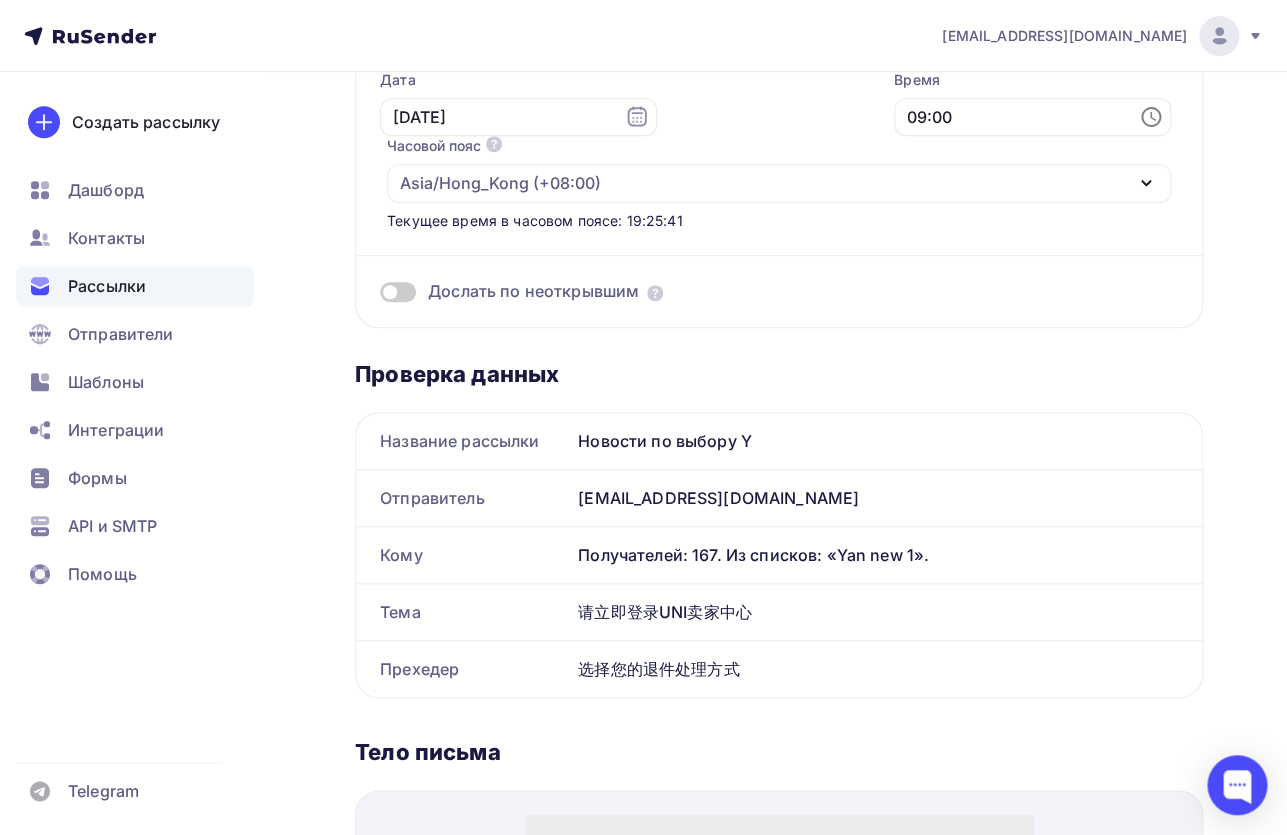 scroll, scrollTop: 67, scrollLeft: 0, axis: vertical 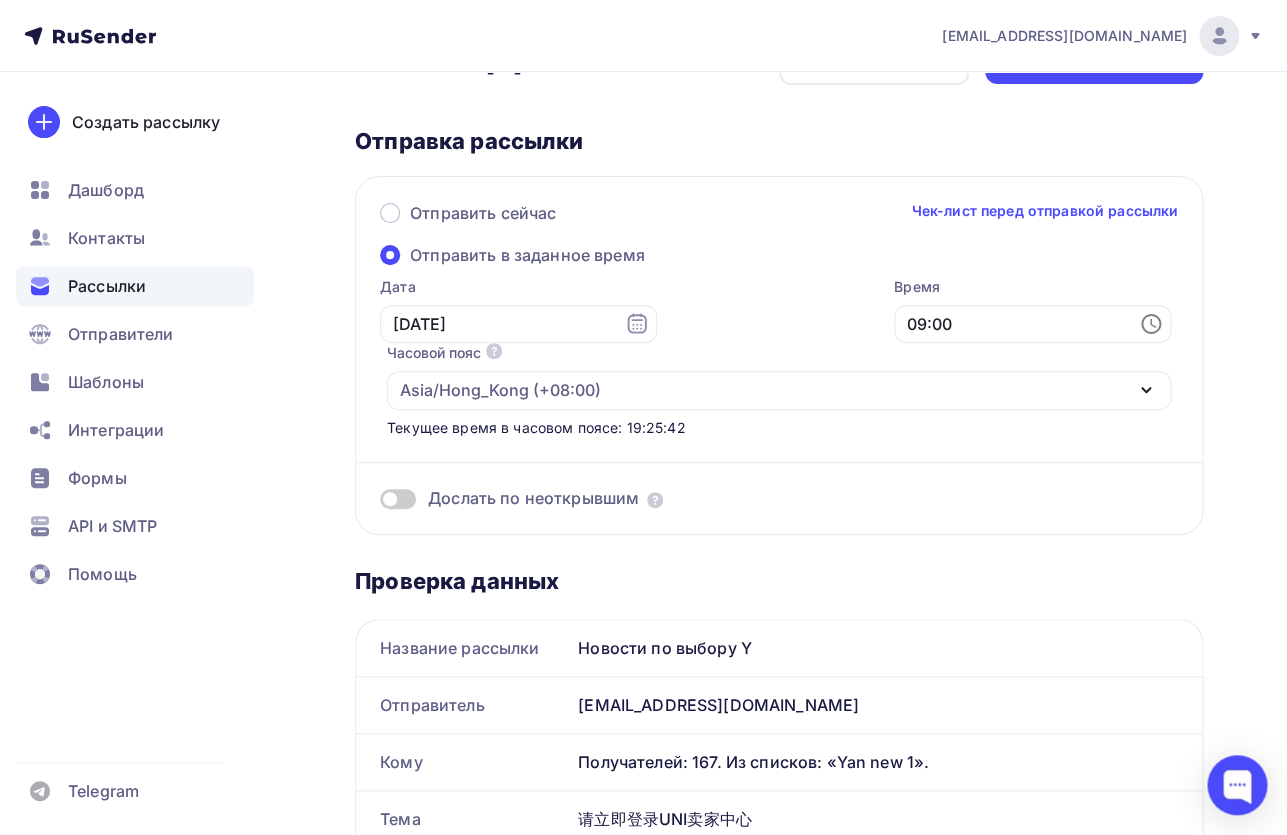click at bounding box center (398, 499) 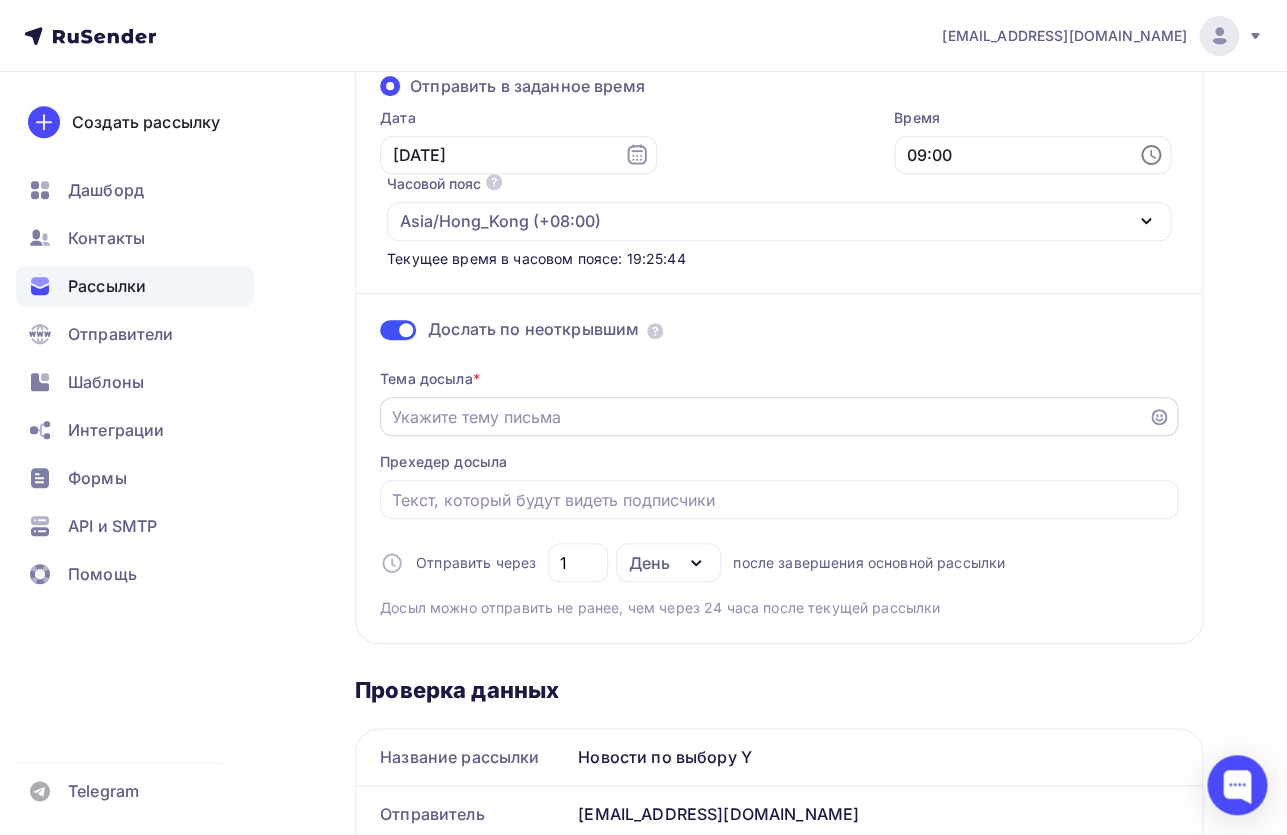 scroll, scrollTop: 260, scrollLeft: 0, axis: vertical 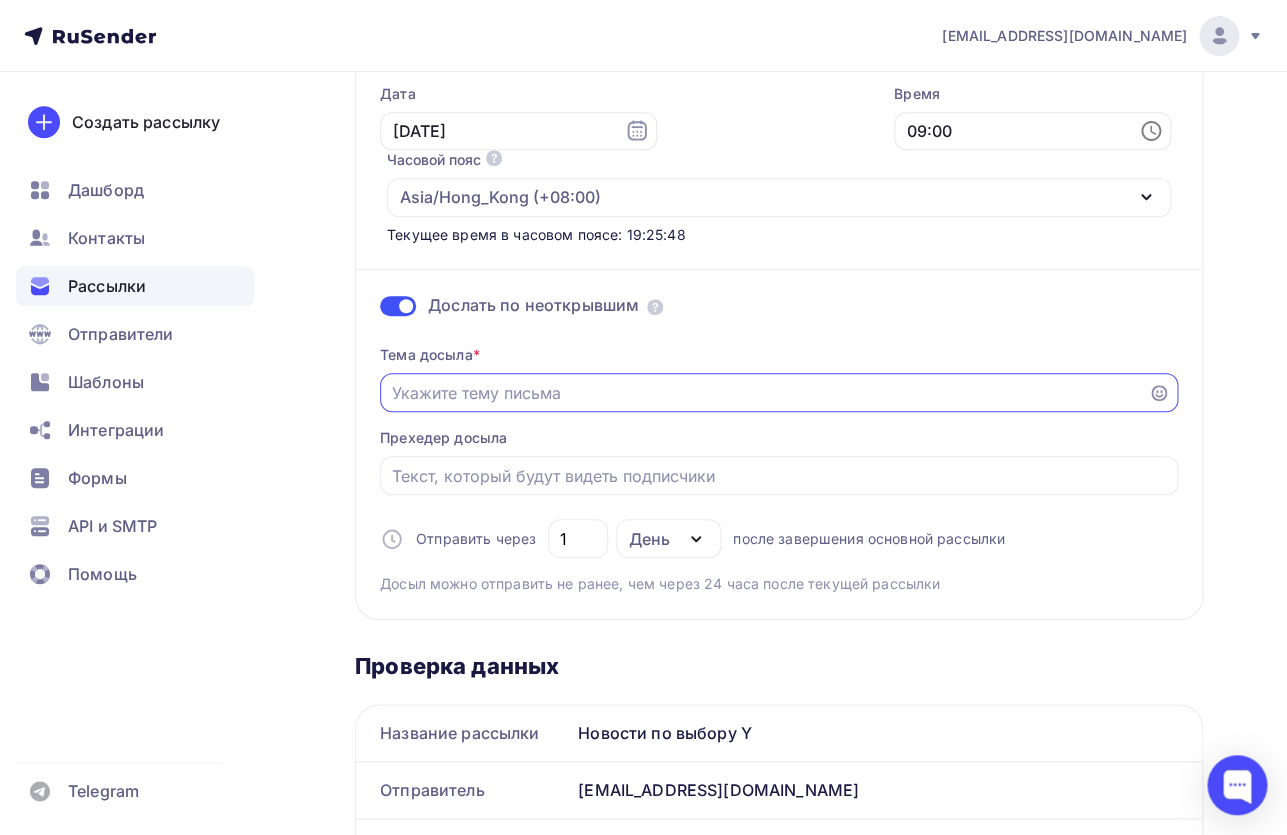 click on "Отправить в заданное время" at bounding box center (764, 393) 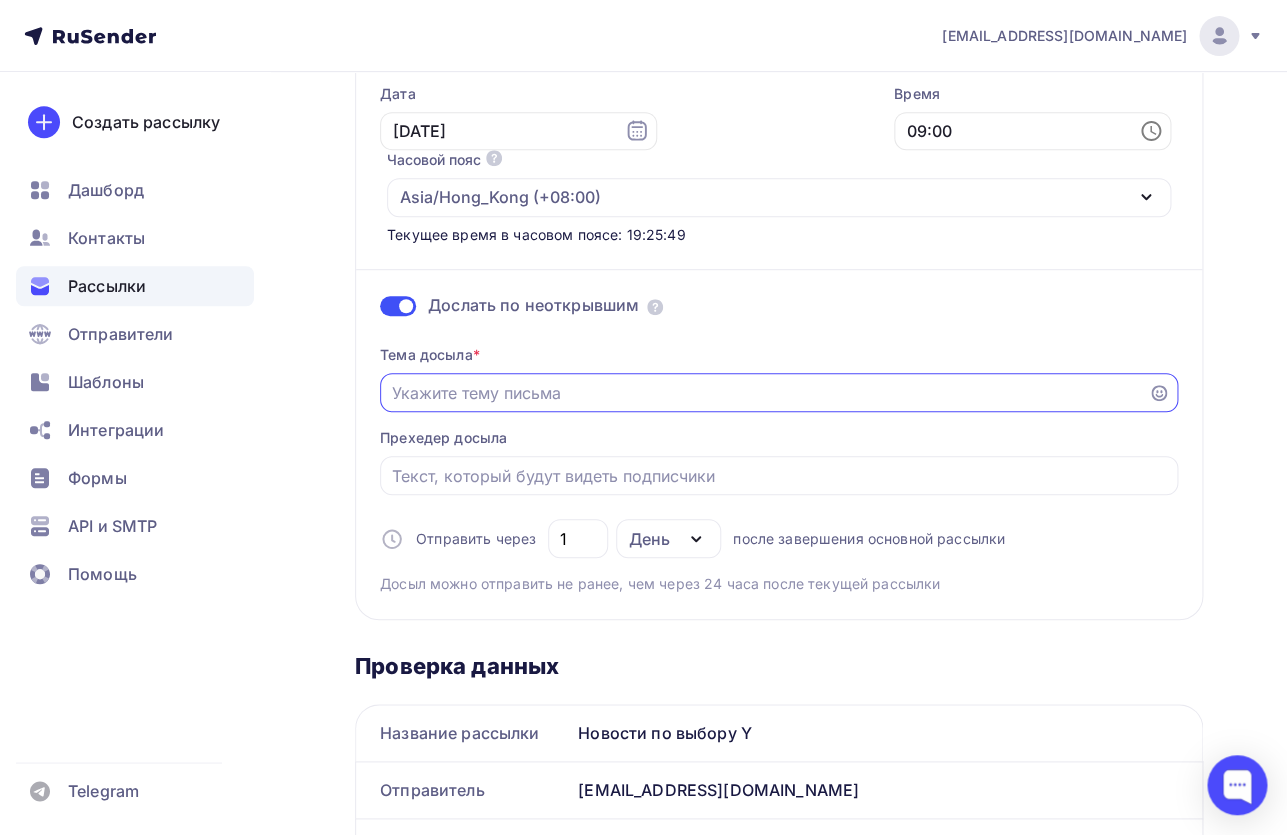 paste on "选择您的退件处理方式" 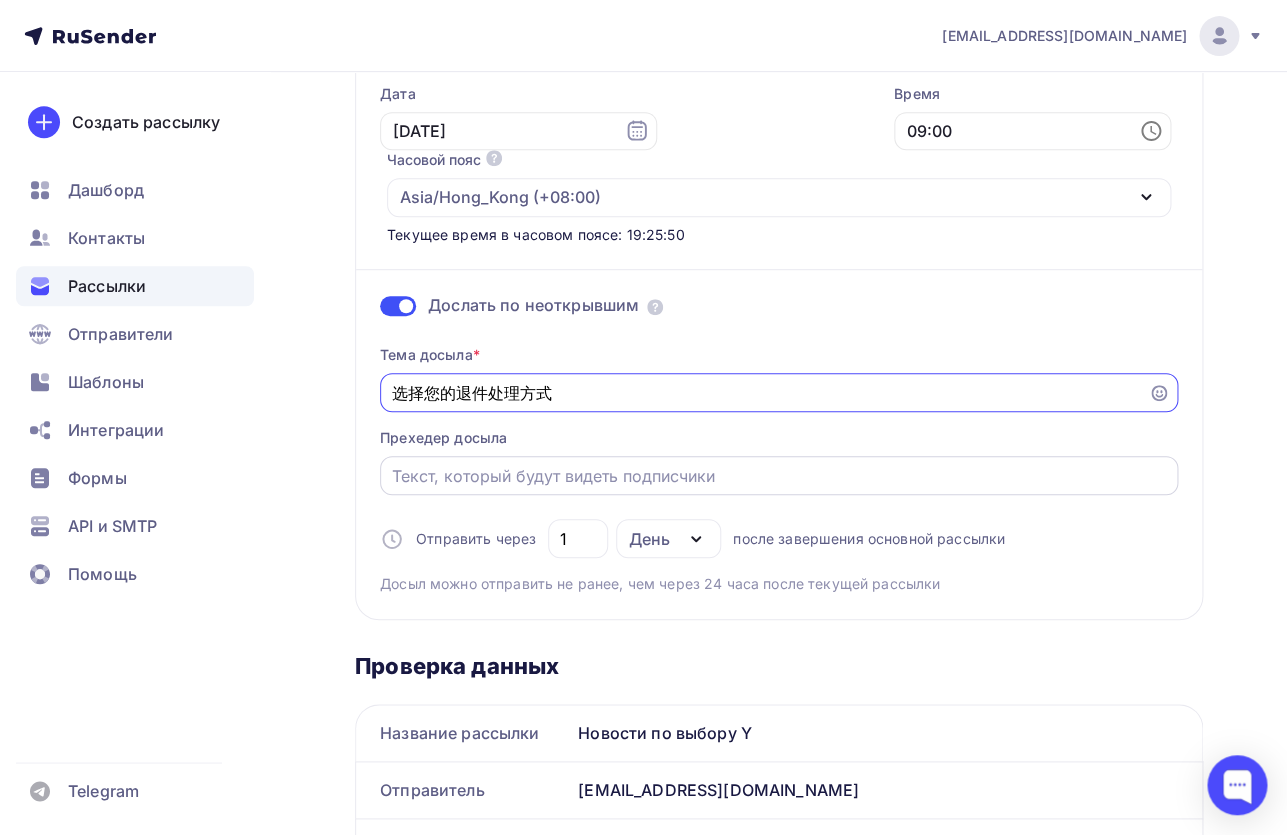 type on "选择您的退件处理方式" 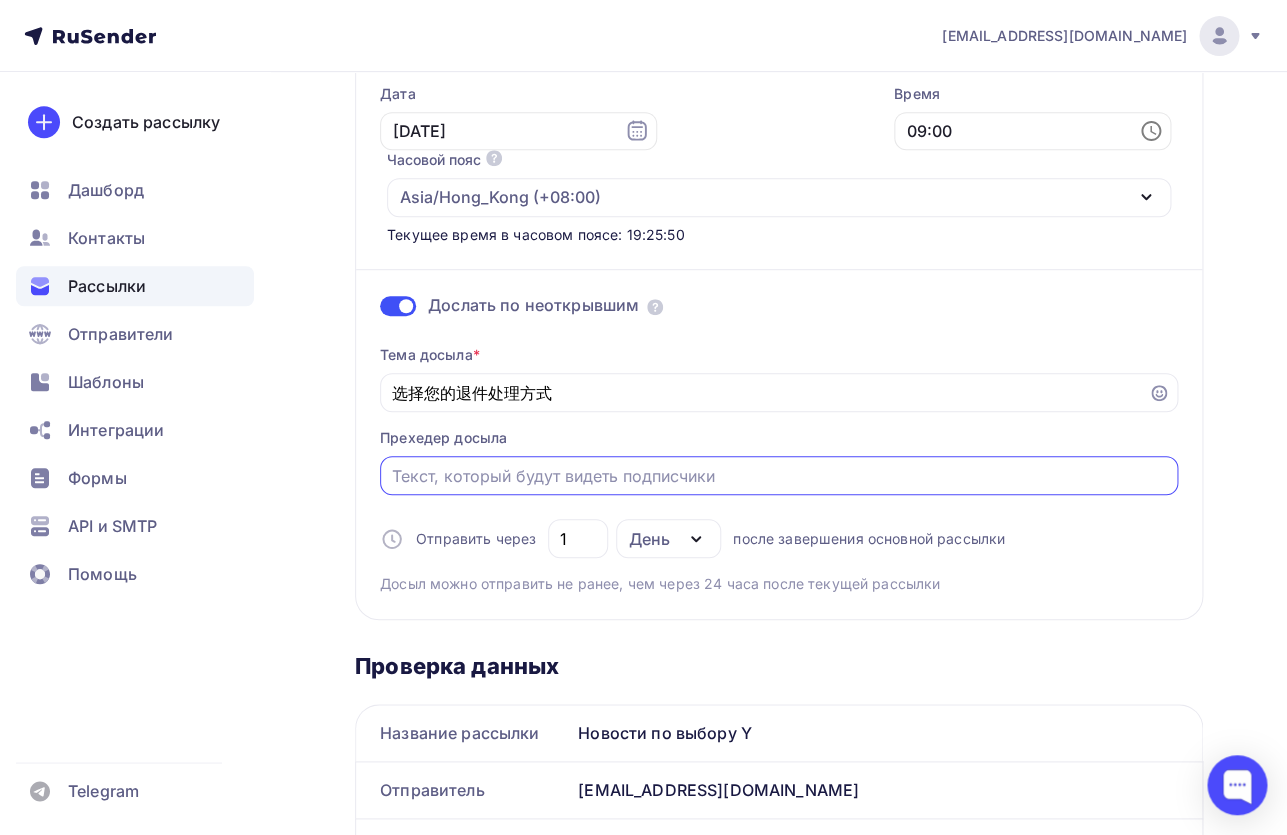 click on "Отправить в заданное время" at bounding box center (779, 476) 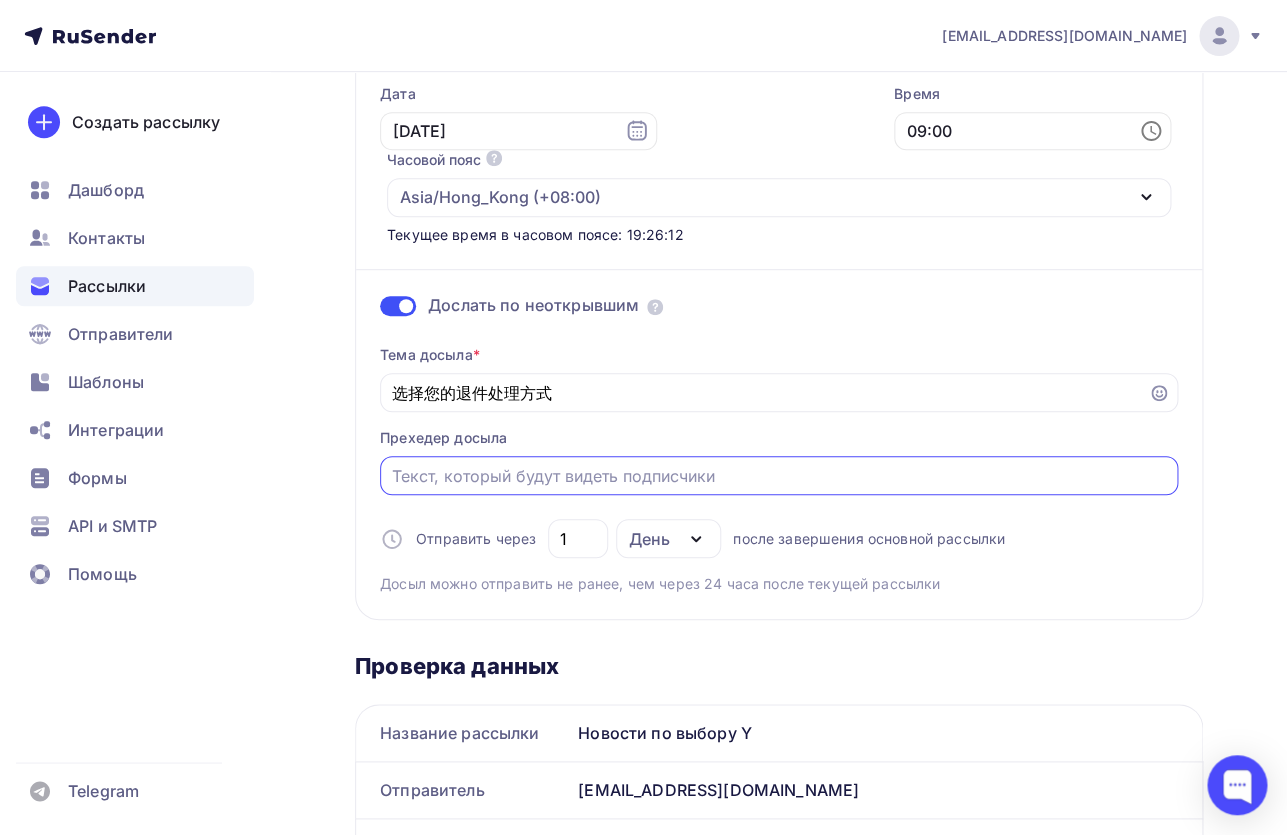 paste on "您有待处理的退件，请尽快登录 UNI卖家中心（UNI Seller Center），选择您希望对退件采取的操作方式：  – 退回中国 – 或 进行销毁处理" 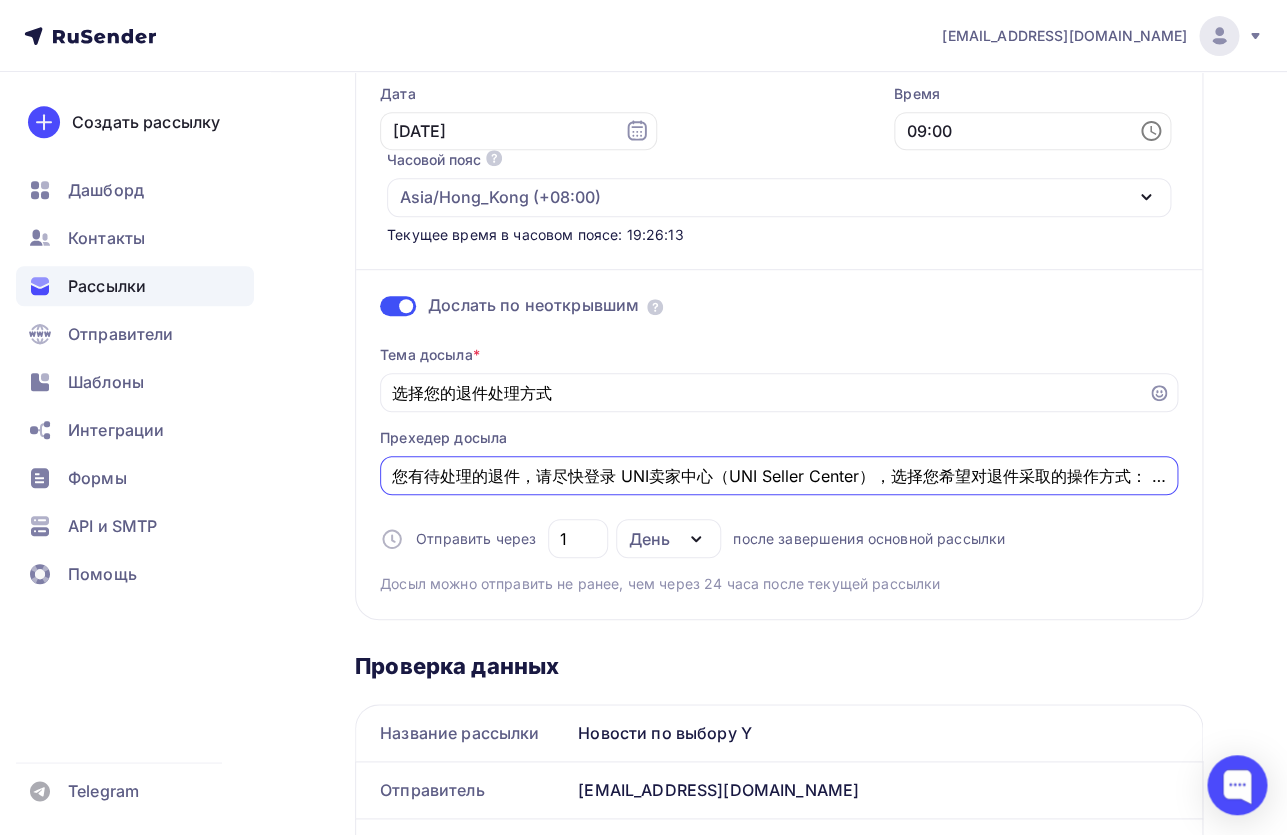 scroll, scrollTop: 0, scrollLeft: 201, axis: horizontal 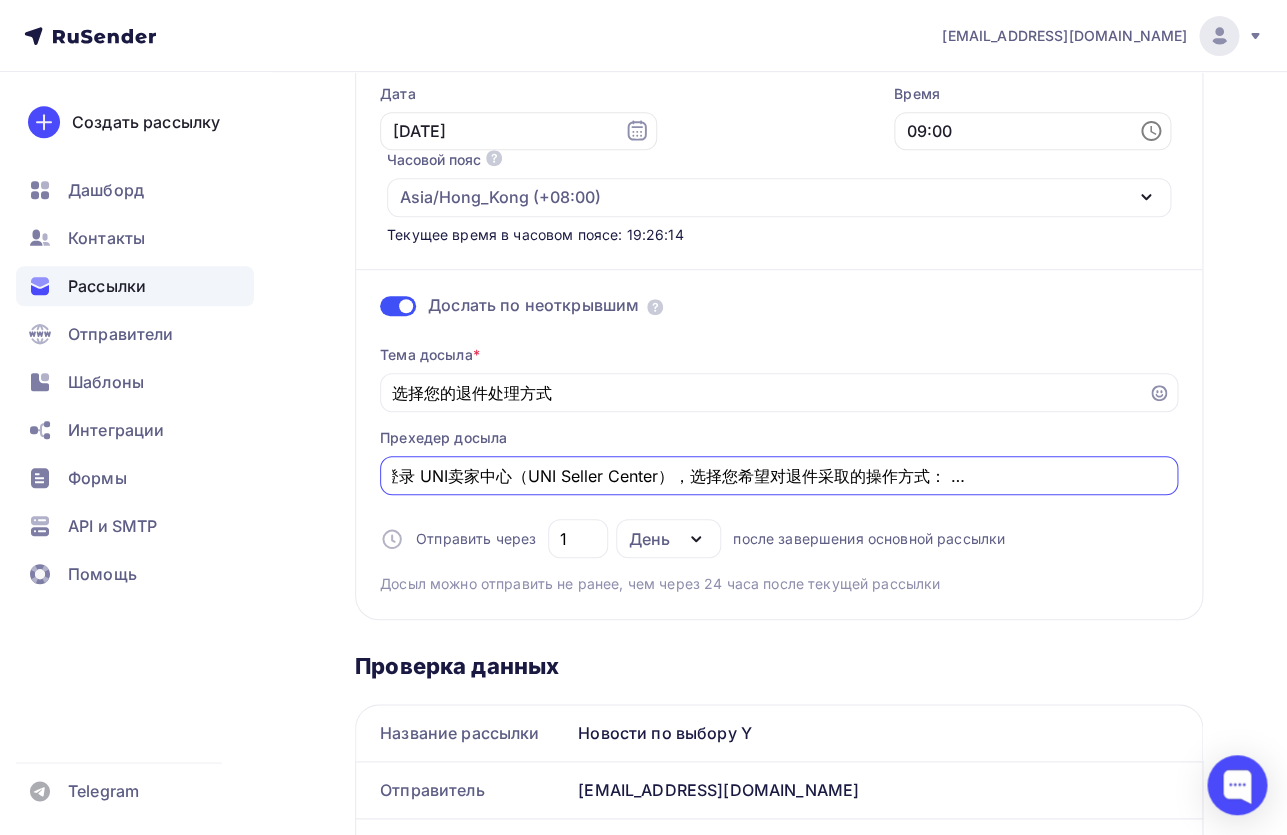 drag, startPoint x: 675, startPoint y: 479, endPoint x: 518, endPoint y: 477, distance: 157.01274 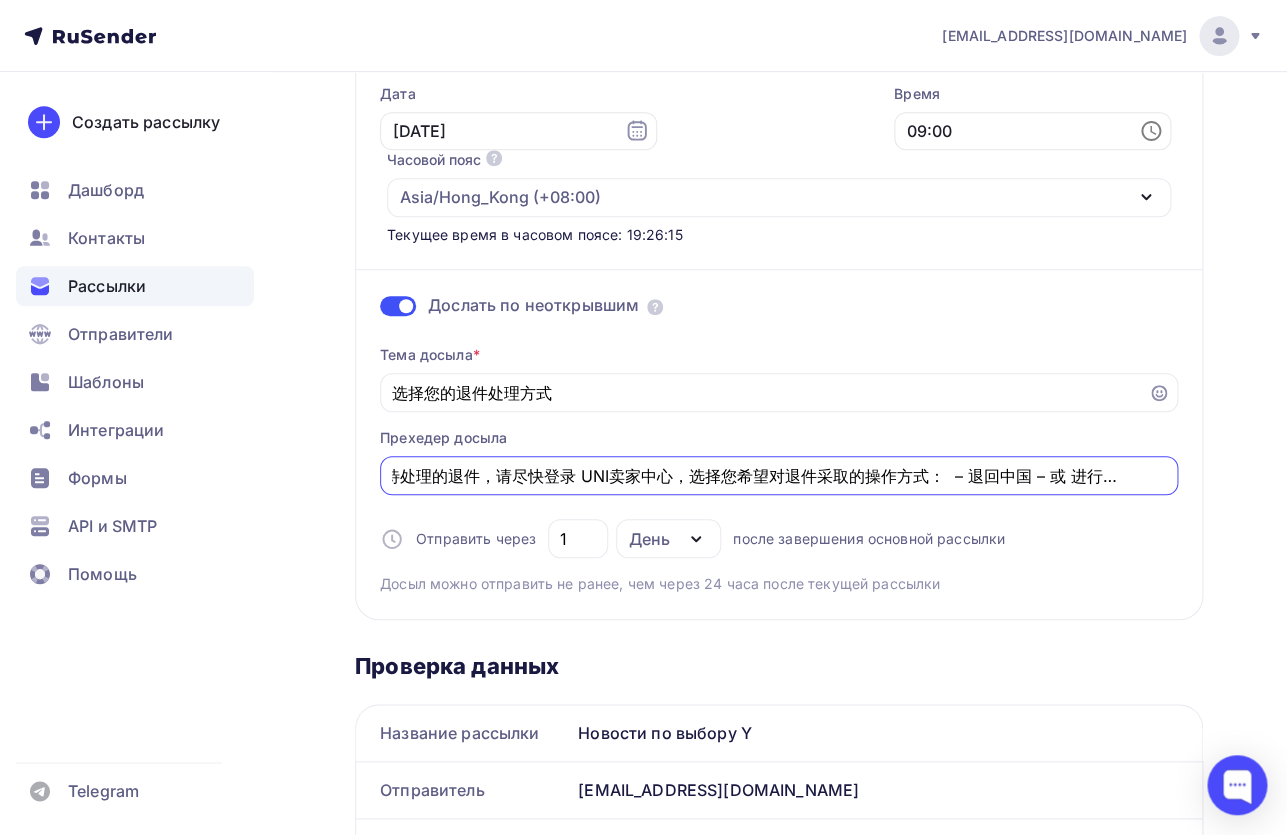 scroll, scrollTop: 0, scrollLeft: 39, axis: horizontal 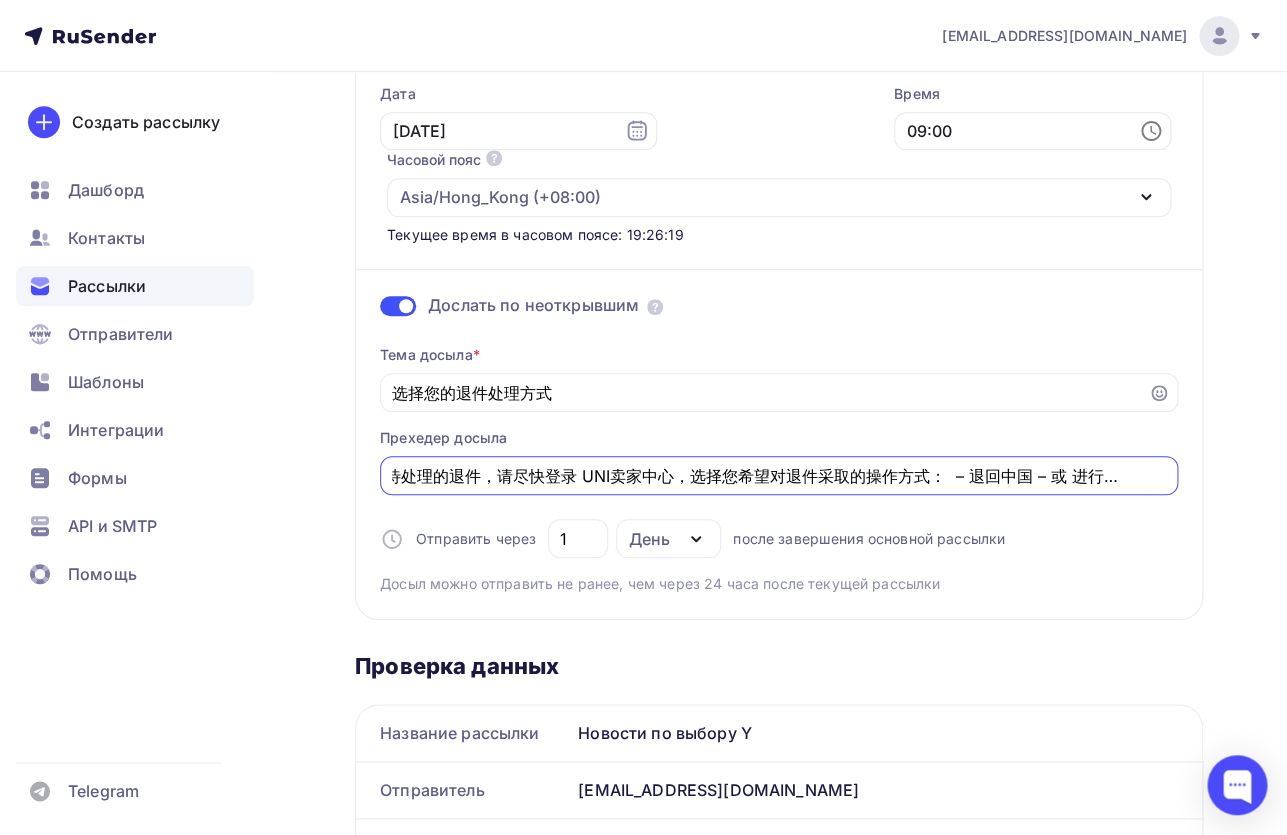 click on "您有待处理的退件，请尽快登录 UNI卖家中心，选择您希望对退件采取的操作方式：  – 退回中国 – 或 进行销毁处理" at bounding box center (779, 476) 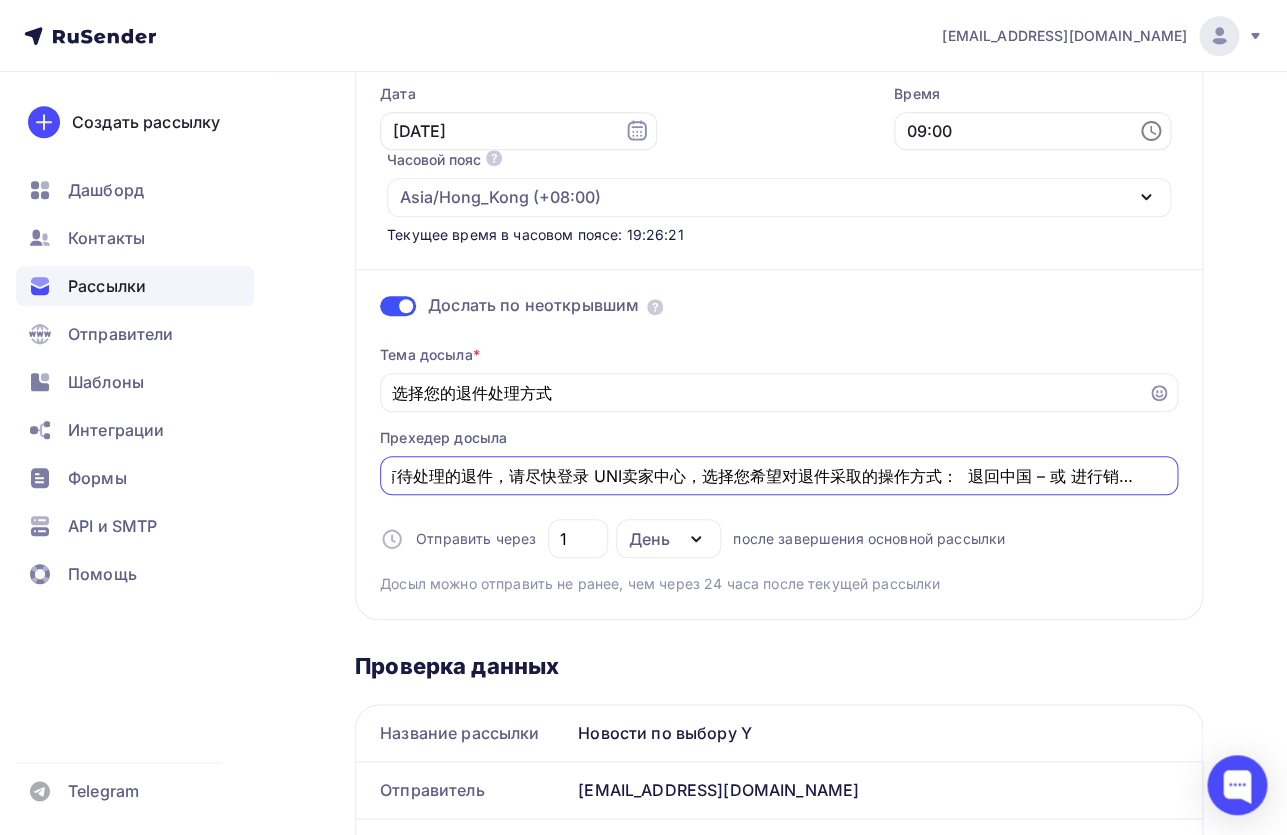 scroll, scrollTop: 0, scrollLeft: 26, axis: horizontal 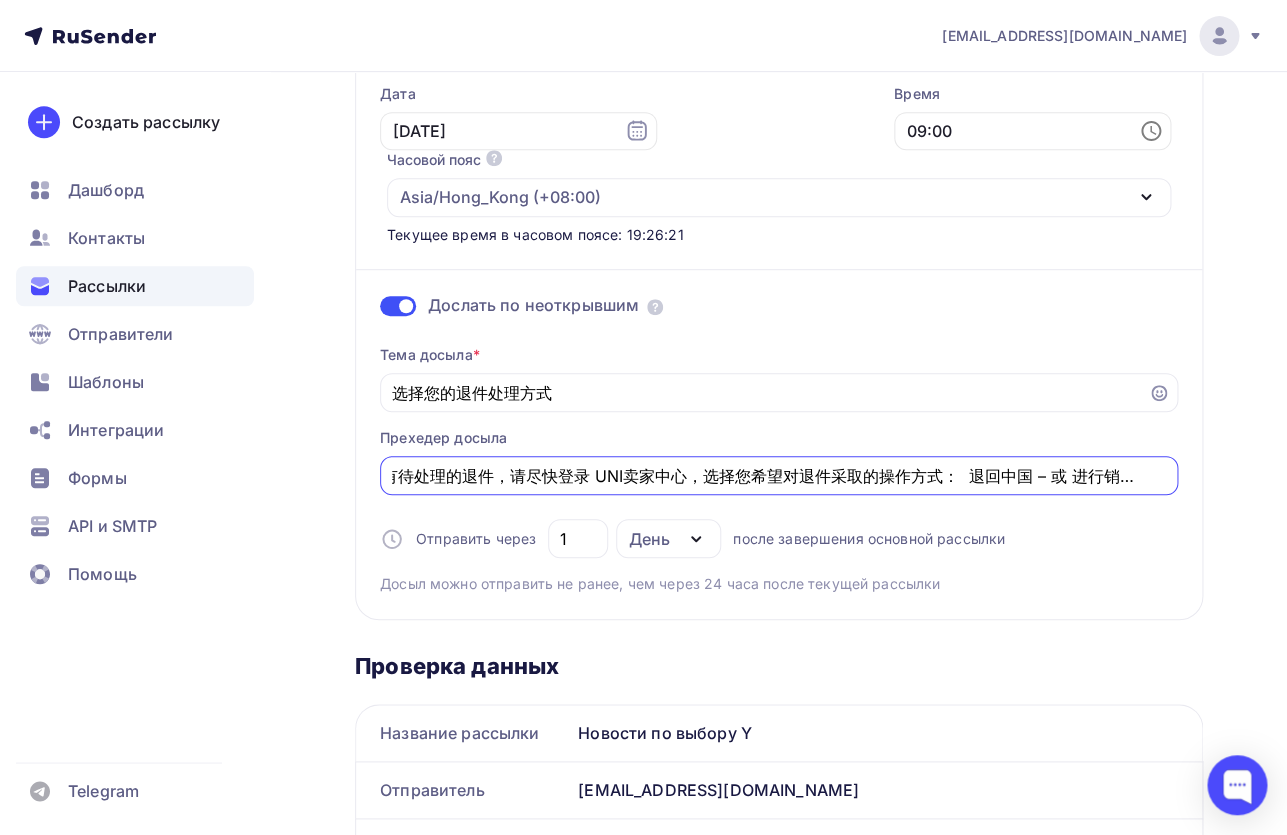 click on "您有待处理的退件，请尽快登录 UNI卖家中心，选择您希望对退件采取的操作方式：  退回中国 – 或 进行销毁处理" at bounding box center [779, 476] 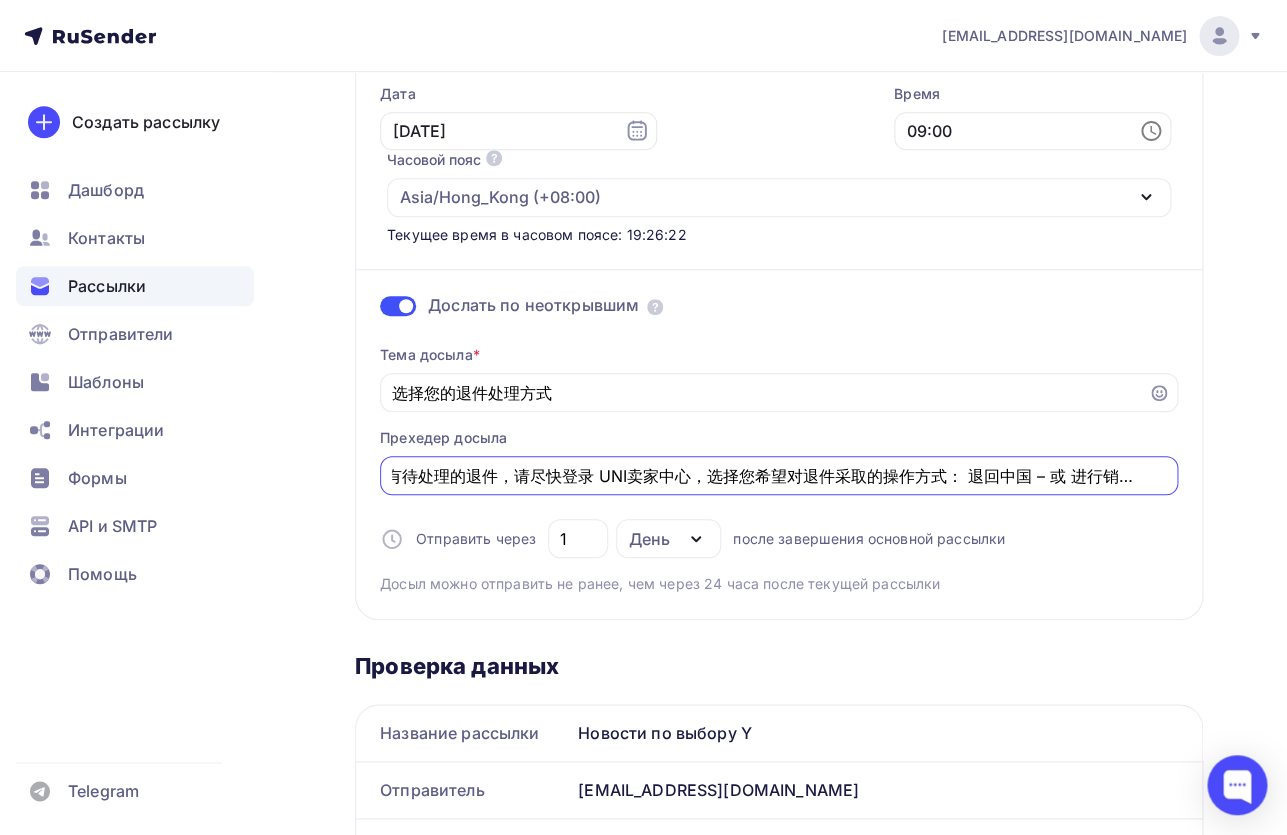 scroll, scrollTop: 0, scrollLeft: 22, axis: horizontal 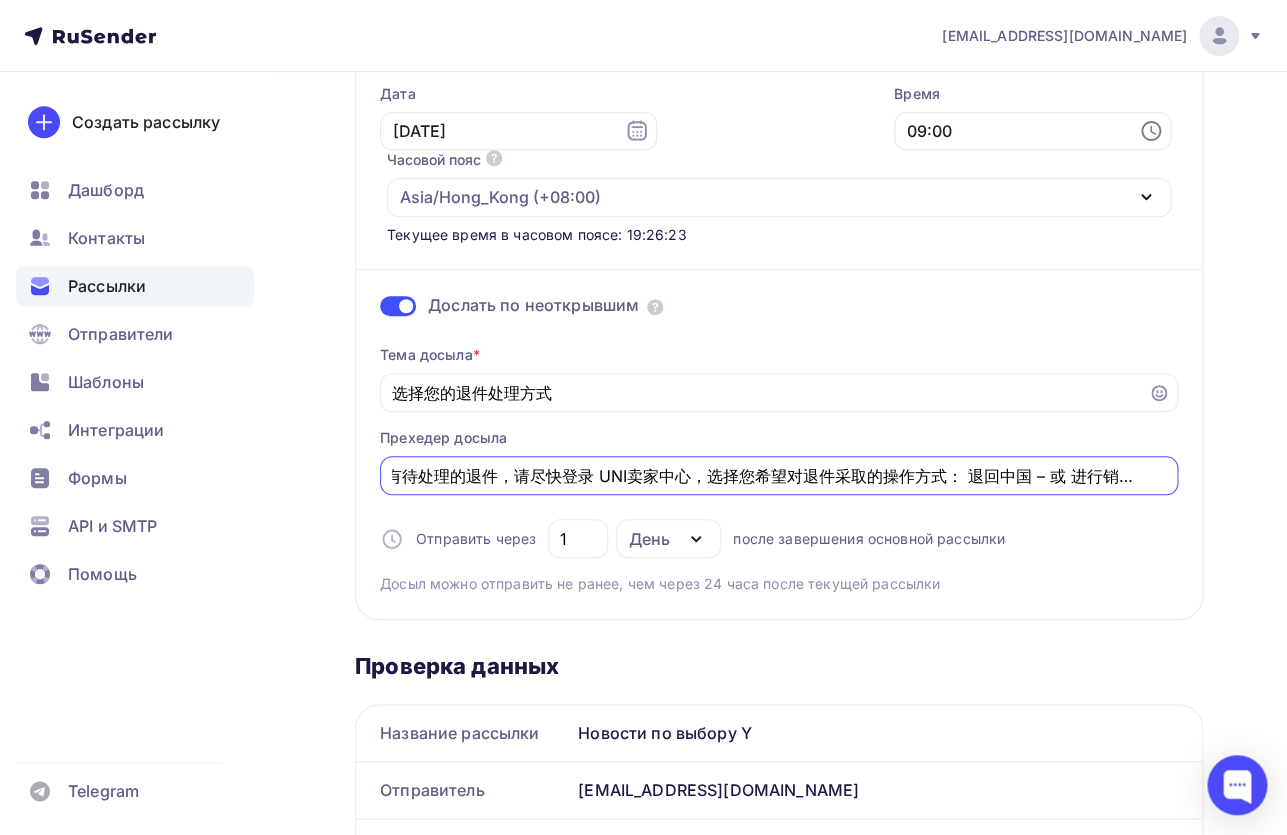 click on "您有待处理的退件，请尽快登录 UNI卖家中心，选择您希望对退件采取的操作方式： 退回中国 – 或 进行销毁处理" at bounding box center [779, 476] 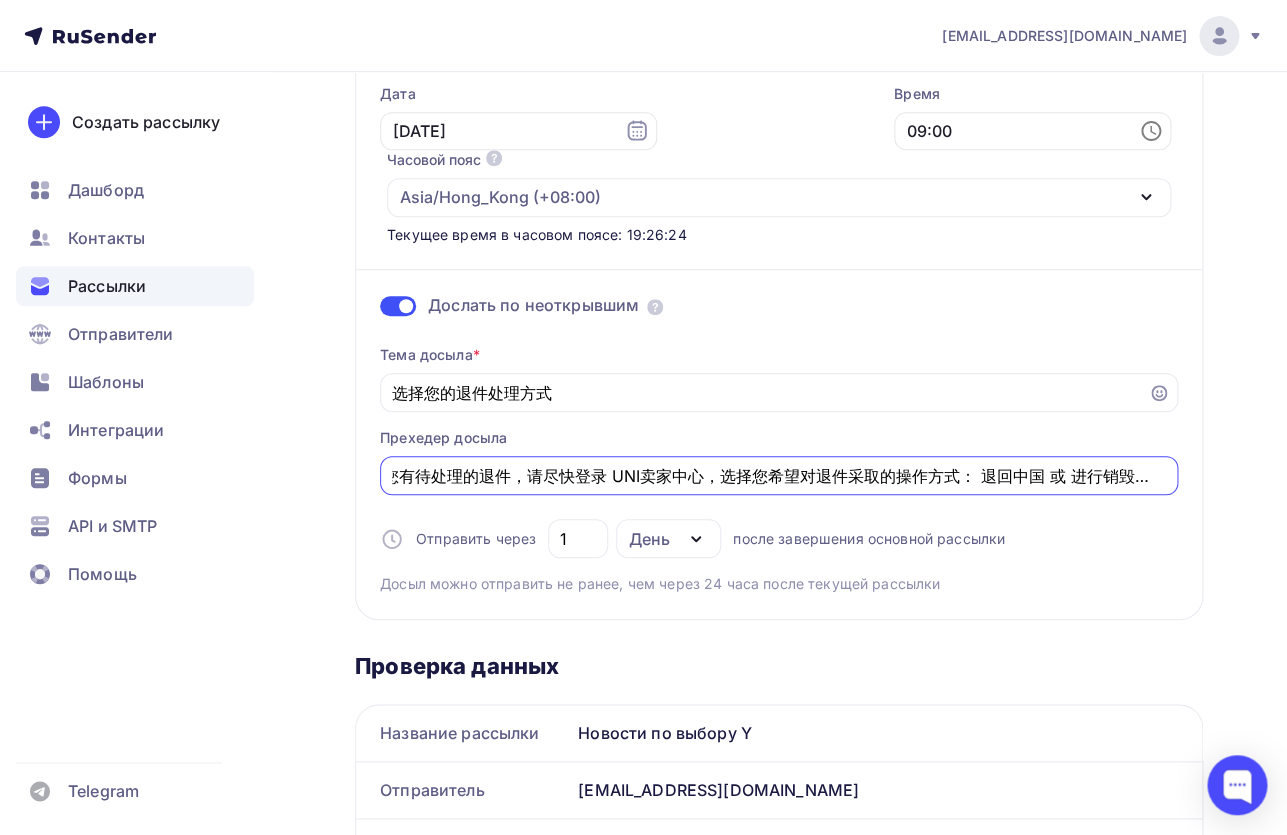 click on "您有待处理的退件，请尽快登录 UNI卖家中心，选择您希望对退件采取的操作方式： 退回中国 或 进行销毁处理" at bounding box center [779, 476] 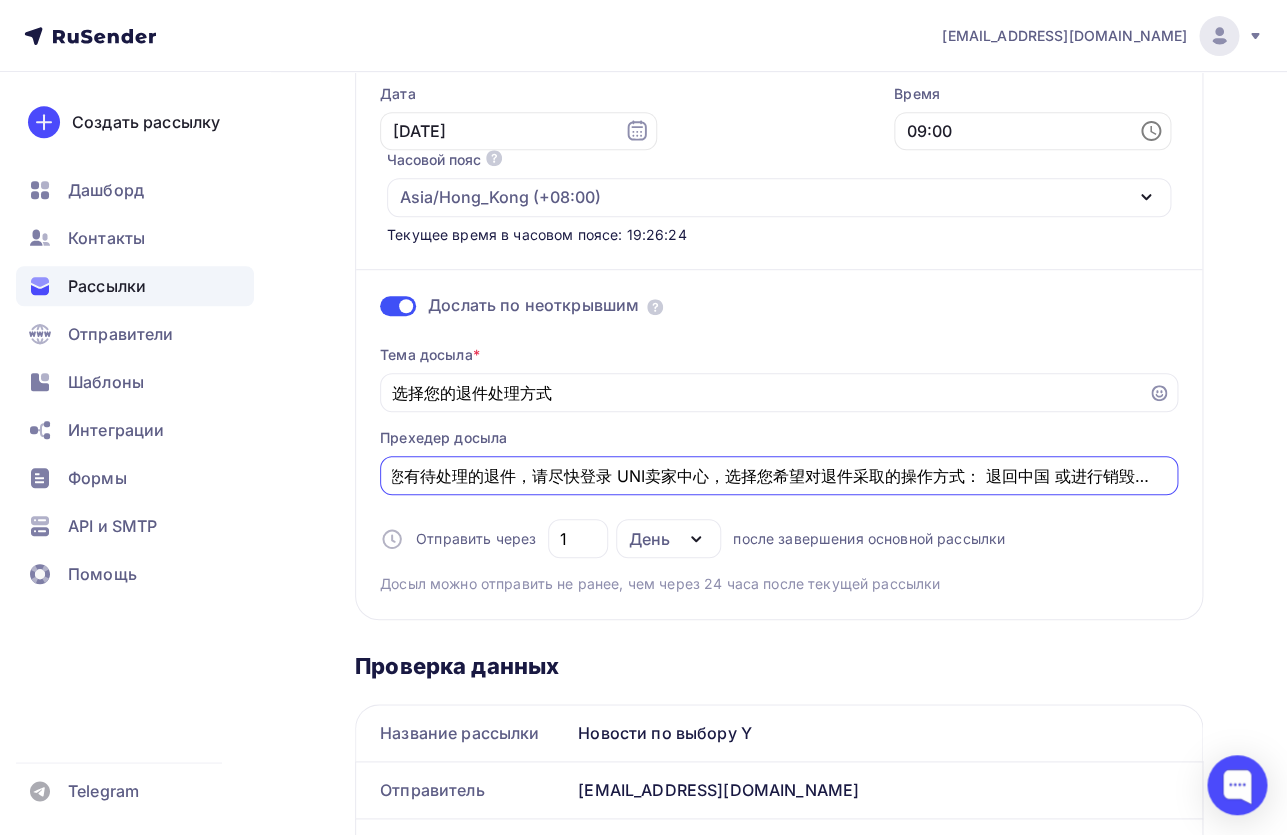 scroll, scrollTop: 0, scrollLeft: 5, axis: horizontal 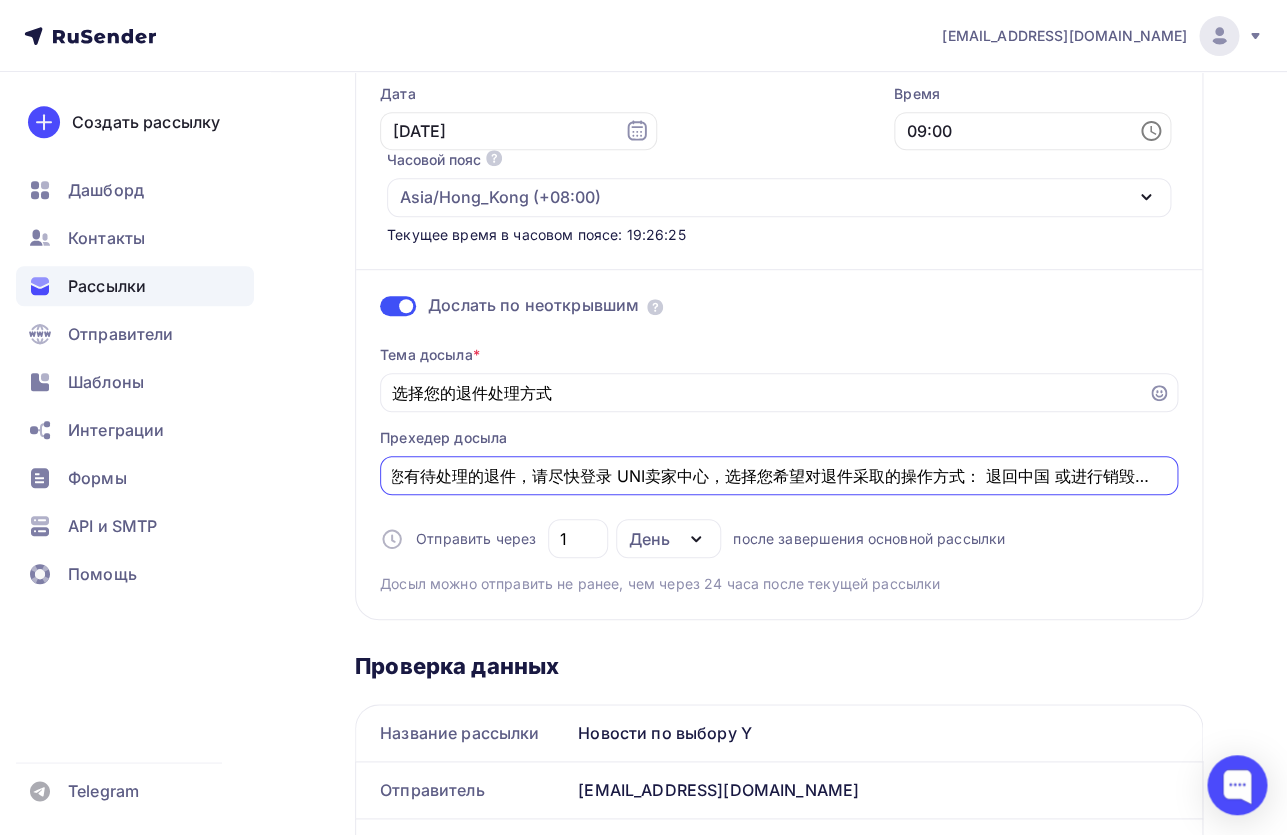 click on "您有待处理的退件，请尽快登录 UNI卖家中心，选择您希望对退件采取的操作方式： 退回中国 或进行销毁处理" at bounding box center (779, 476) 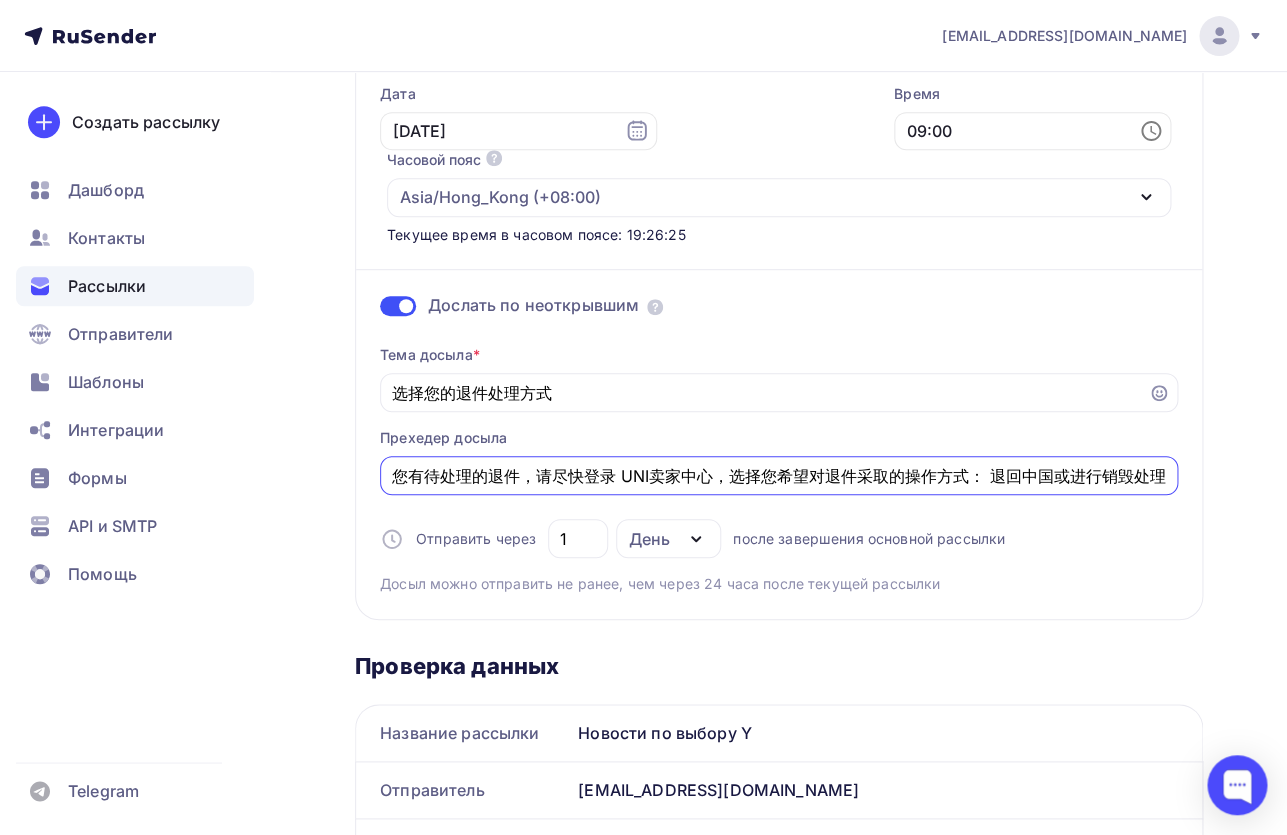 scroll, scrollTop: 0, scrollLeft: 0, axis: both 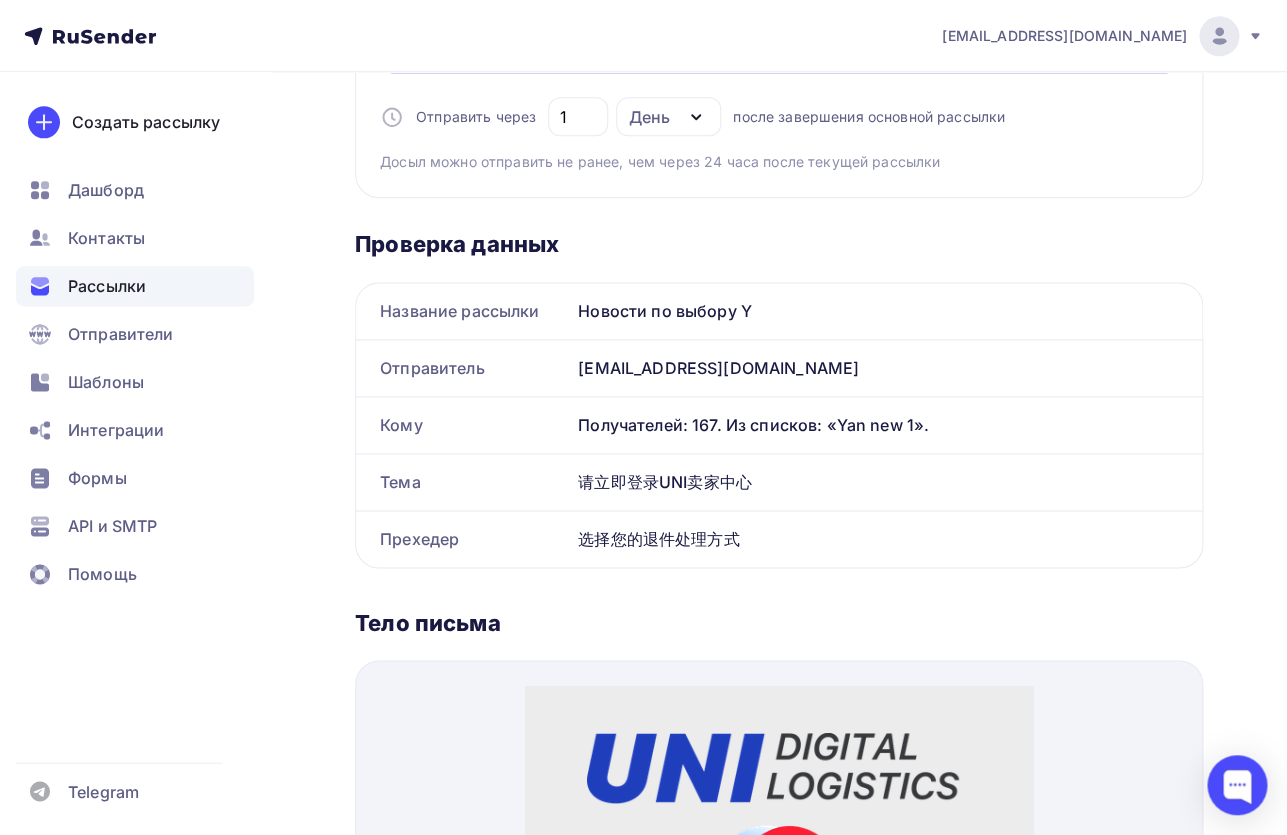 click on "День" at bounding box center (649, 117) 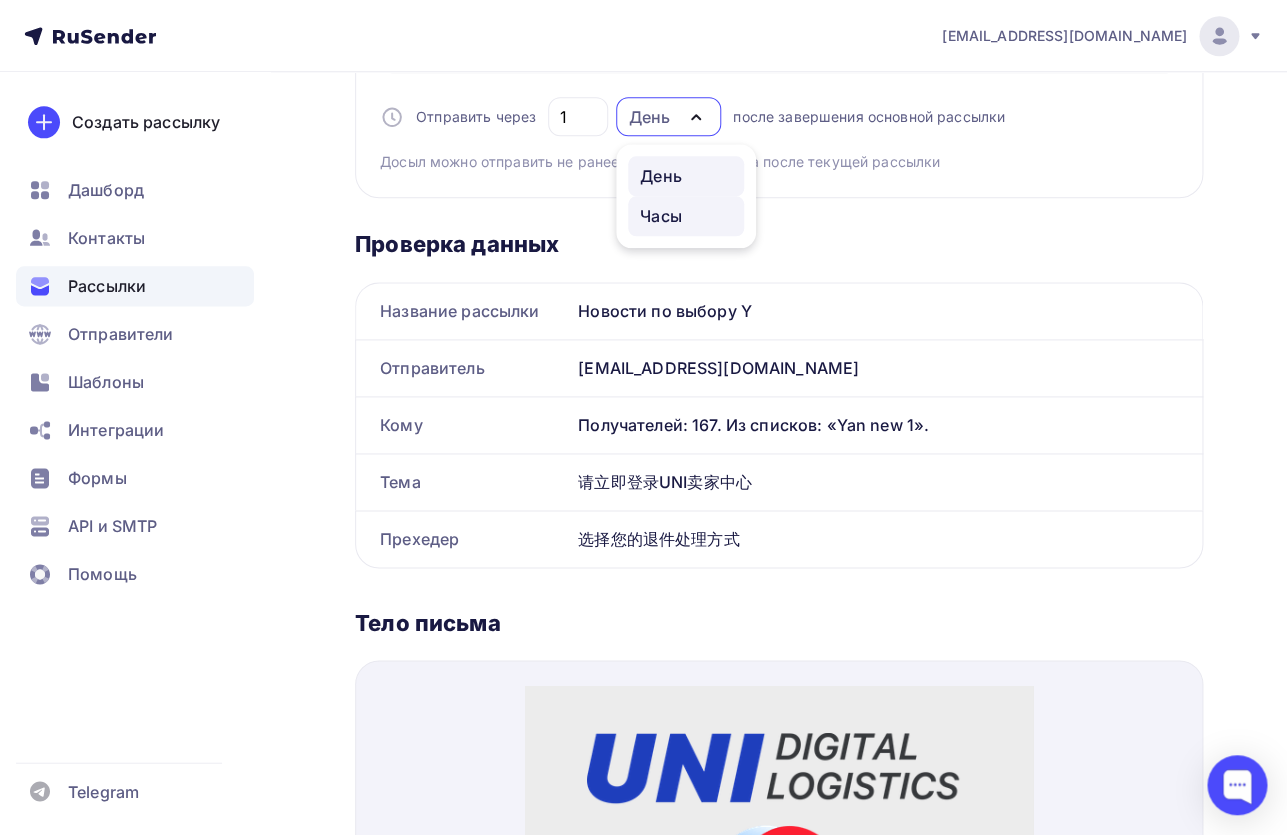 click on "Часы" at bounding box center [661, 216] 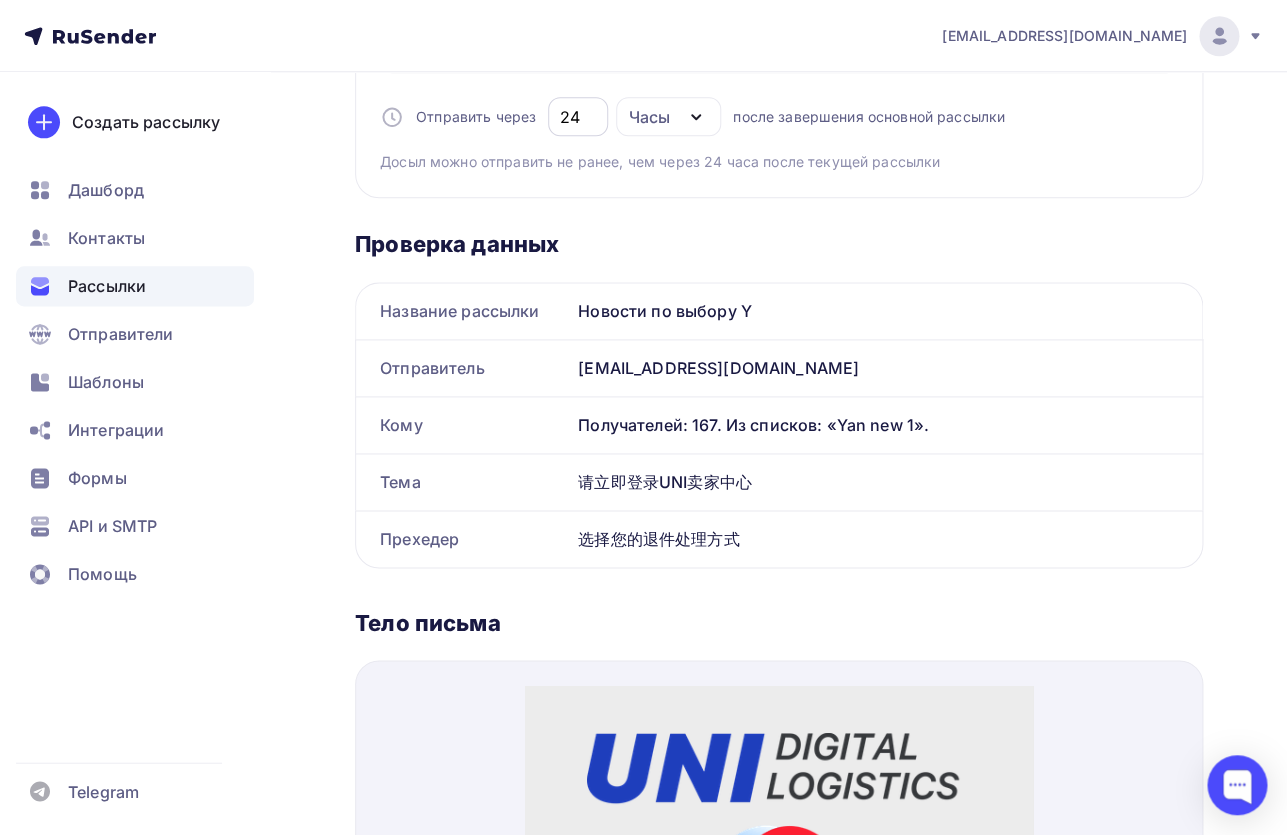 click on "24" at bounding box center (578, 117) 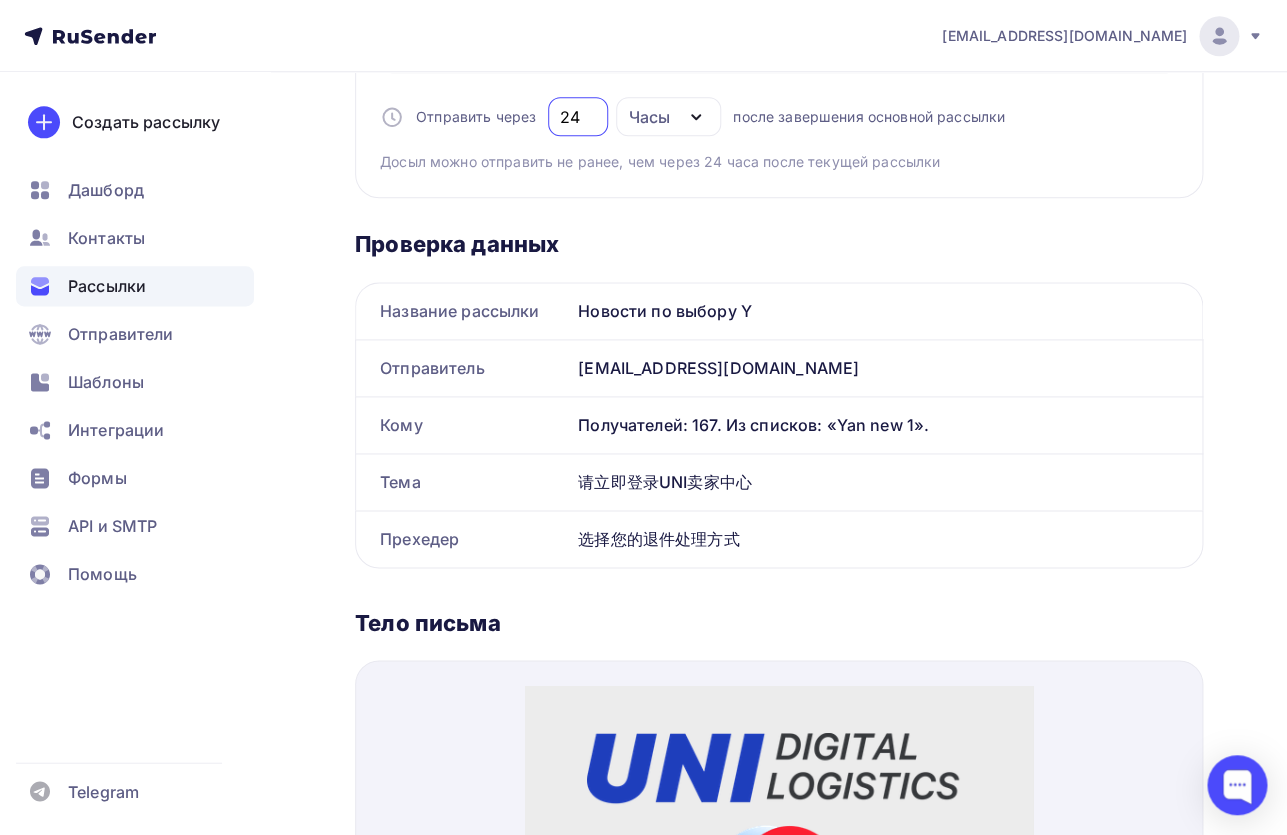 drag, startPoint x: 588, startPoint y: 121, endPoint x: 521, endPoint y: 118, distance: 67.06713 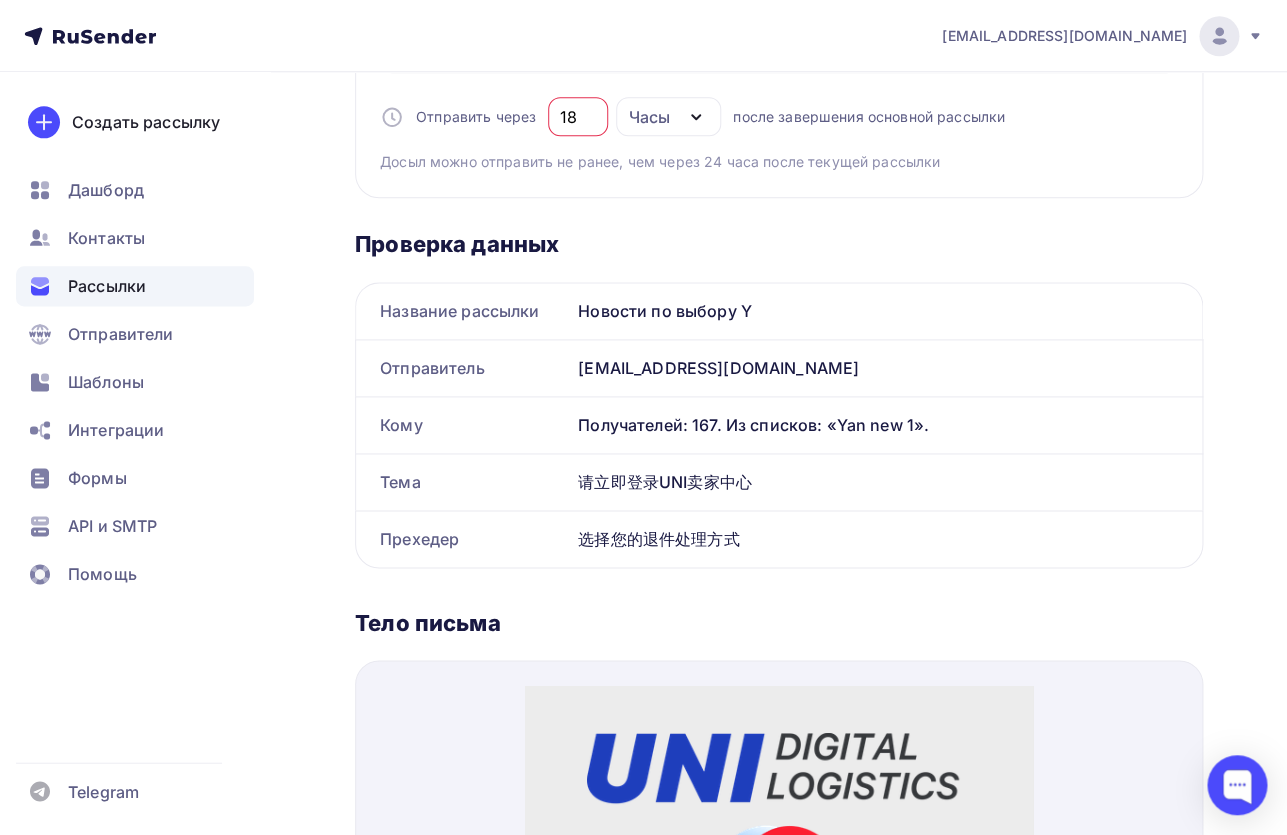 click on "Проверка данных
Название рассылки
Новости по выбору Y
Отправитель
[EMAIL_ADDRESS][DOMAIN_NAME]
Кому
Получателей:
167. Из списков:
«Yan new 1».
Тема
请立即登录UNI卖家中心
[GEOGRAPHIC_DATA]
选择您的退件处理方式
Название рассылки
Отправитель
Имя
Кому
Тема
[GEOGRAPHIC_DATA]
Тело письма" at bounding box center (779, 774) 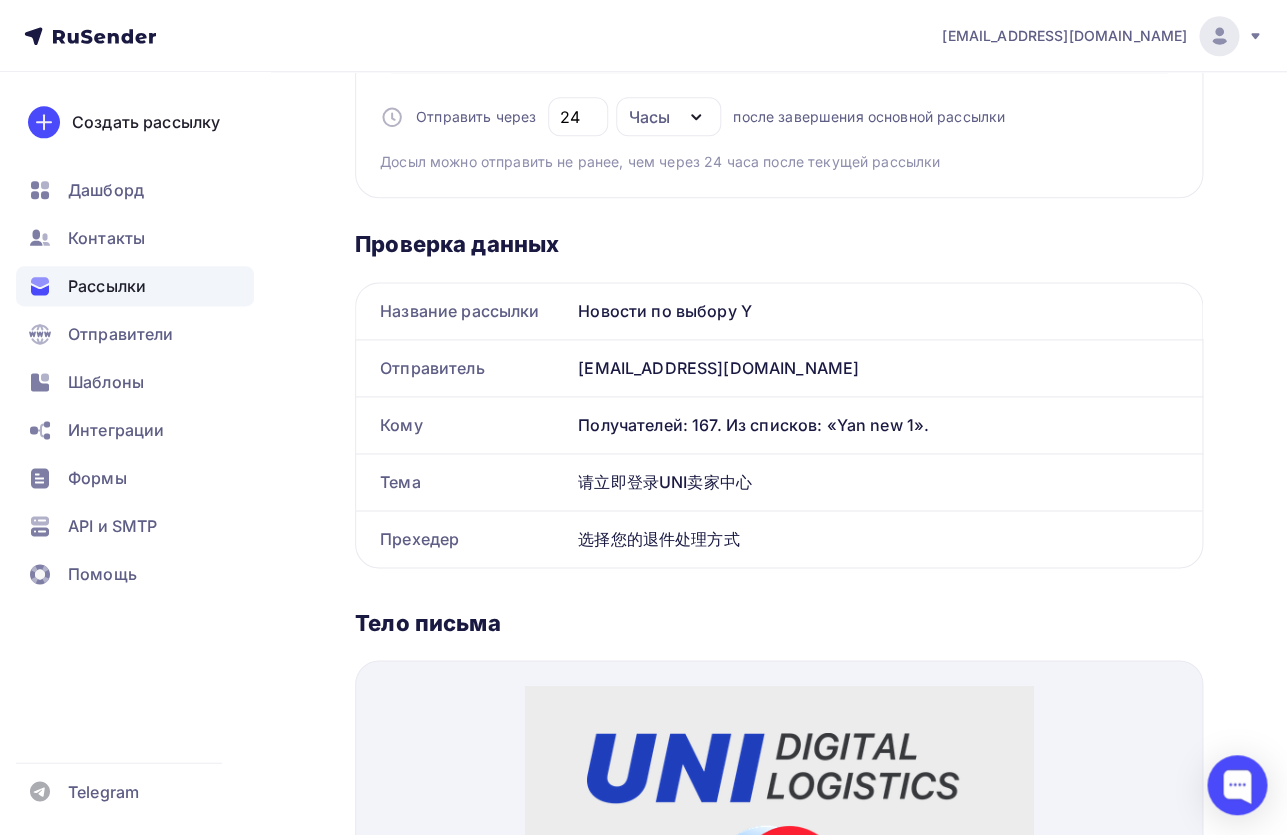 click on "Проверка данных" at bounding box center [779, 244] 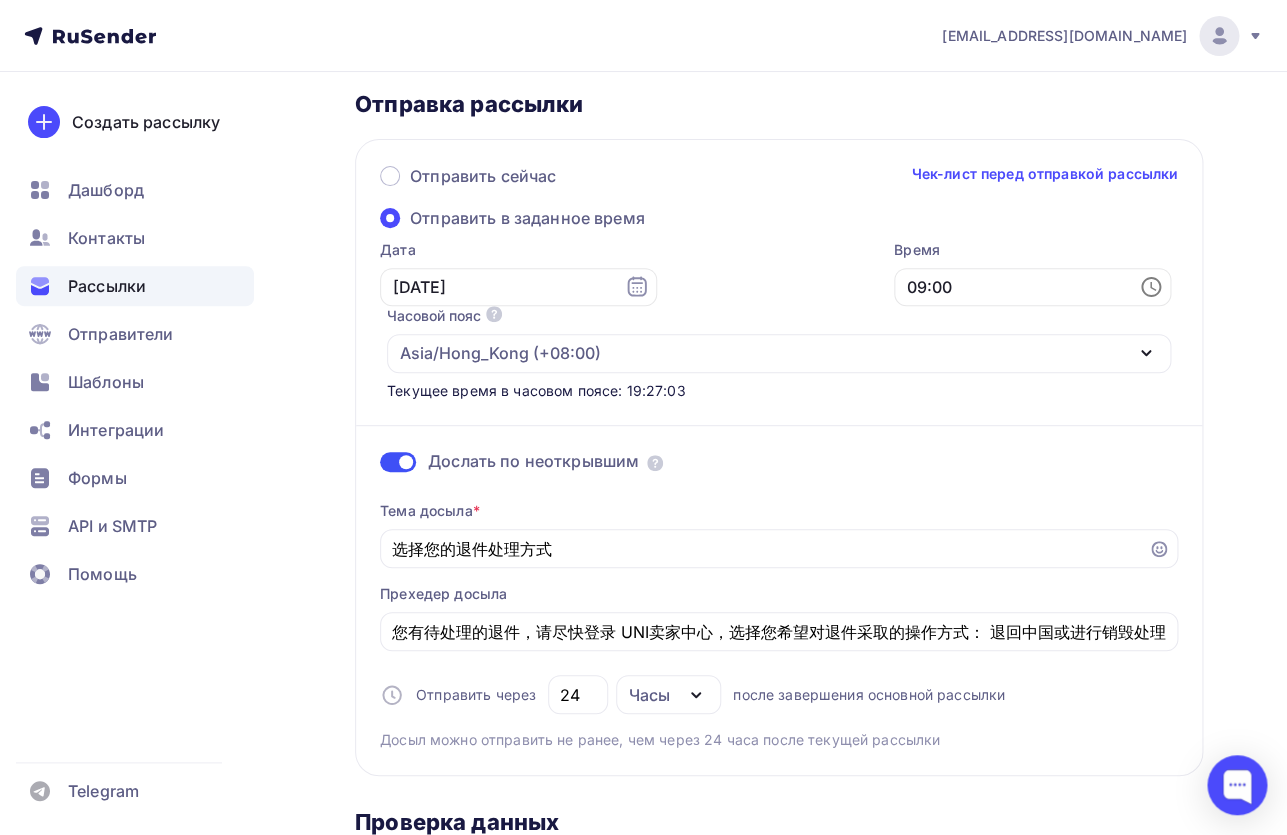 scroll, scrollTop: 558, scrollLeft: 0, axis: vertical 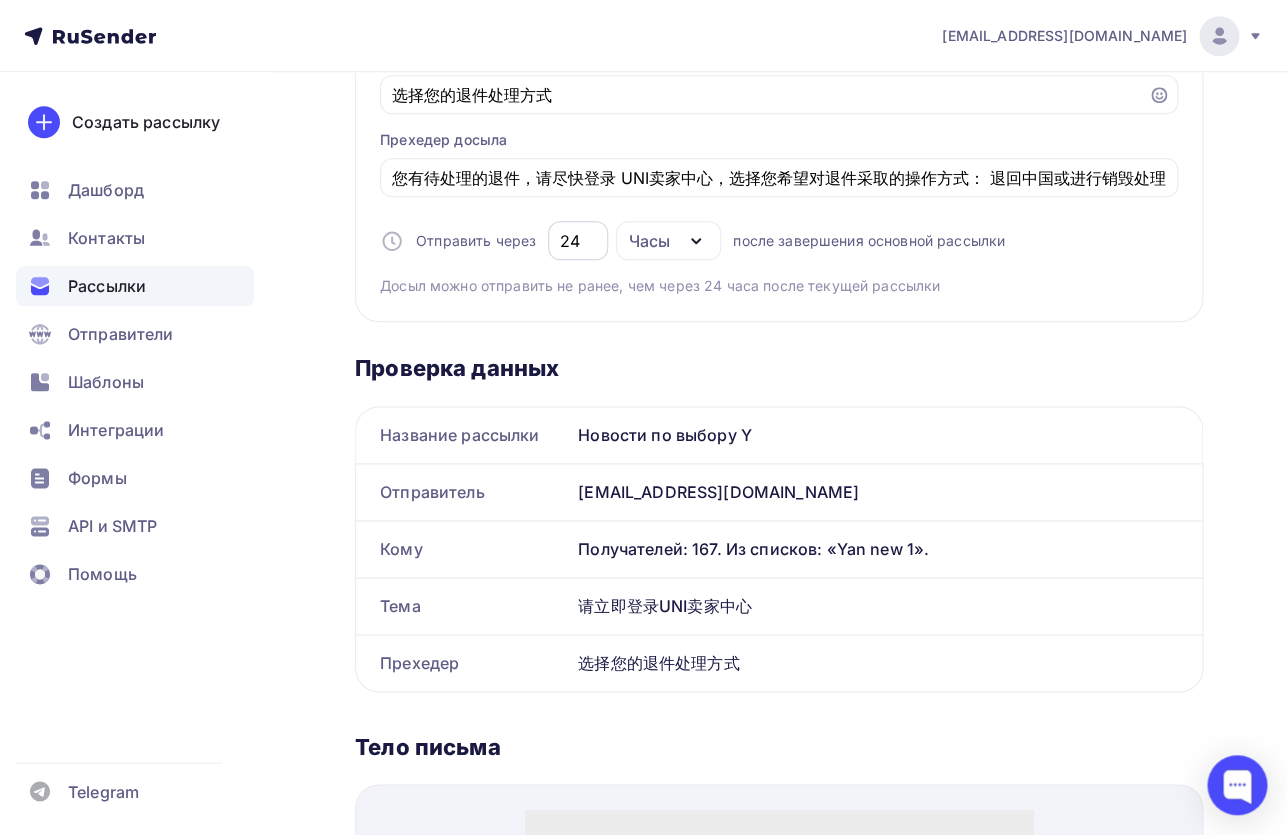 click on "24" at bounding box center [578, 241] 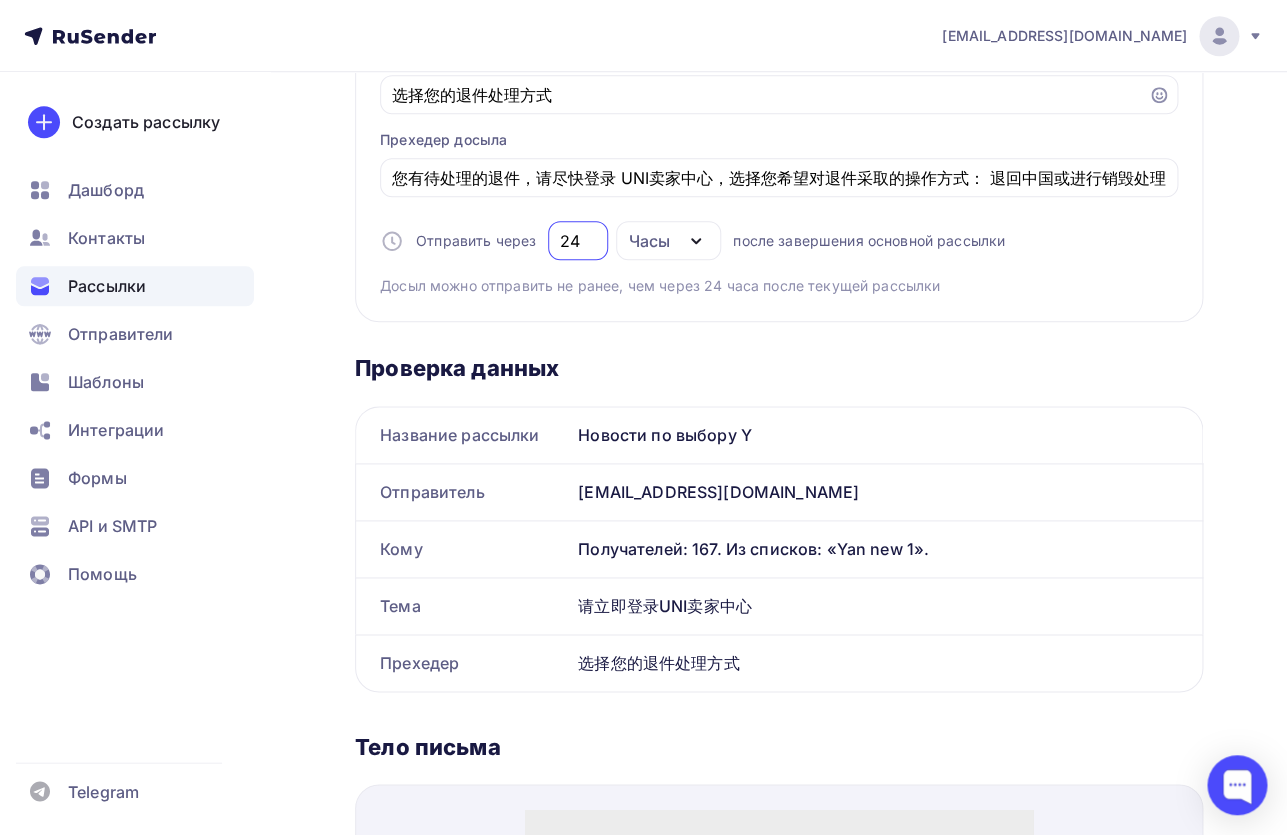 drag, startPoint x: 583, startPoint y: 244, endPoint x: 526, endPoint y: 243, distance: 57.00877 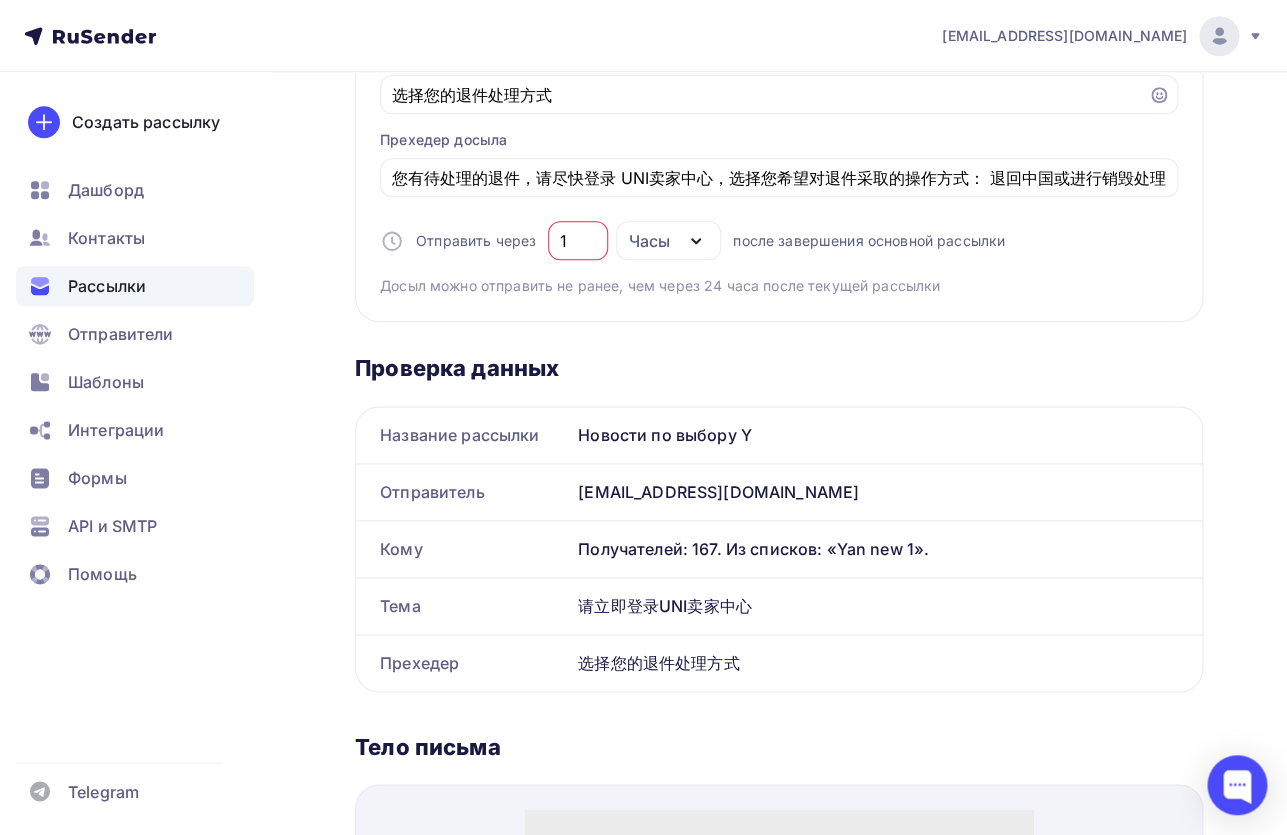 click on "Часы" at bounding box center (649, 241) 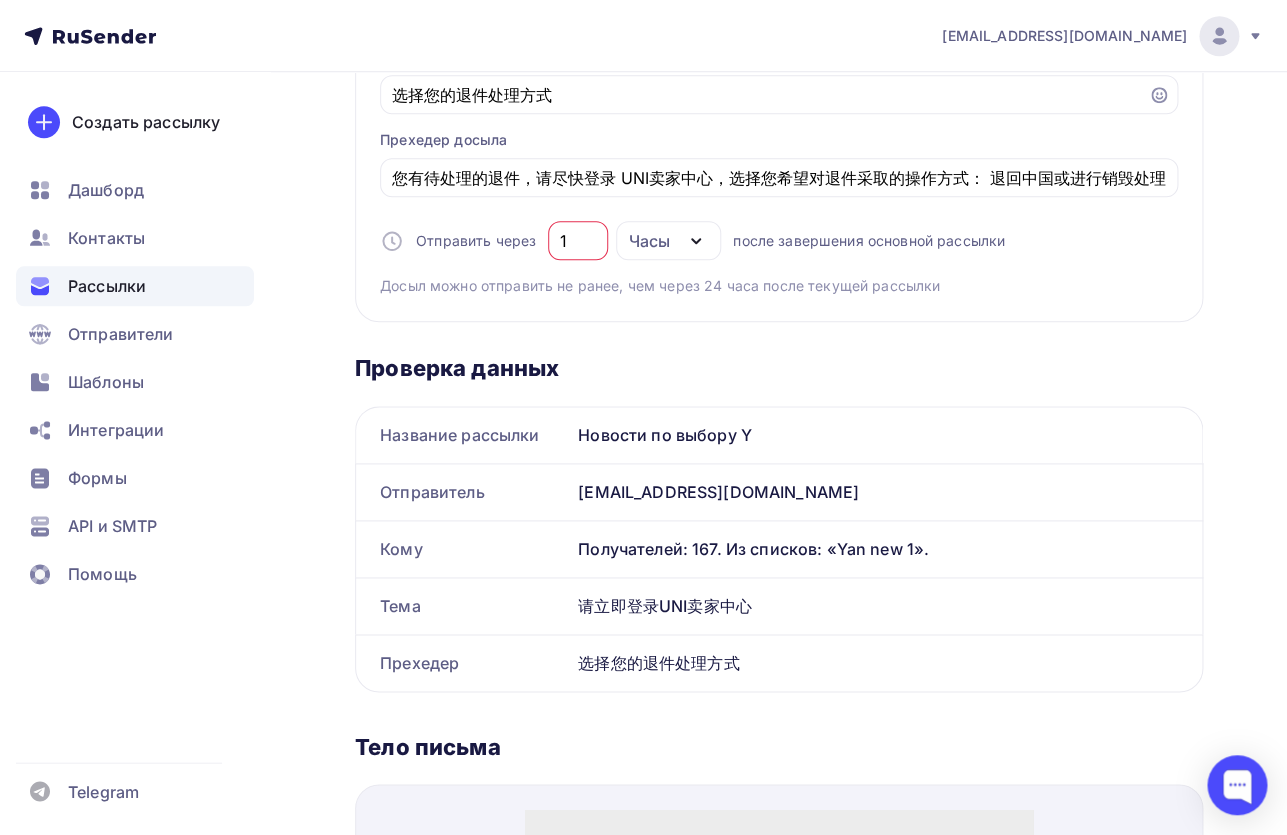 type on "1" 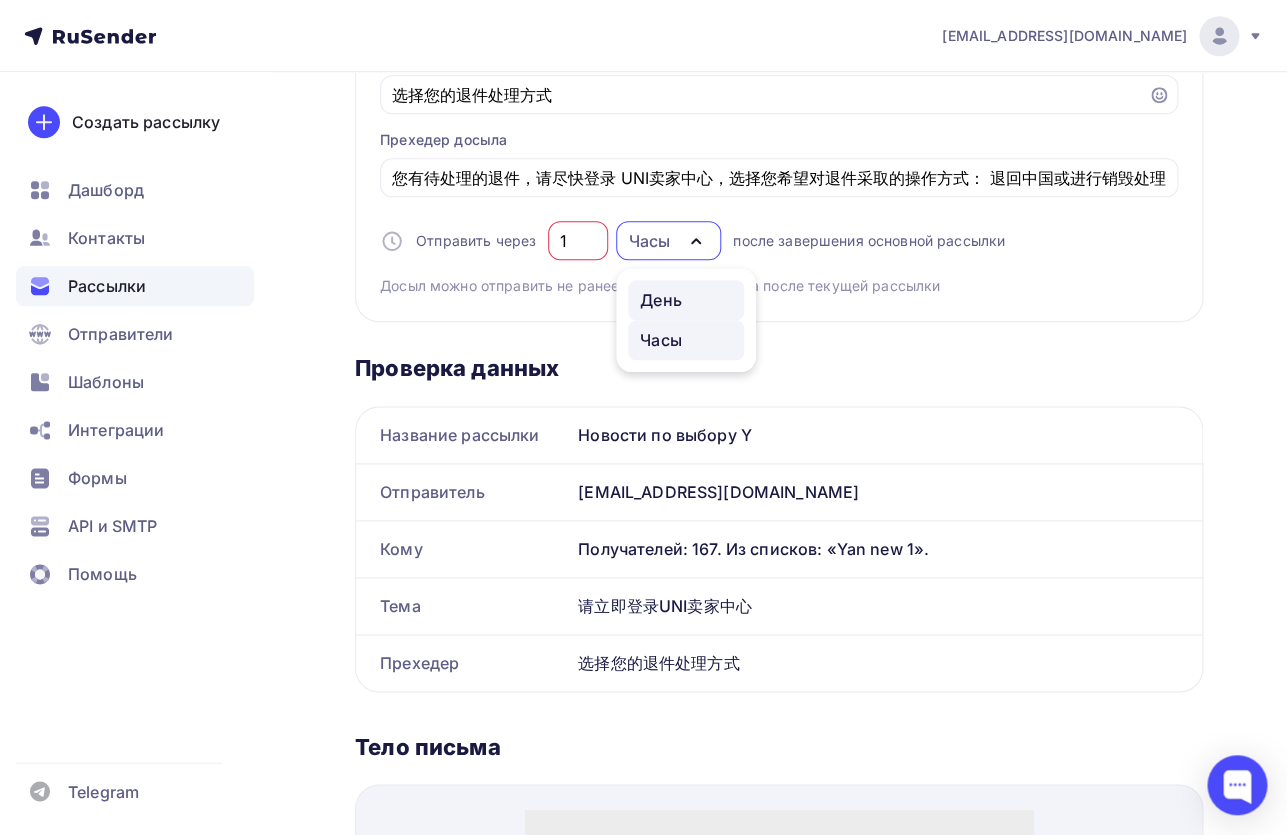 click on "День" at bounding box center [661, 300] 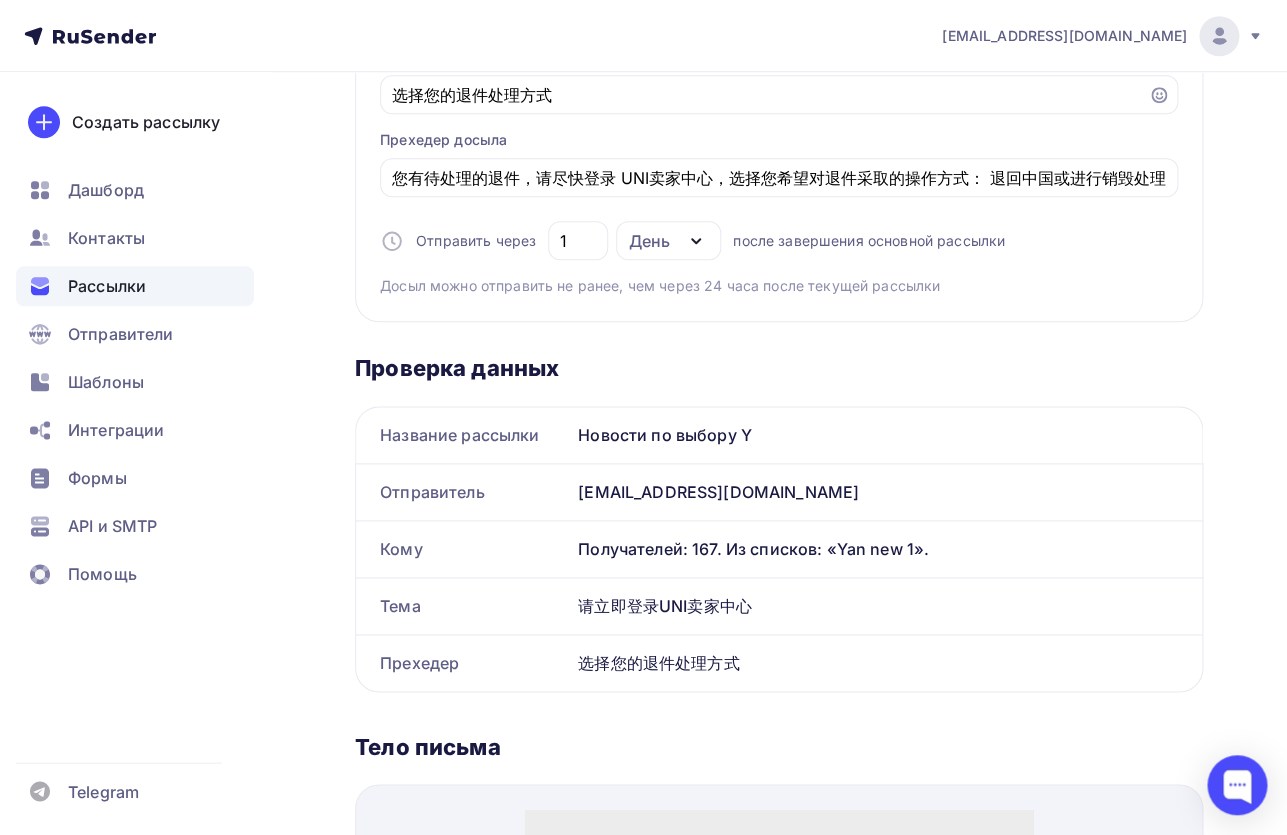 click on "Проверка данных
Название рассылки
Новости по выбору Y
Отправитель
[EMAIL_ADDRESS][DOMAIN_NAME]
Кому
Получателей:
167. Из списков:
«Yan new 1».
Тема
请立即登录UNI卖家中心
[GEOGRAPHIC_DATA]
选择您的退件处理方式
Название рассылки
Отправитель
Имя
Кому
Тема
[GEOGRAPHIC_DATA]
Тело письма" at bounding box center [779, 898] 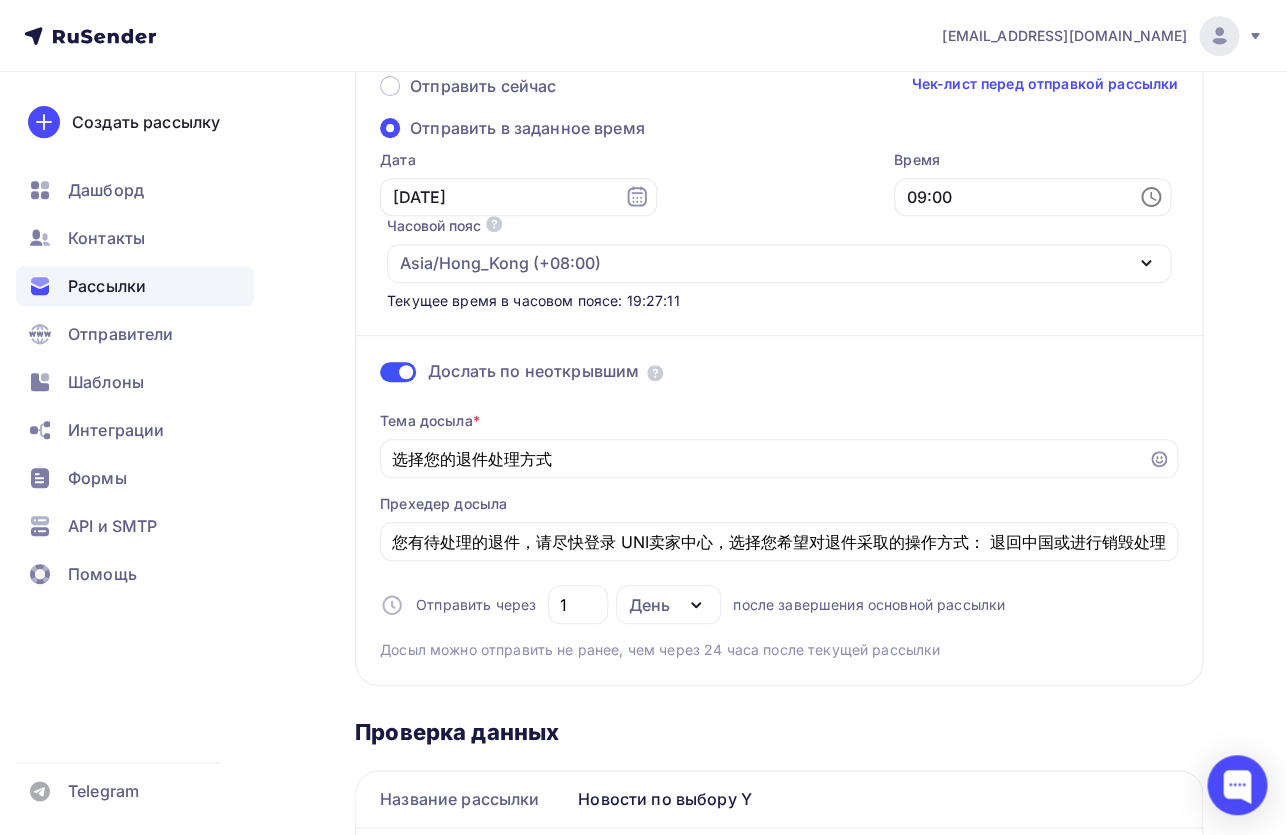 scroll, scrollTop: 0, scrollLeft: 0, axis: both 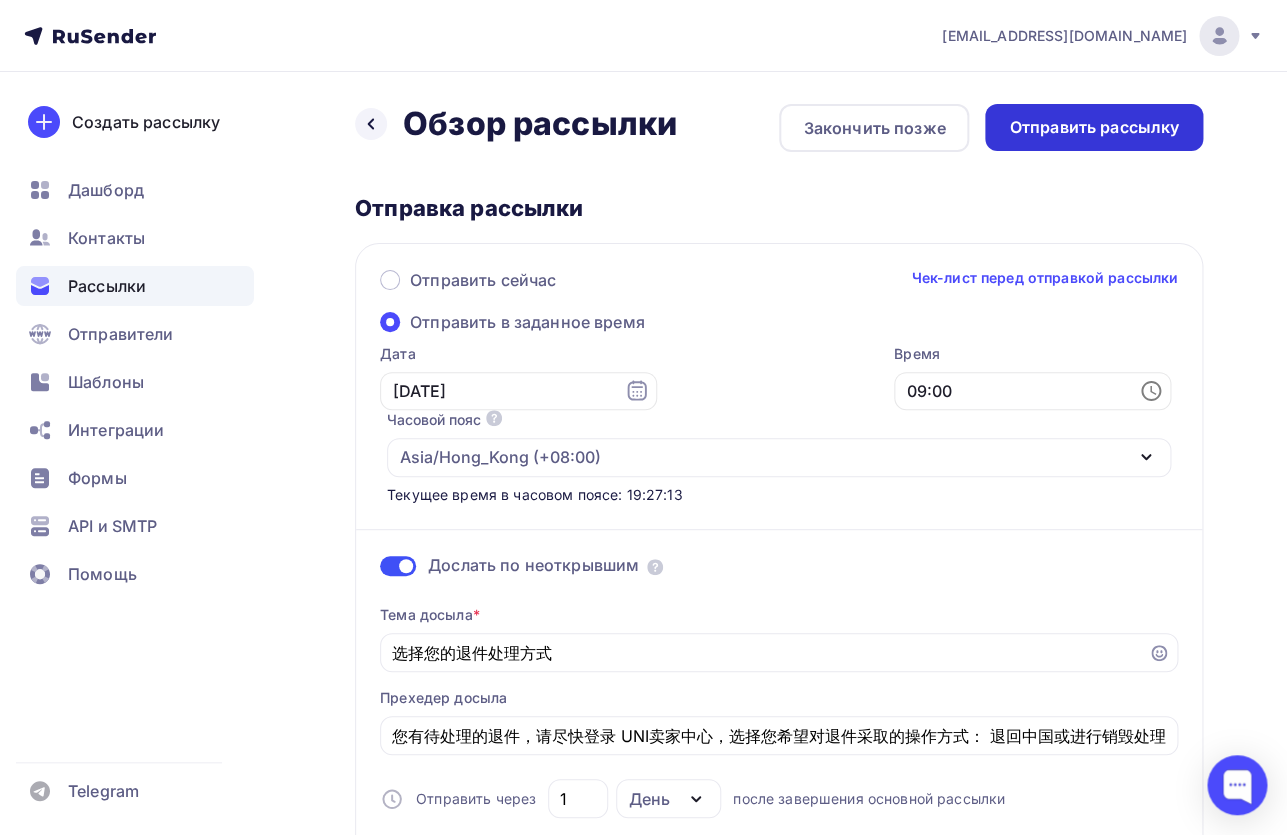 click on "Отправить рассылку" at bounding box center [1094, 127] 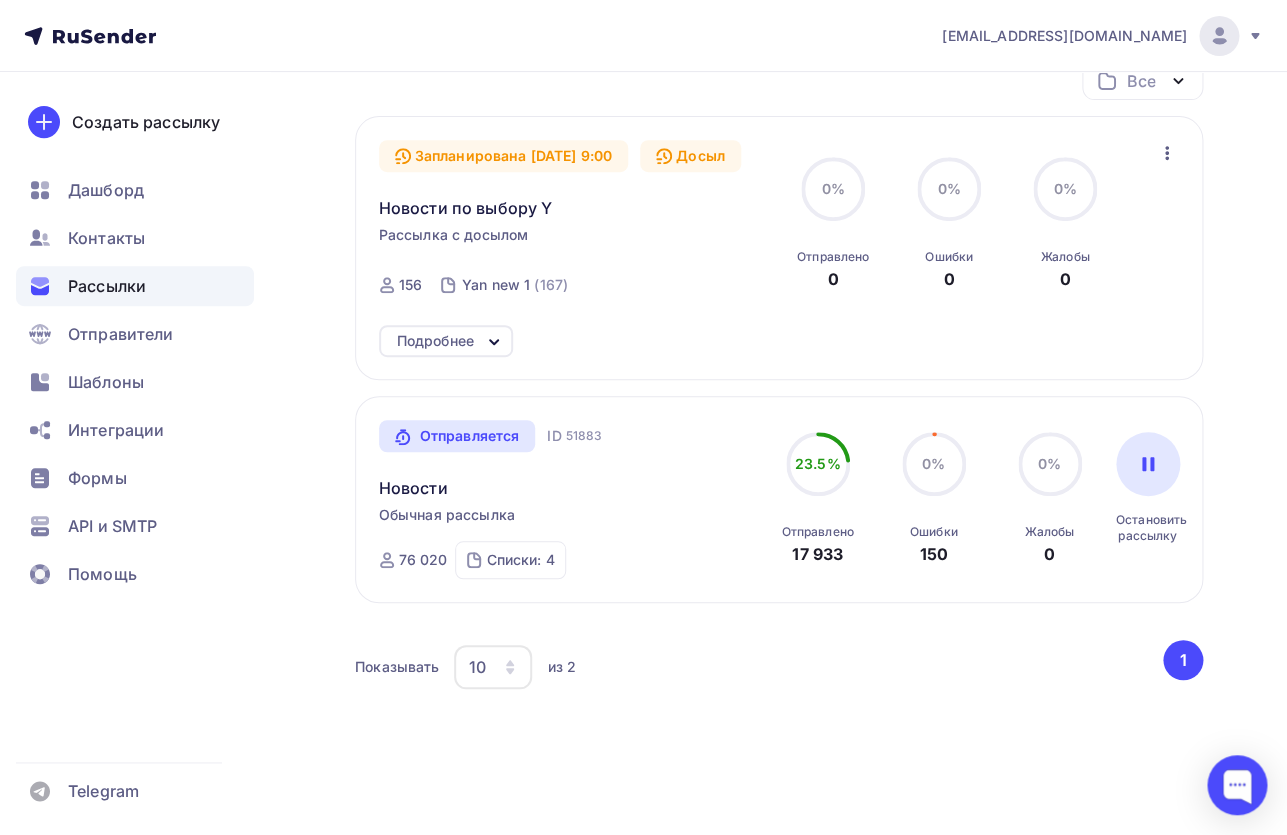 scroll, scrollTop: 207, scrollLeft: 0, axis: vertical 